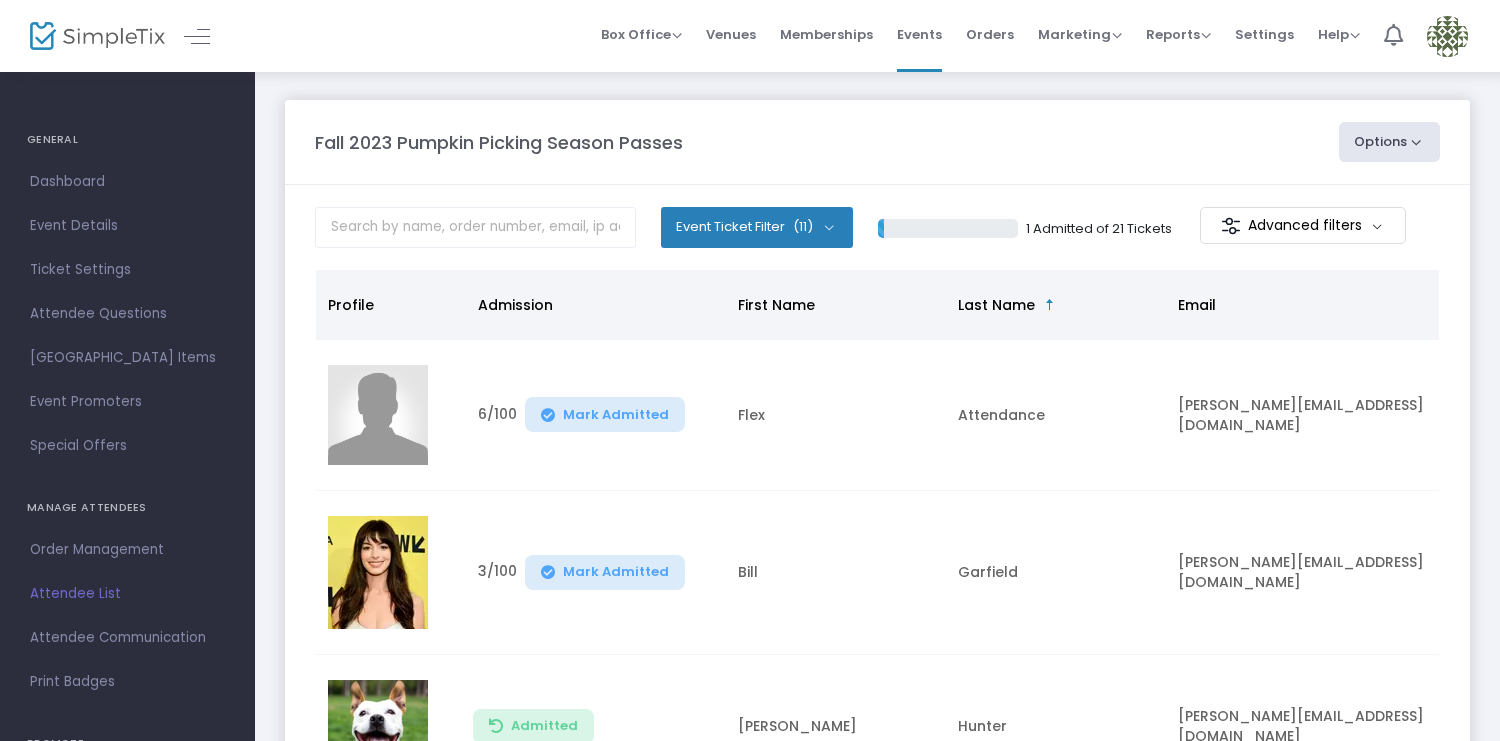 scroll, scrollTop: 0, scrollLeft: 0, axis: both 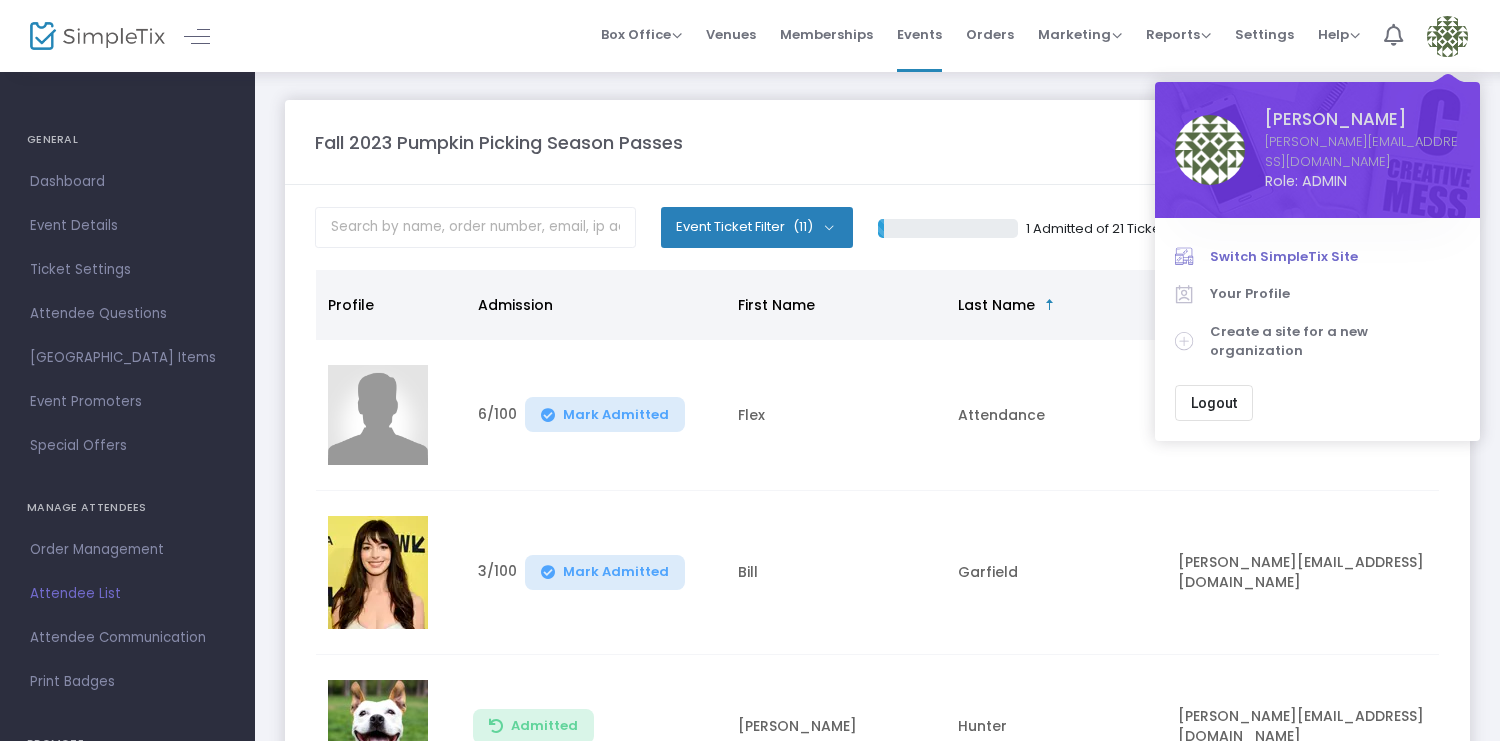 click on "Switch SimpleTix Site" at bounding box center [1335, 257] 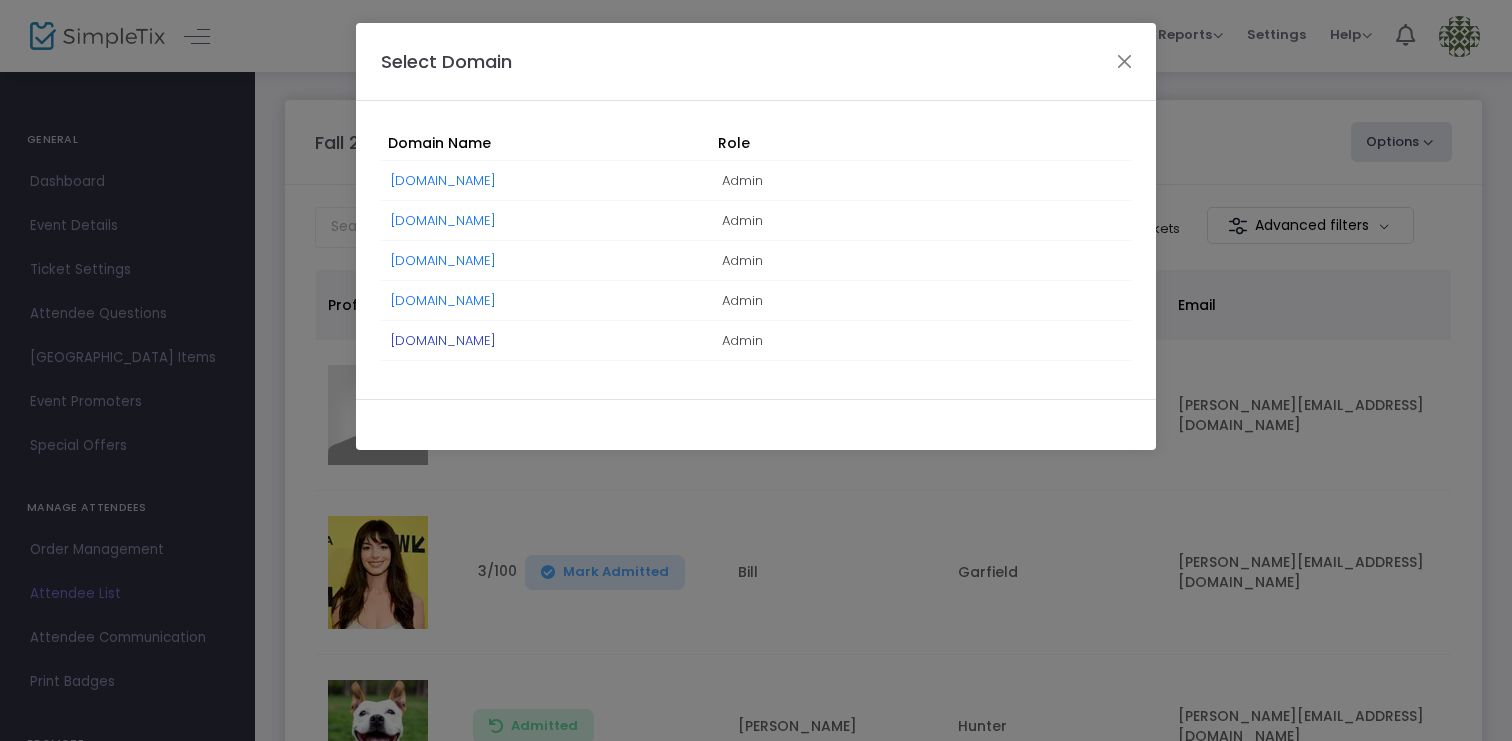 click on "[DOMAIN_NAME]" 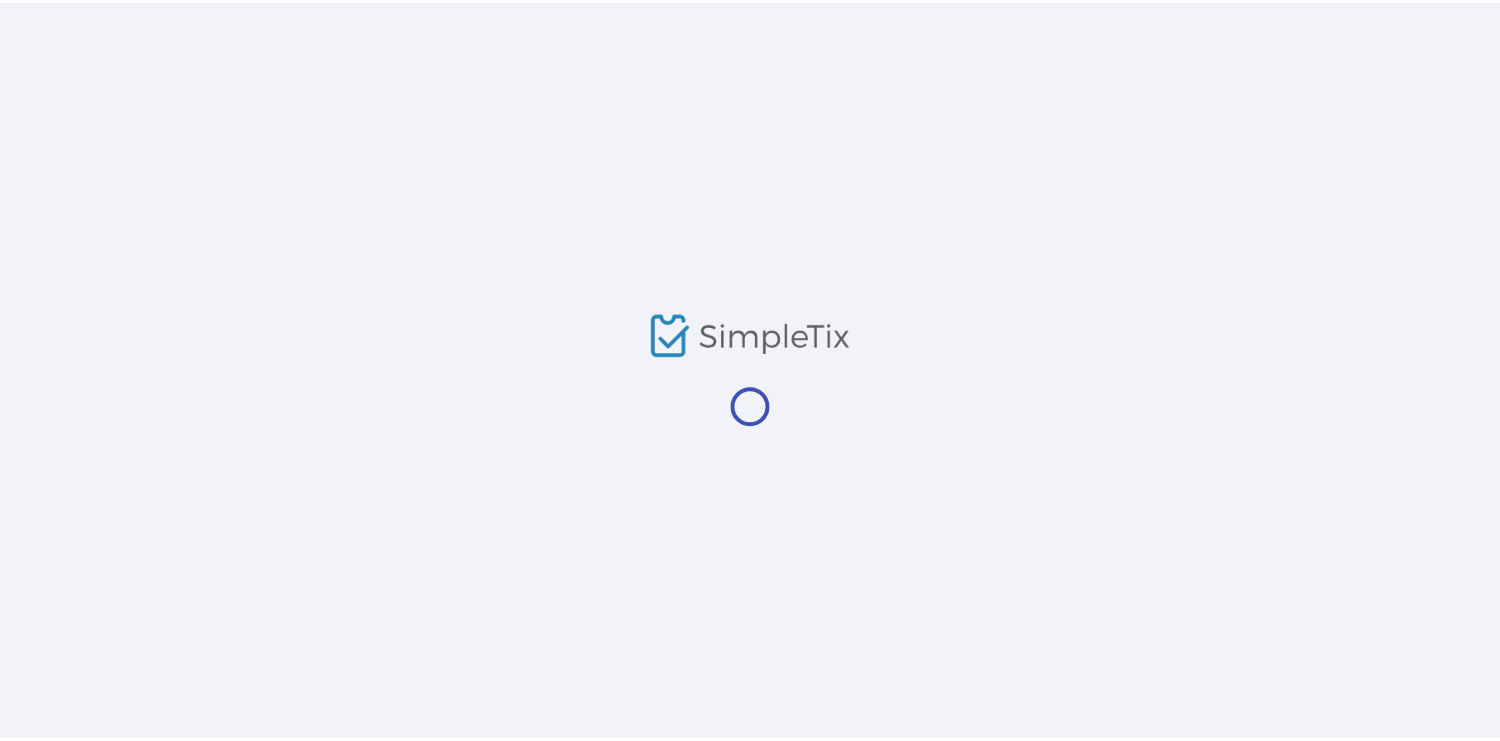 scroll, scrollTop: 0, scrollLeft: 0, axis: both 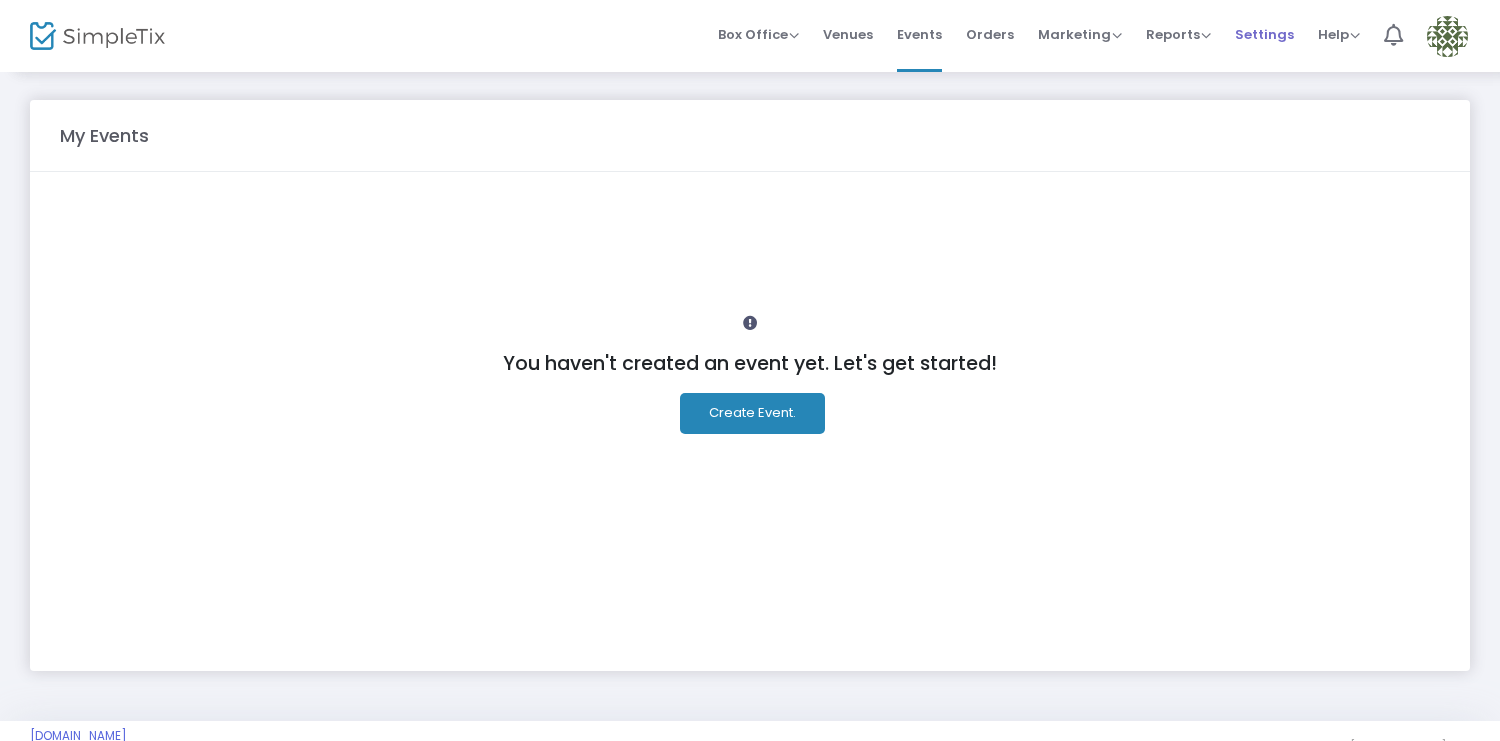 click on "Settings" at bounding box center [1264, 34] 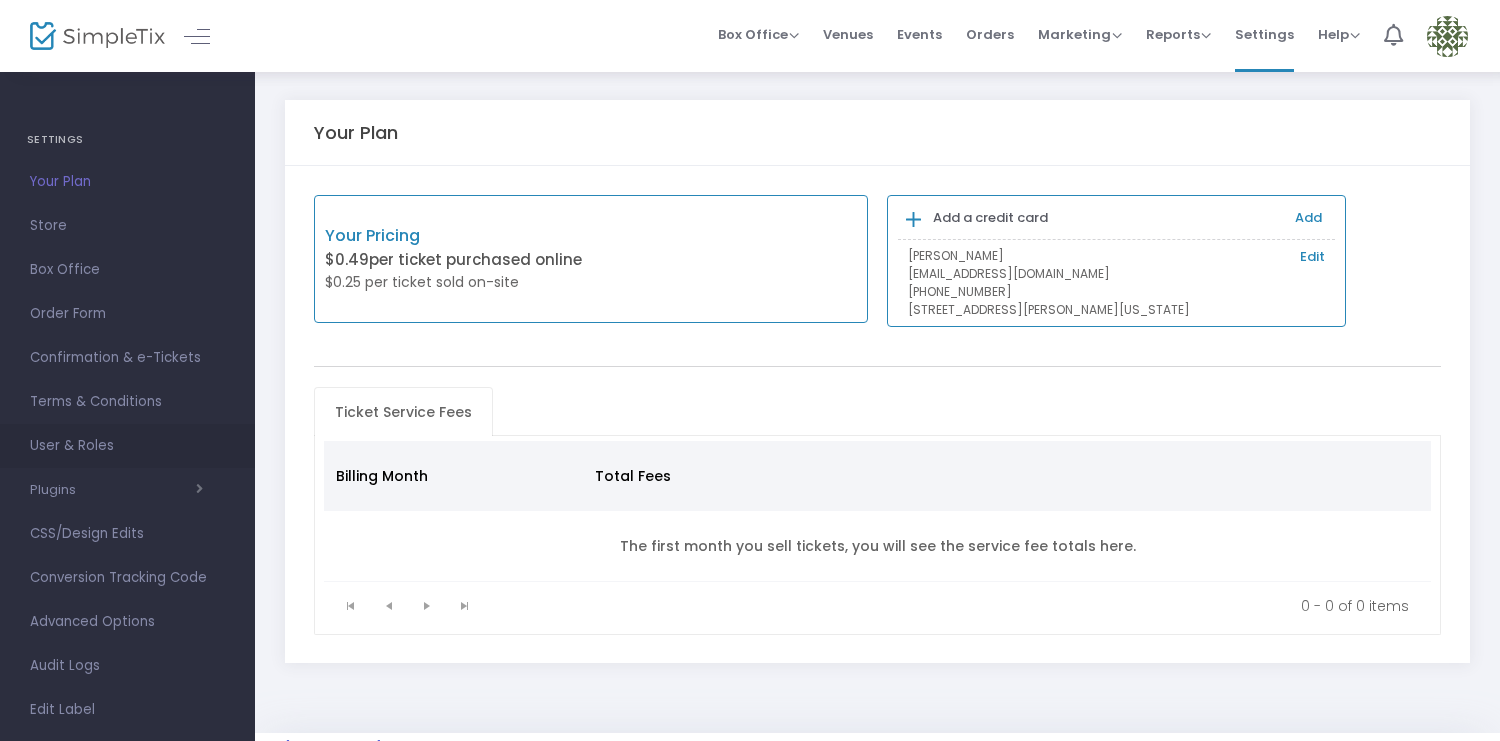 click on "User & Roles" at bounding box center (127, 446) 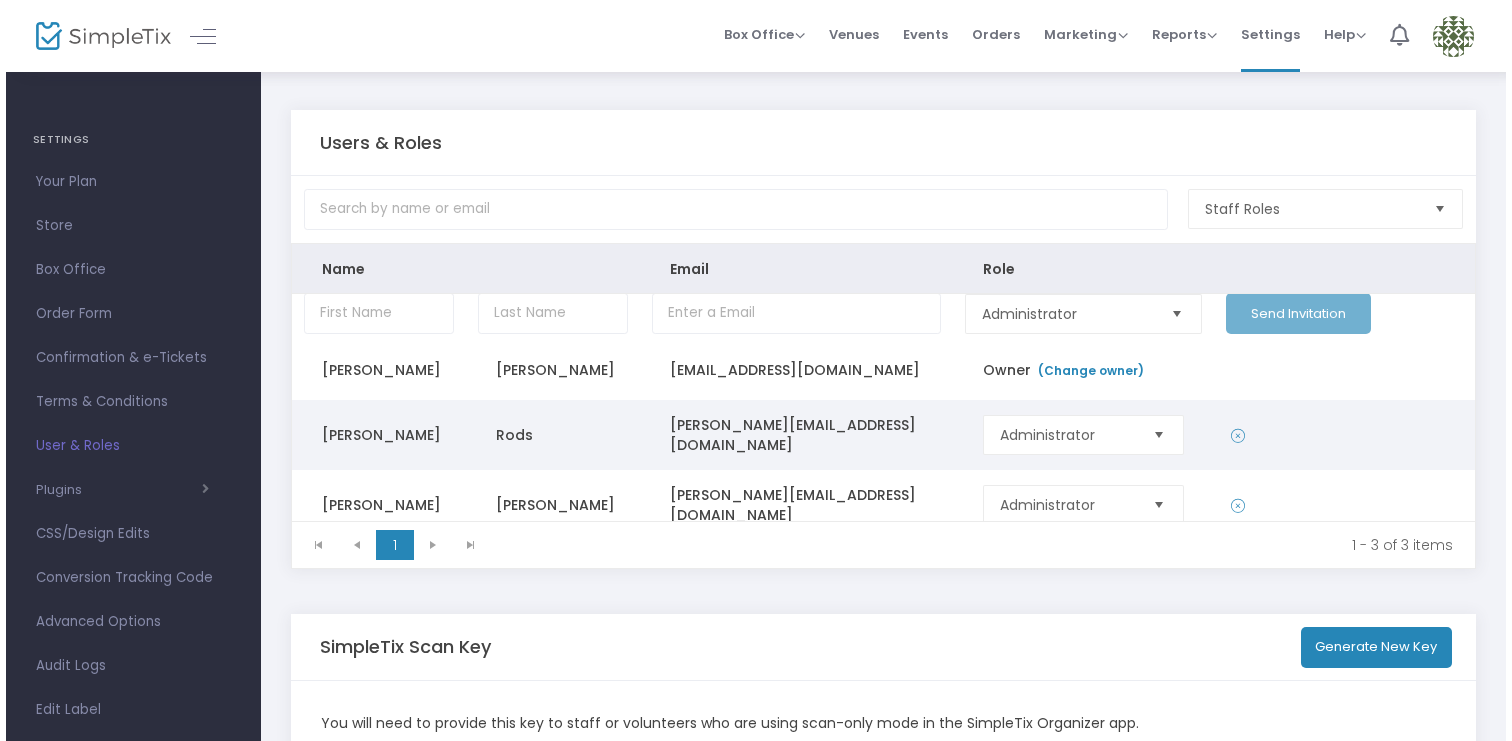 scroll, scrollTop: 0, scrollLeft: 0, axis: both 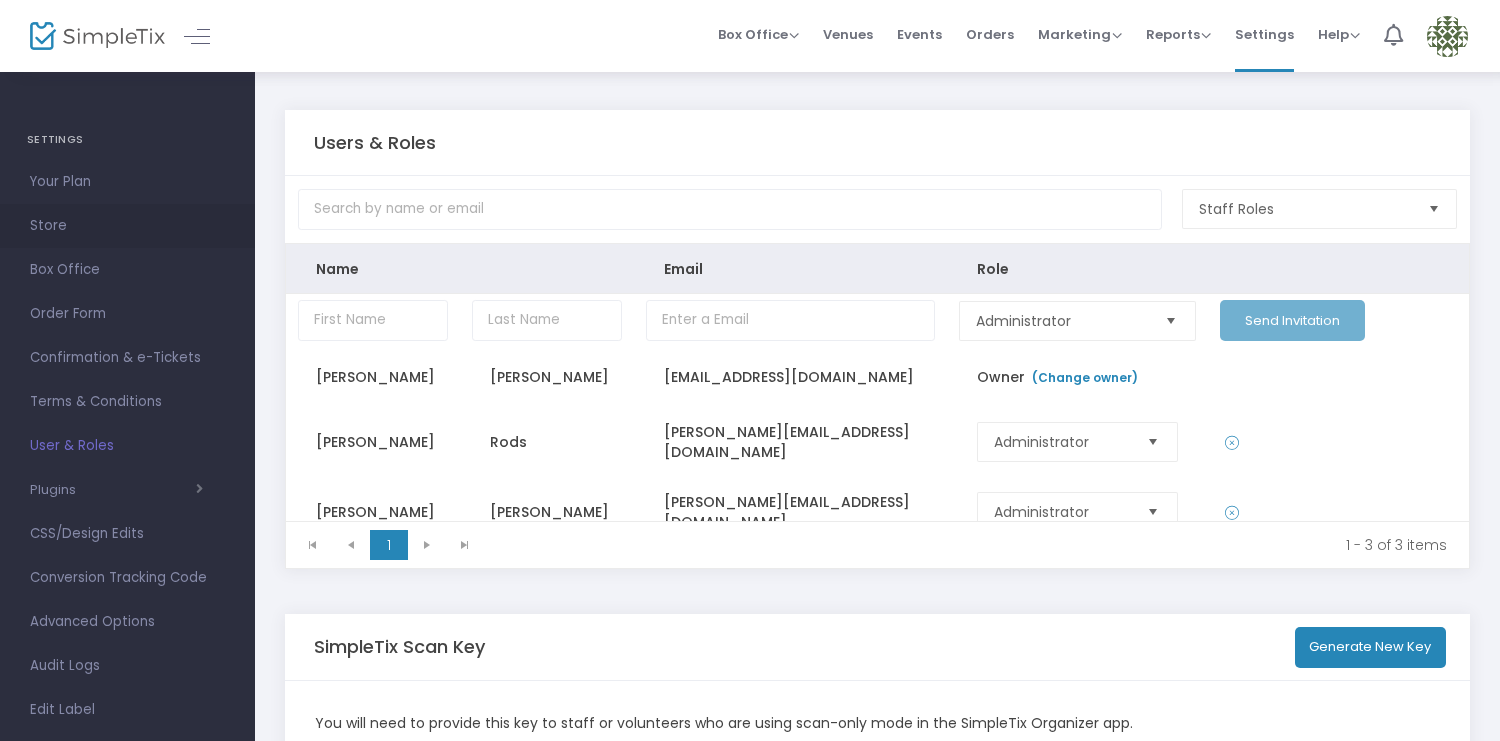 click on "Store" at bounding box center (127, 226) 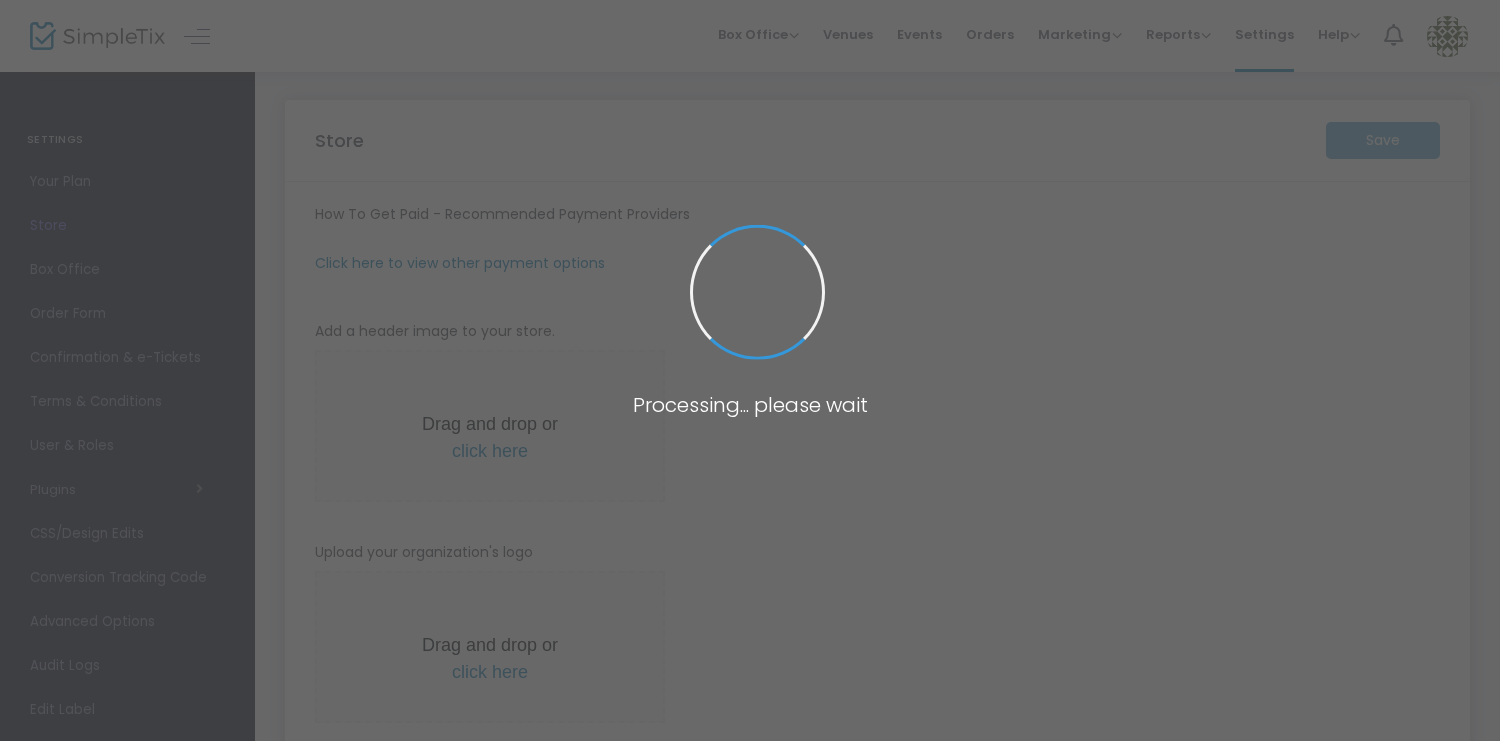 type on "https://kcpp" 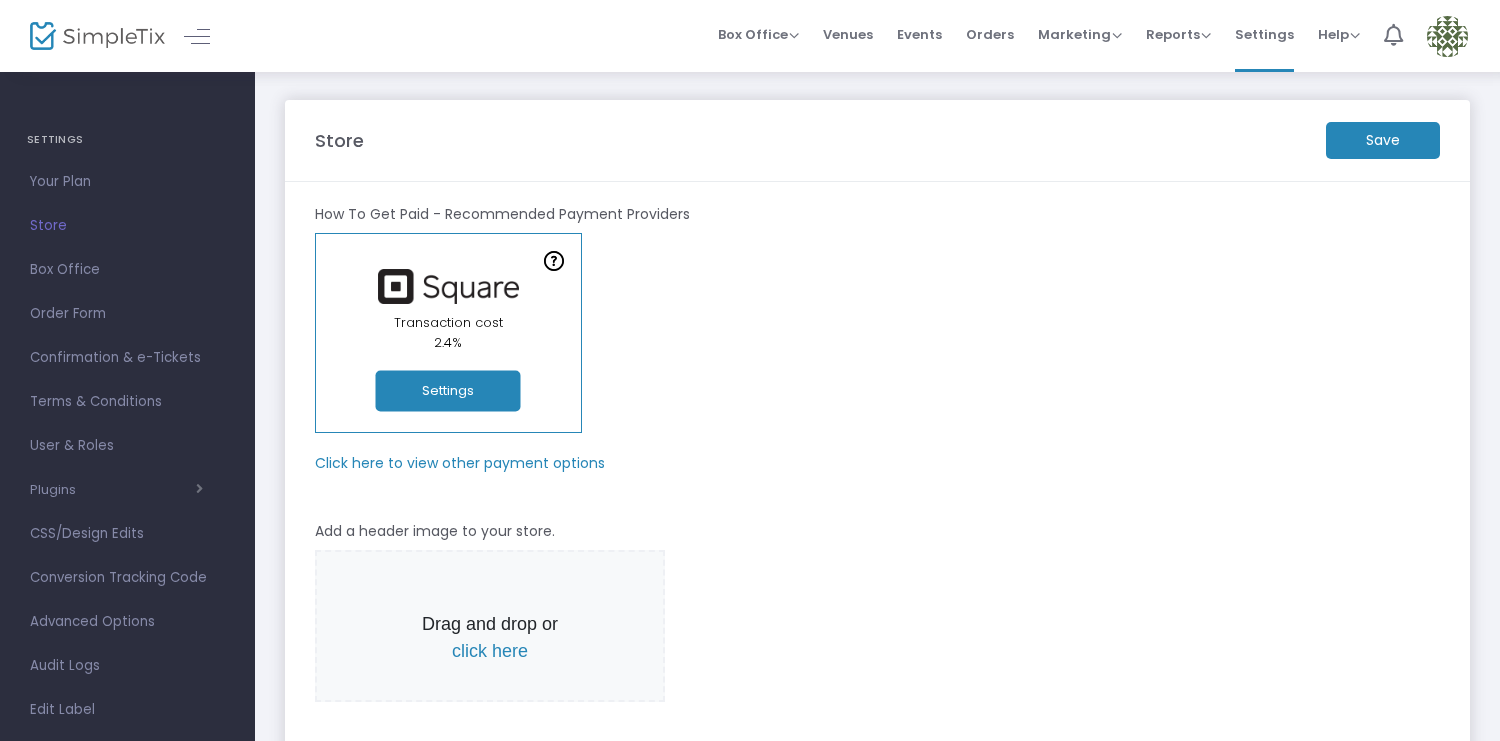 click at bounding box center (1447, 36) 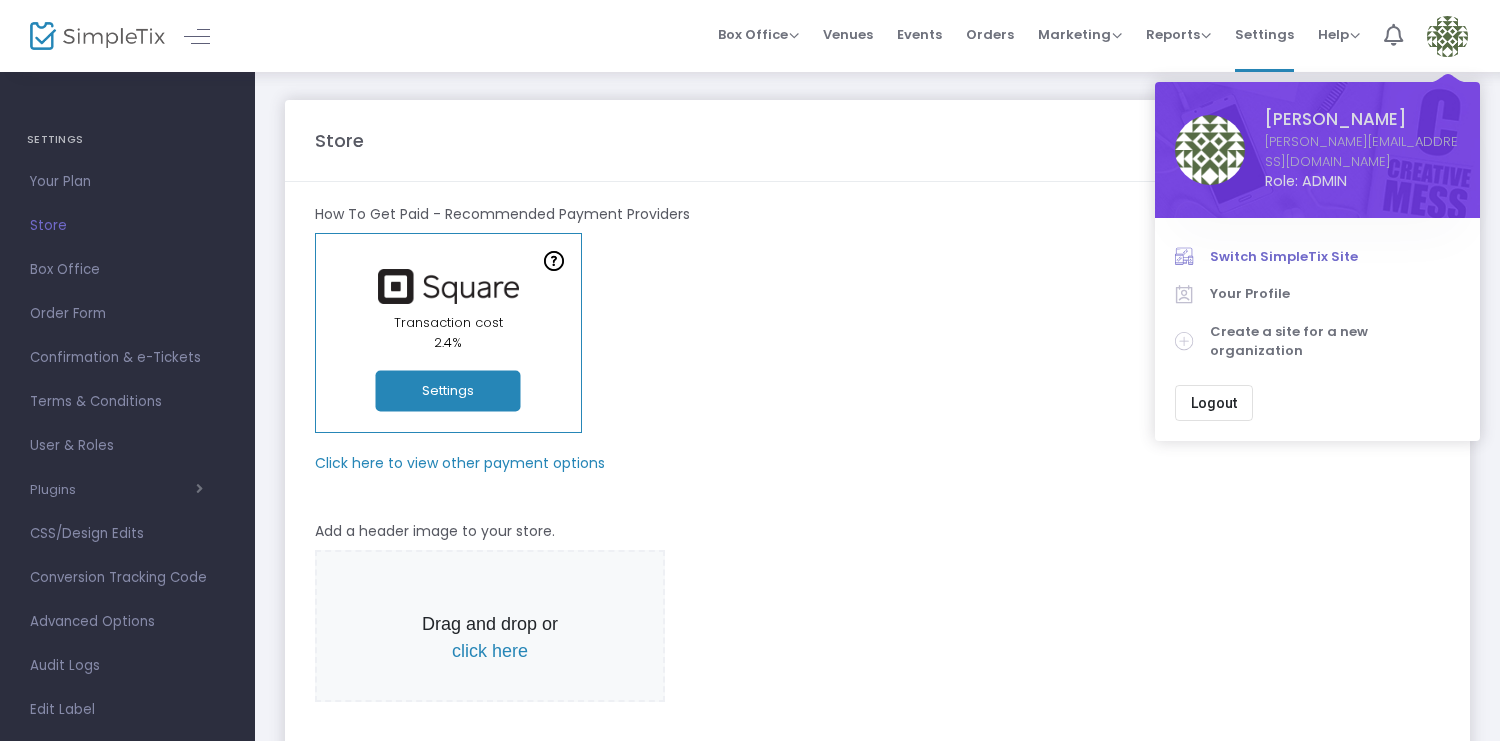 click on "Switch SimpleTix Site" at bounding box center (1335, 257) 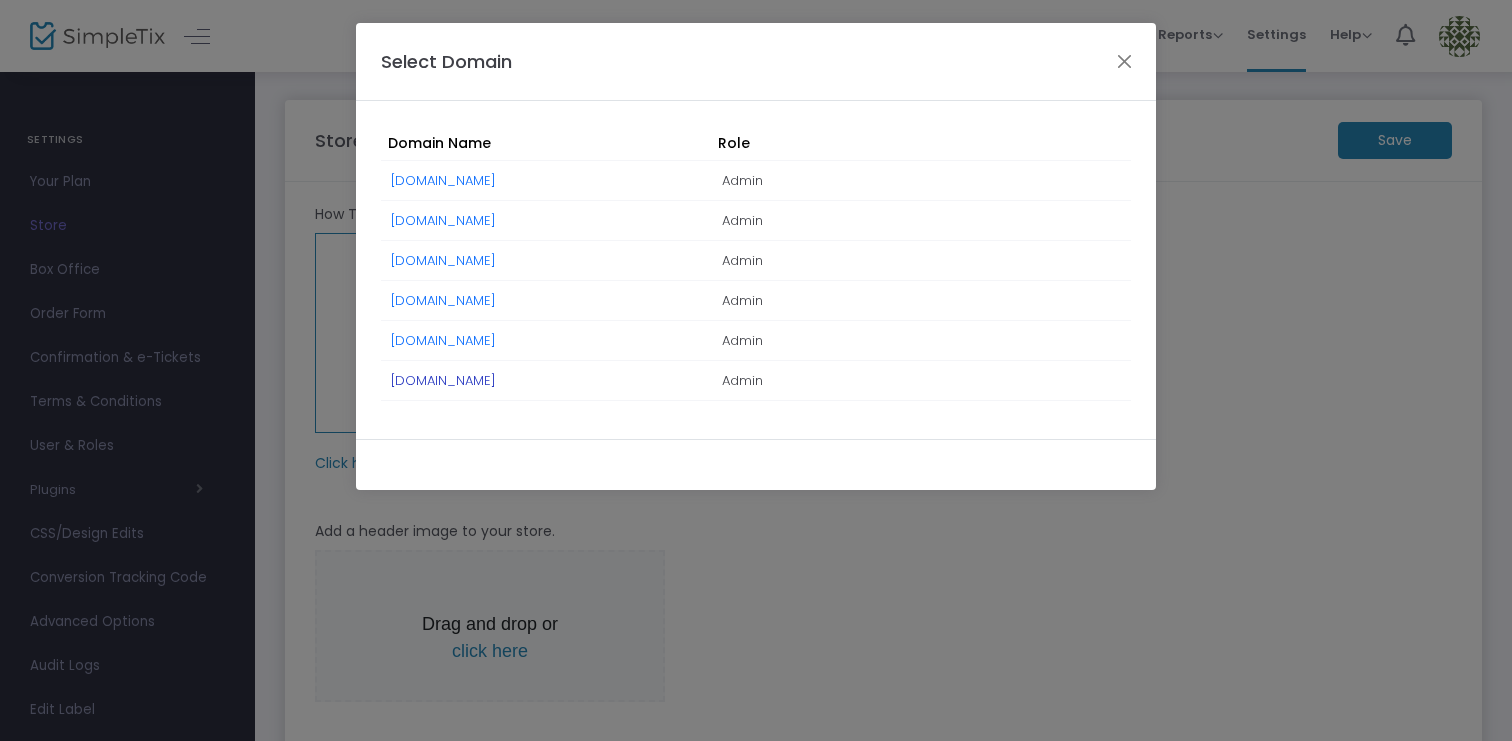 click on "[DOMAIN_NAME]" 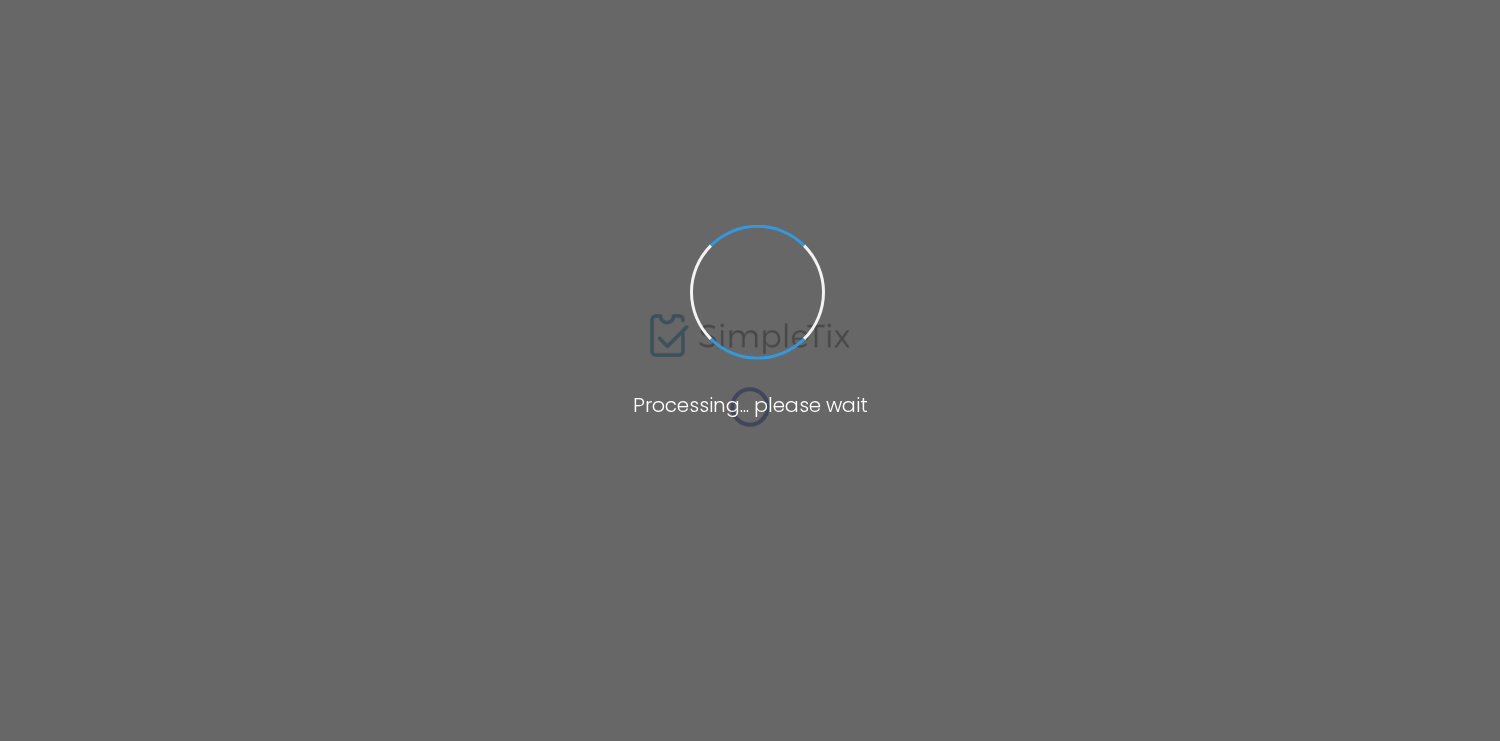scroll, scrollTop: 0, scrollLeft: 0, axis: both 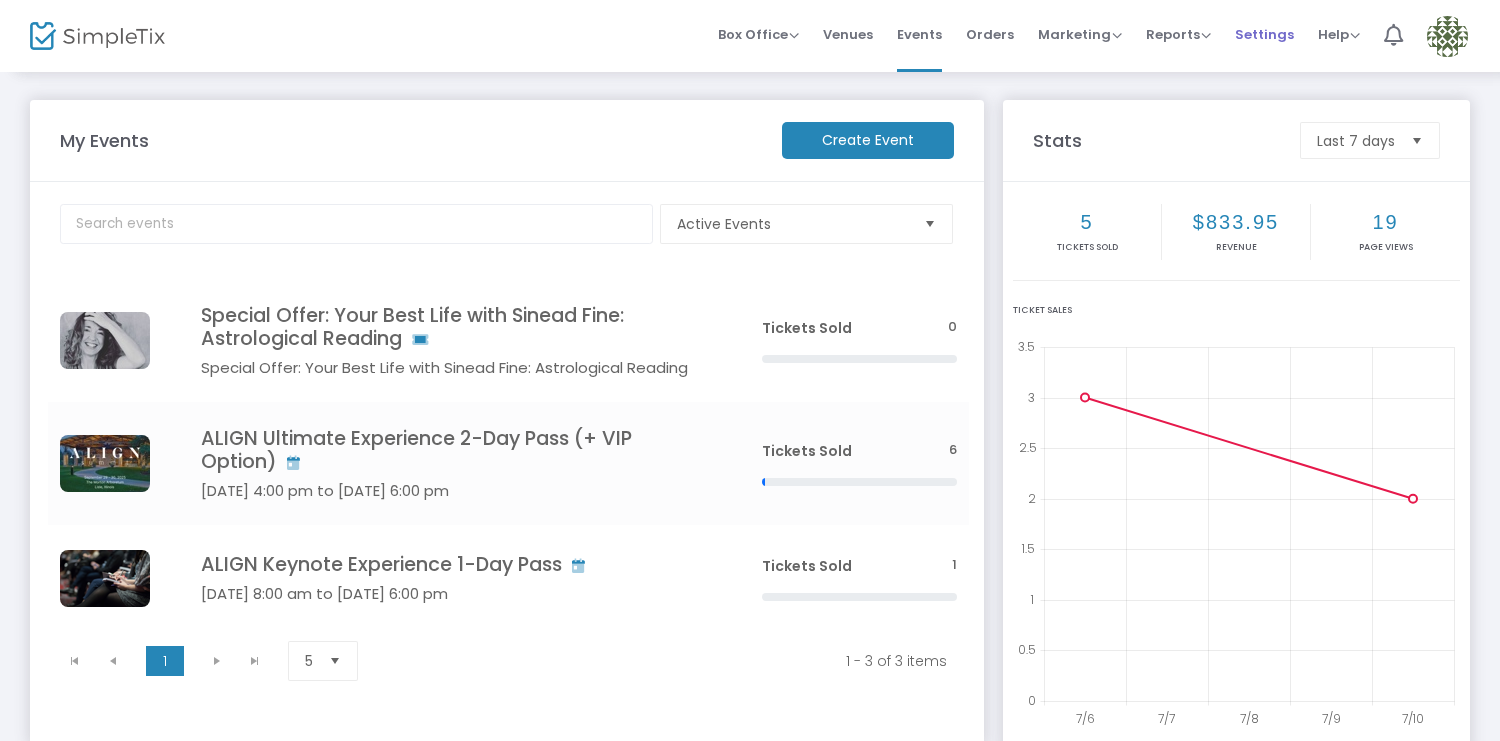 click on "Settings" at bounding box center [1264, 34] 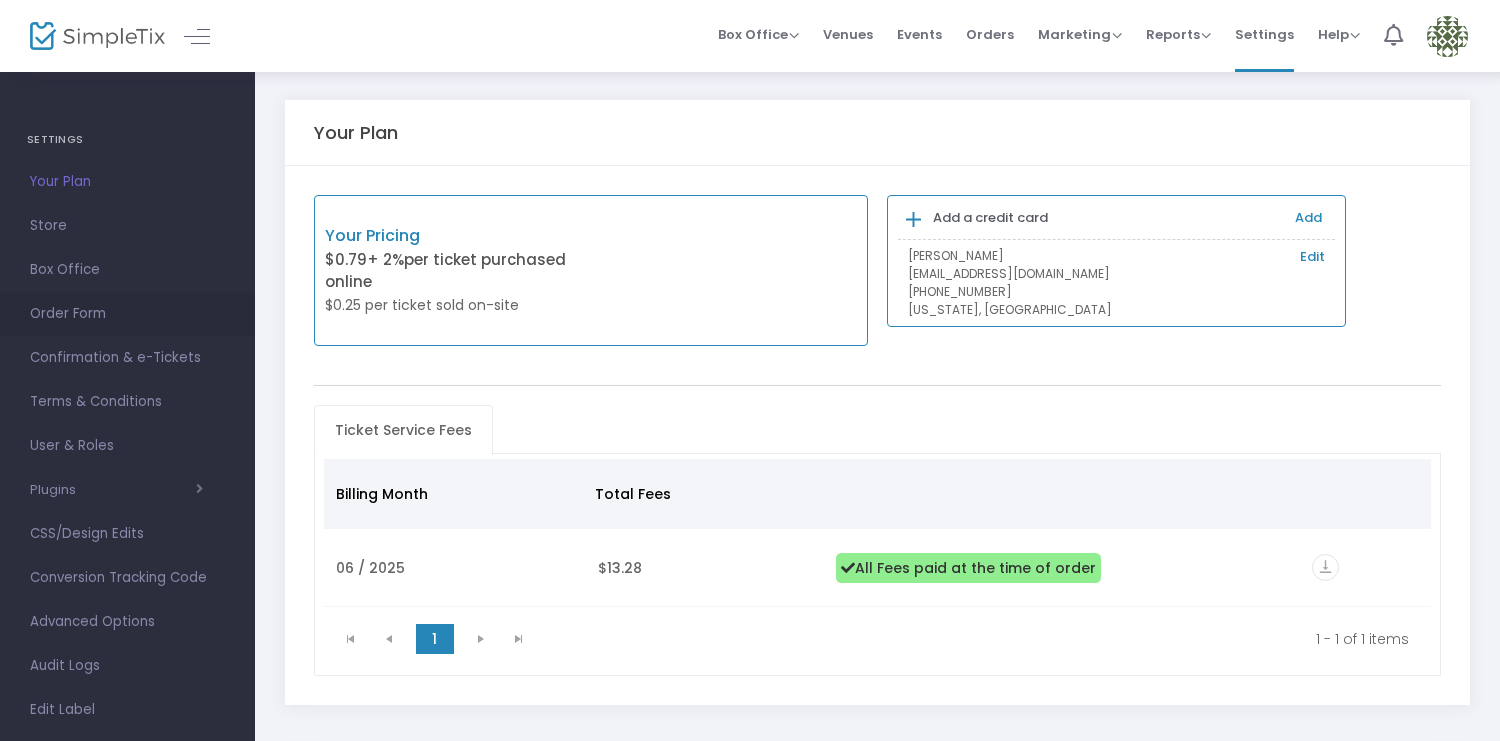 scroll, scrollTop: 122, scrollLeft: 0, axis: vertical 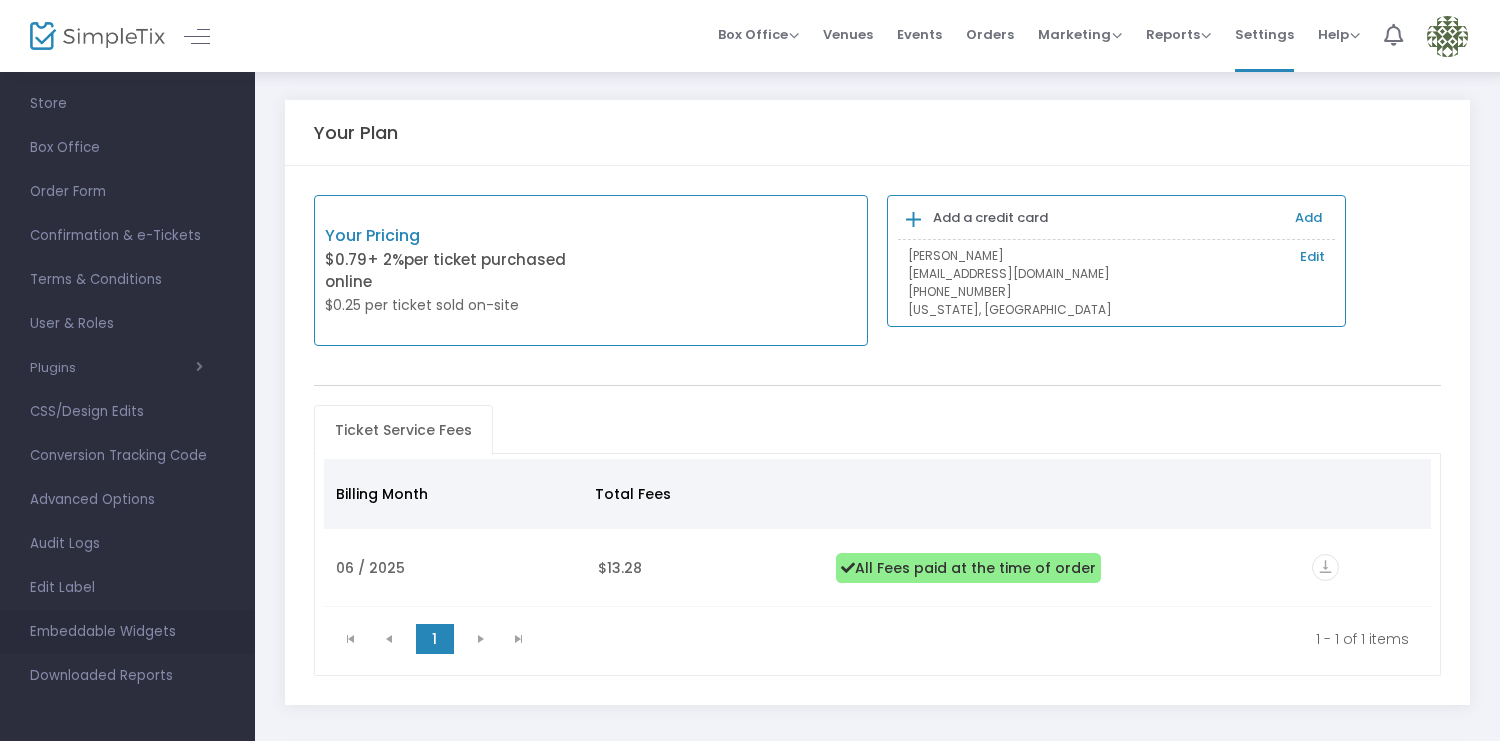 click on "Embeddable Widgets" at bounding box center (127, 632) 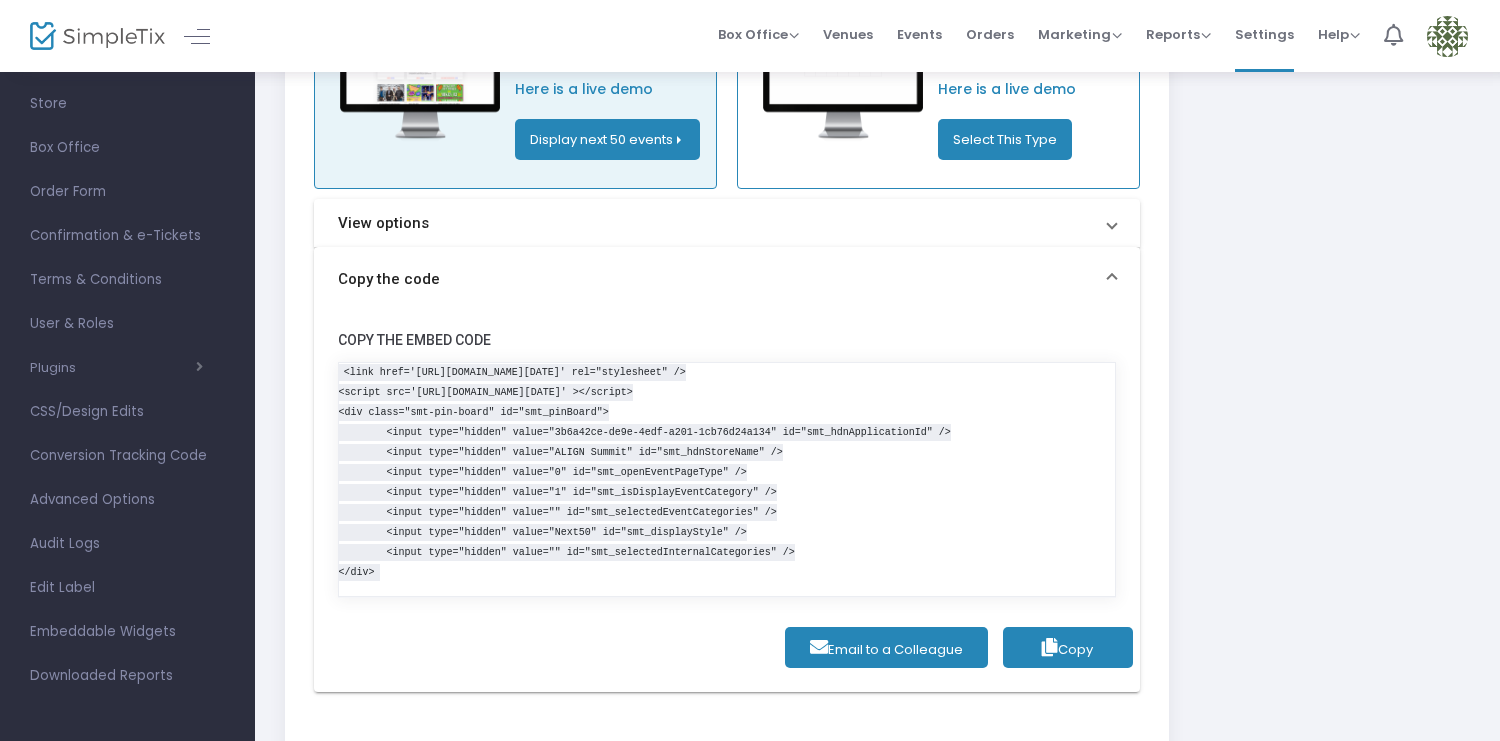 scroll, scrollTop: 142, scrollLeft: 0, axis: vertical 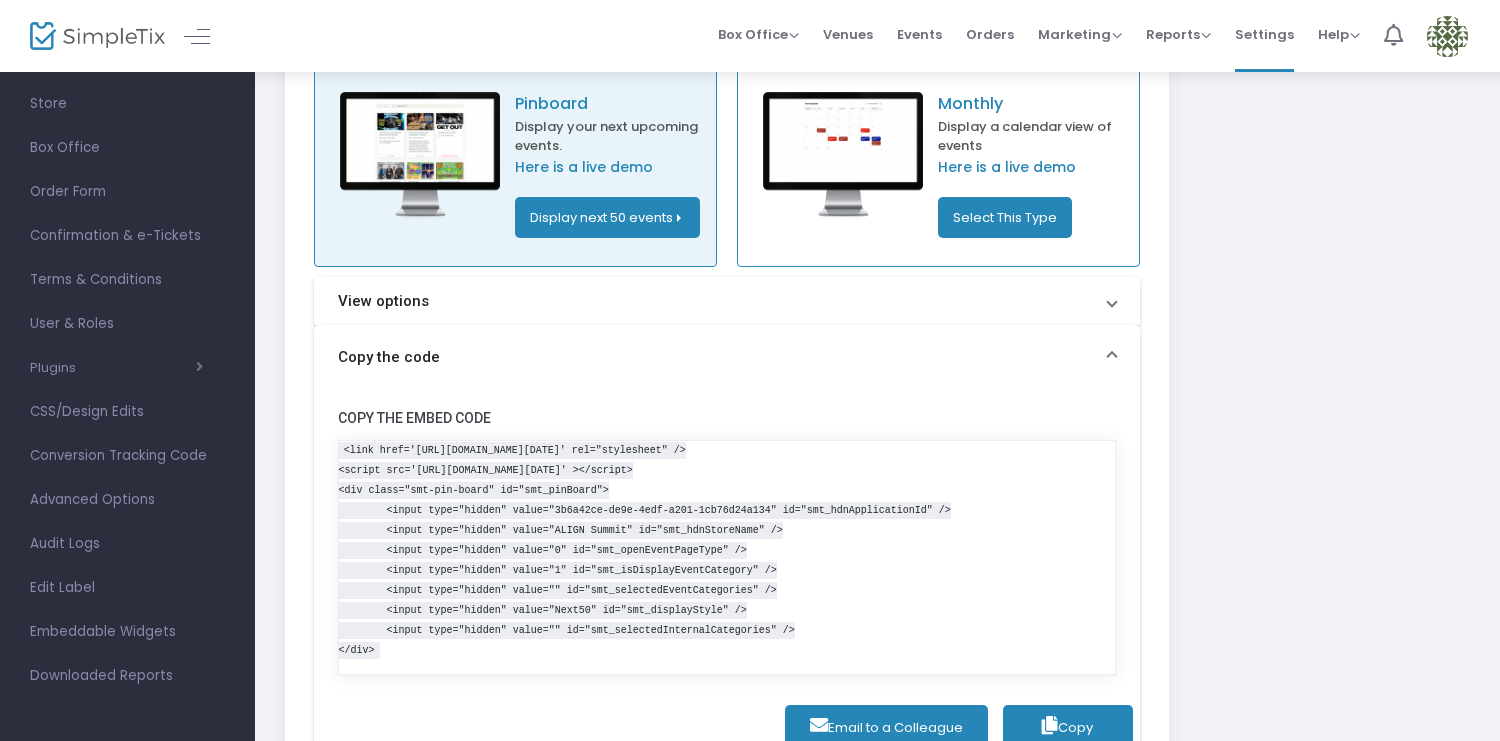 click on "View options" at bounding box center (715, 301) 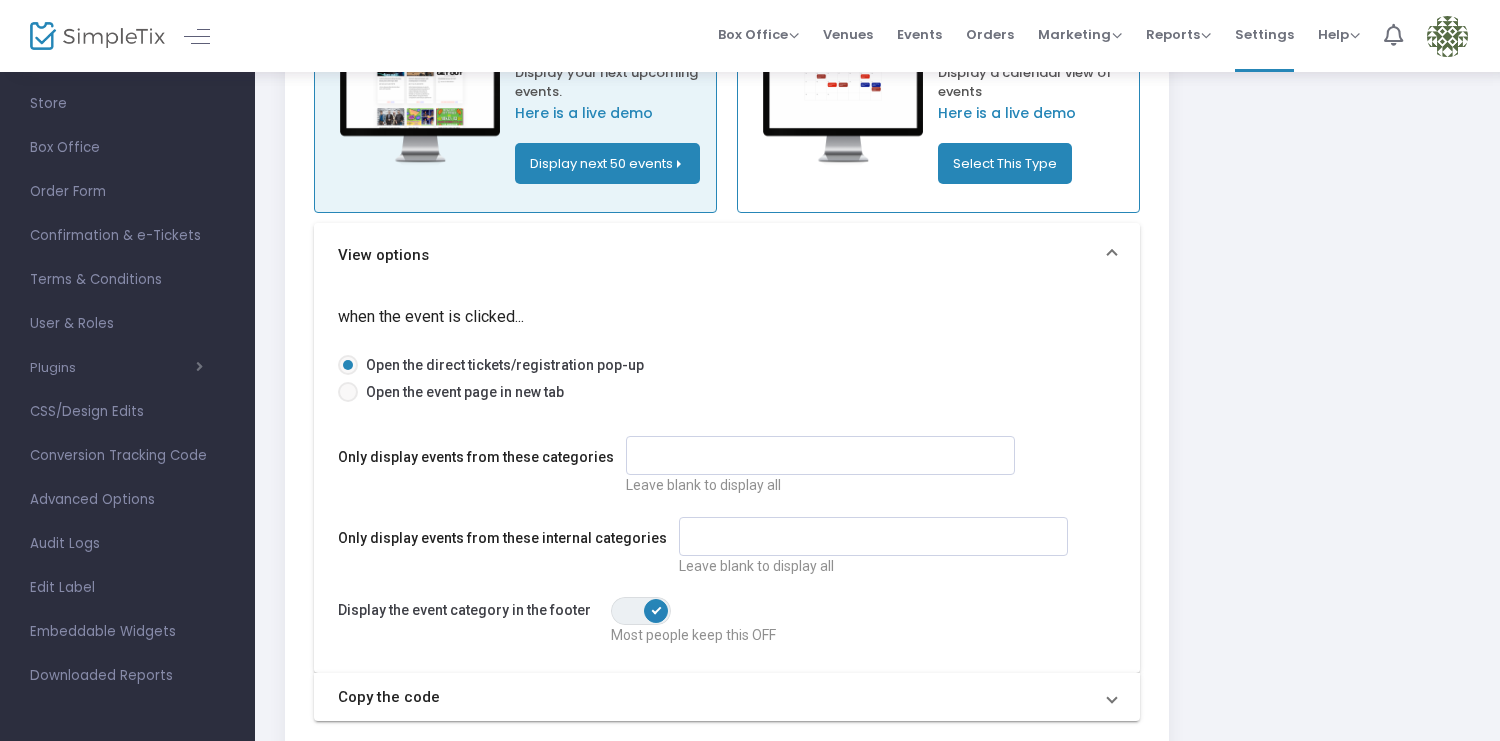 scroll, scrollTop: 96, scrollLeft: 0, axis: vertical 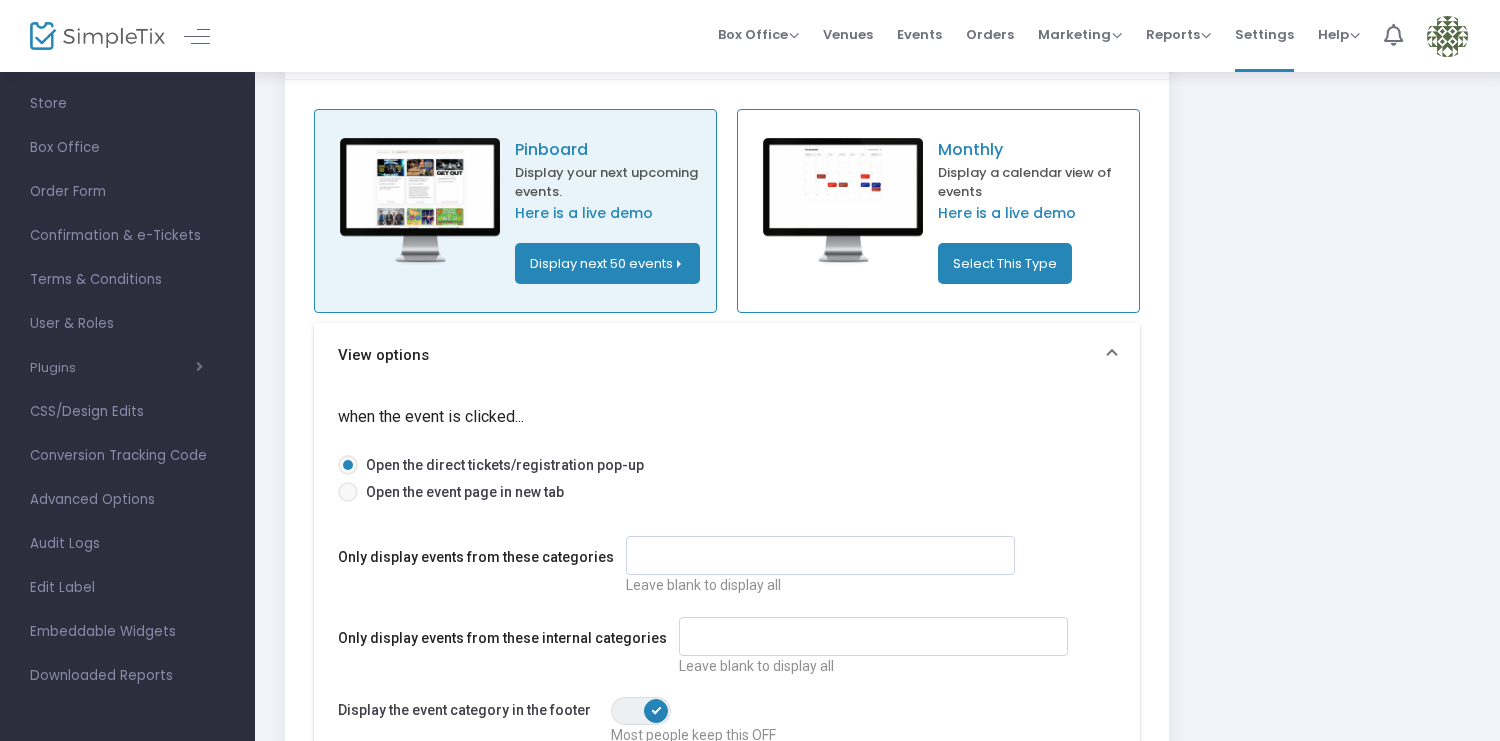 click on "View options" at bounding box center (727, 355) 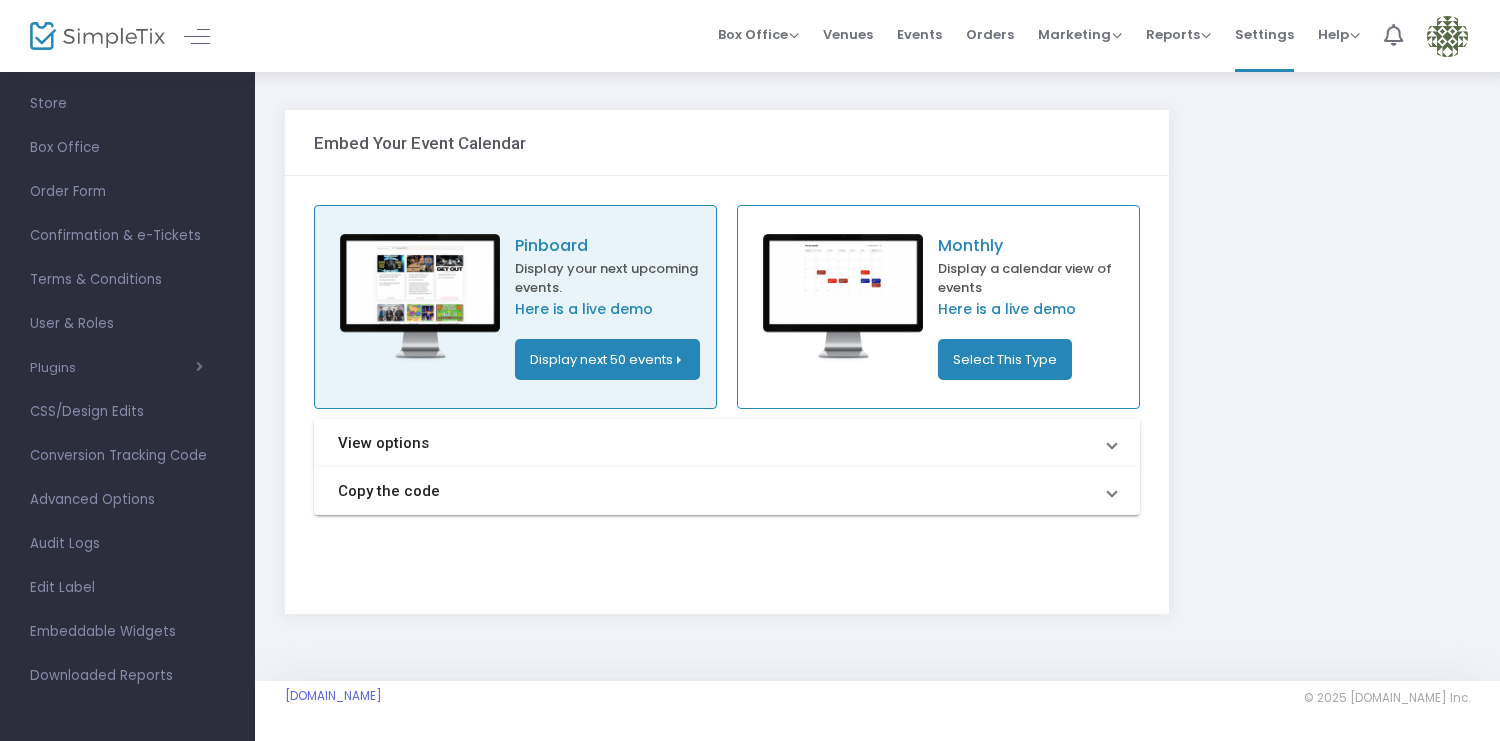 scroll, scrollTop: 0, scrollLeft: 0, axis: both 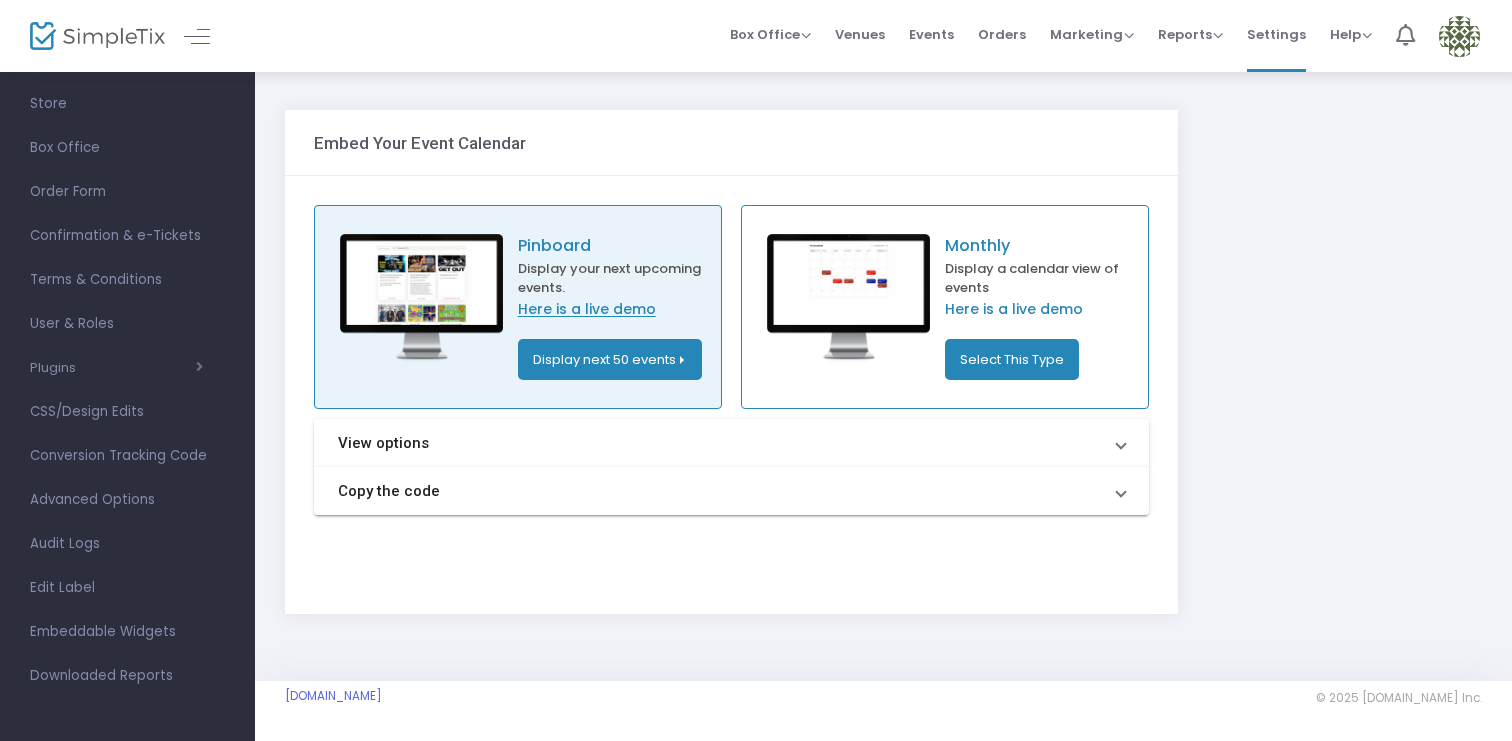 click on "Here is a live demo" 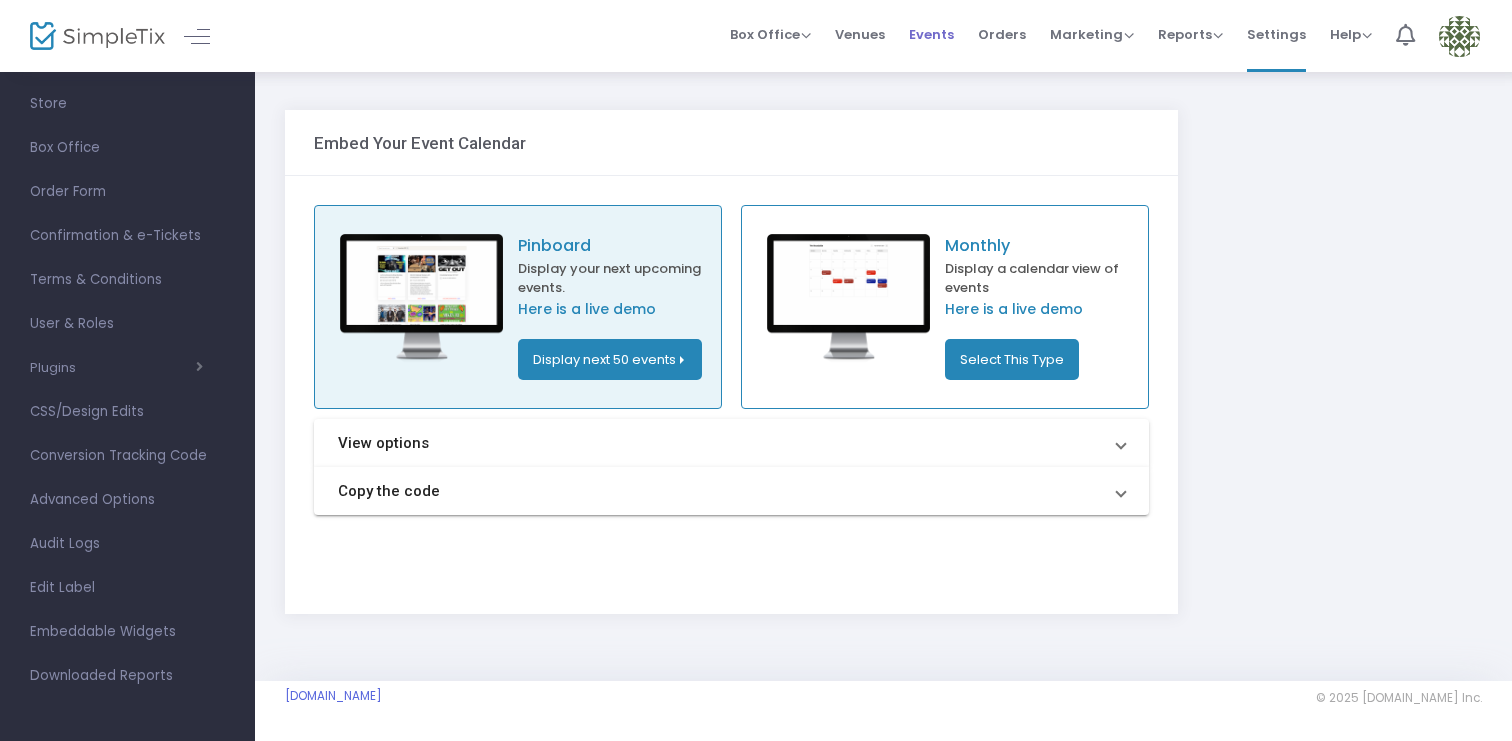 click on "Events" at bounding box center (931, 34) 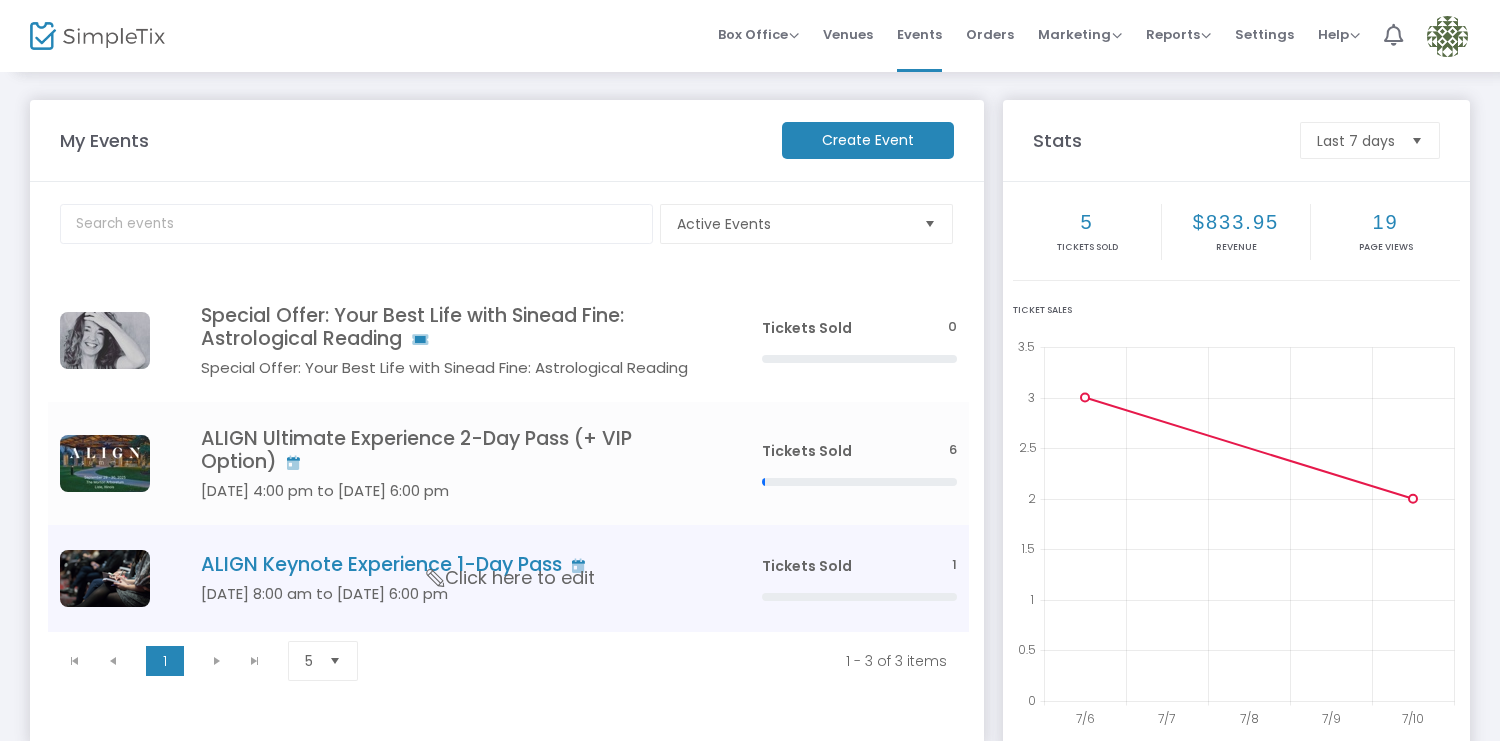 click on "Sep 30 8:00 am to Sep 30 6:00 pm" 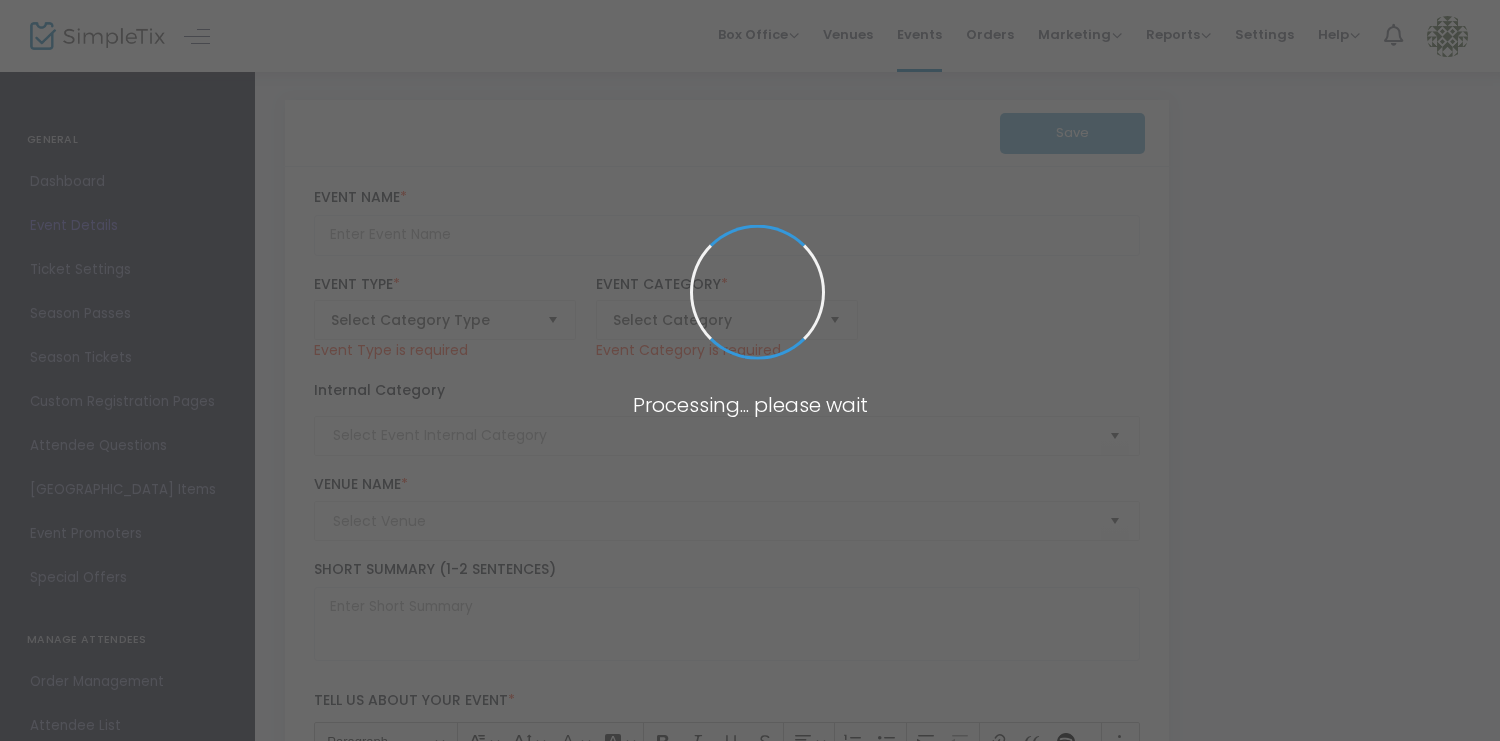 type on "ALIGN Keynote Experience 1-Day Pass" 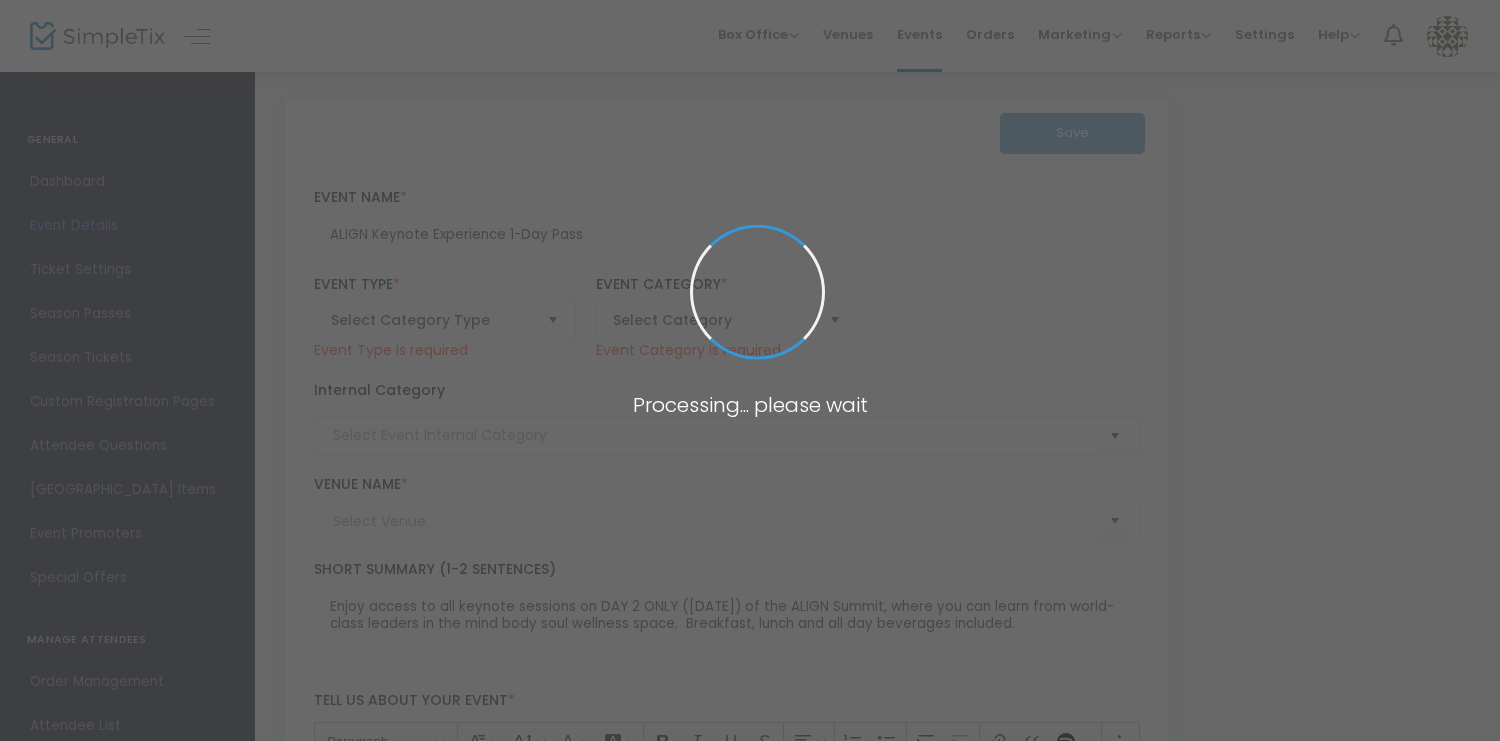type on "The Morton Arboretum" 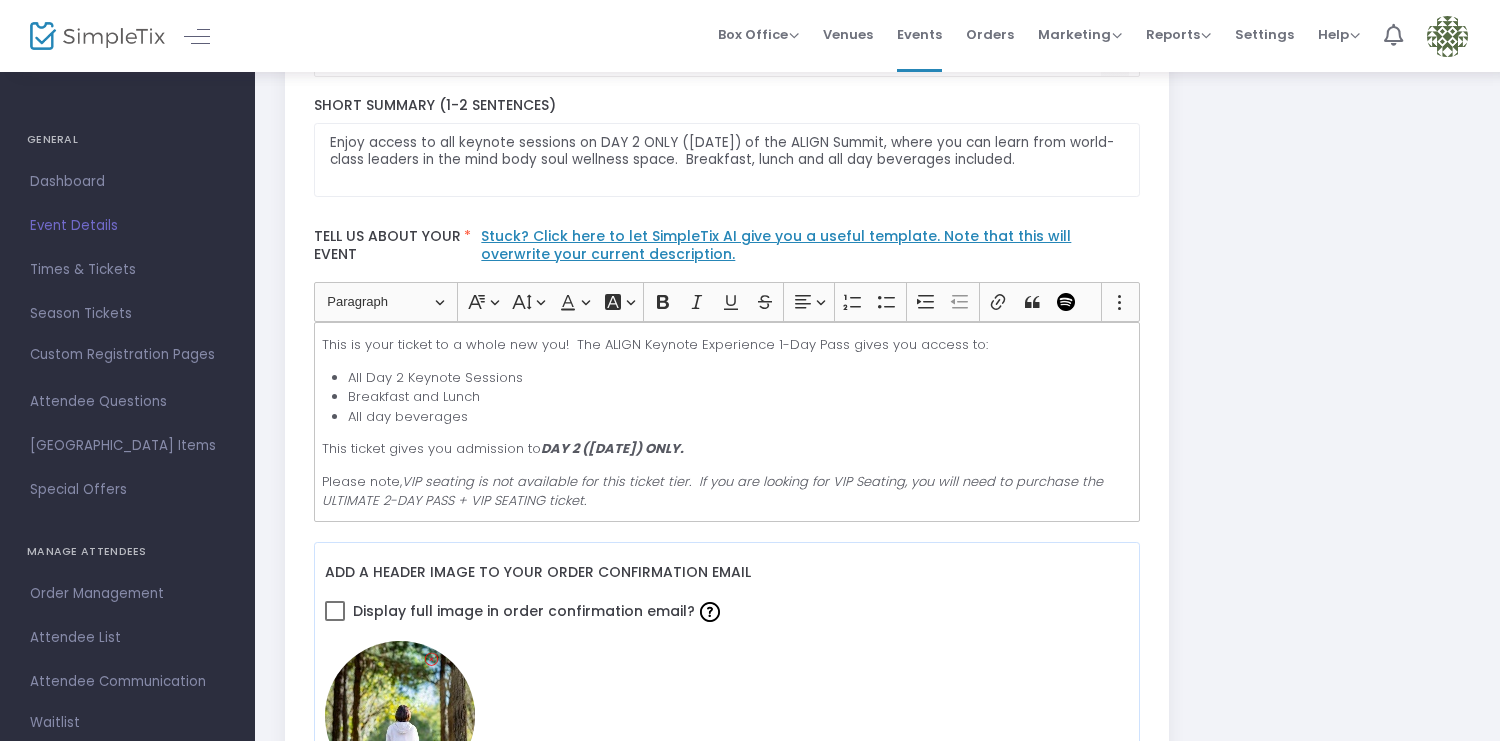 scroll, scrollTop: 454, scrollLeft: 0, axis: vertical 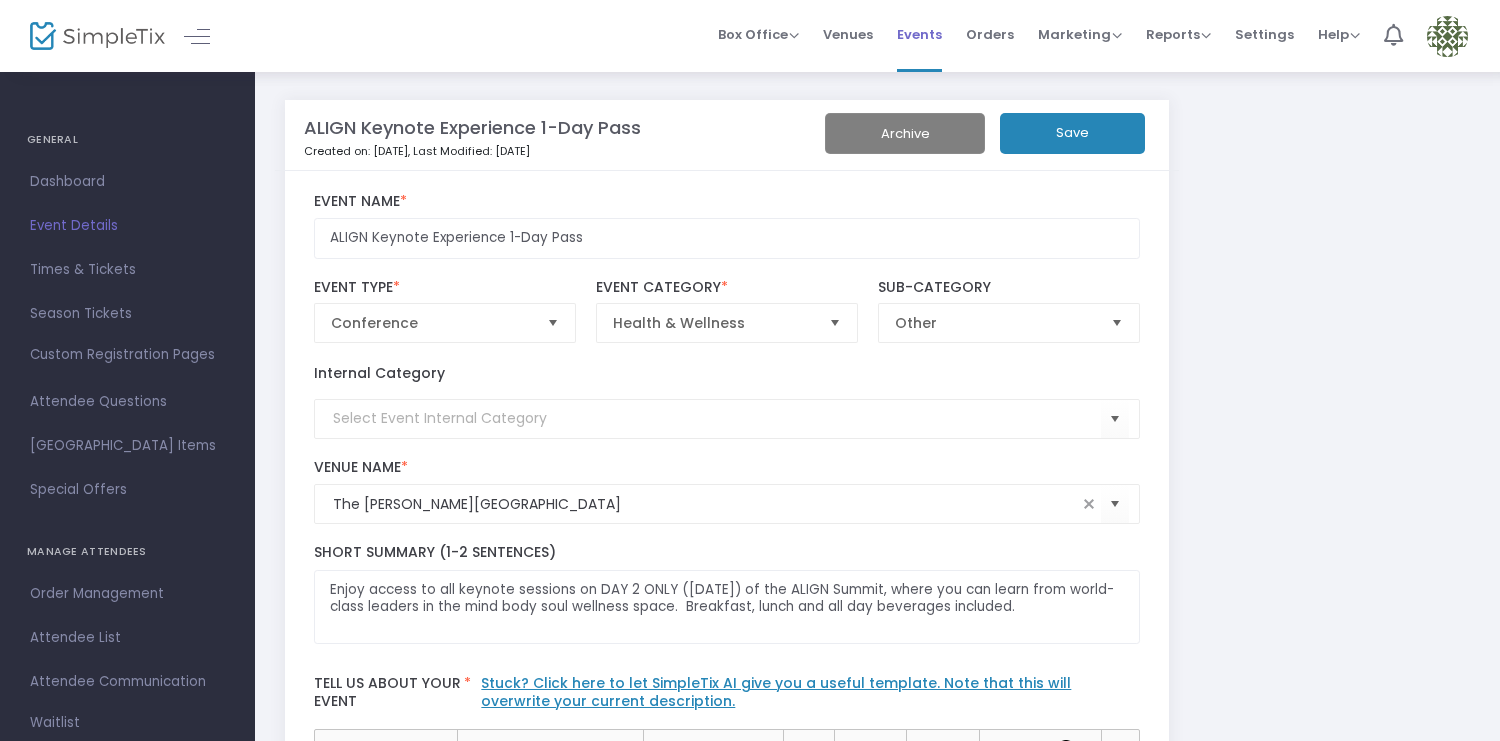 click on "Events" at bounding box center (919, 34) 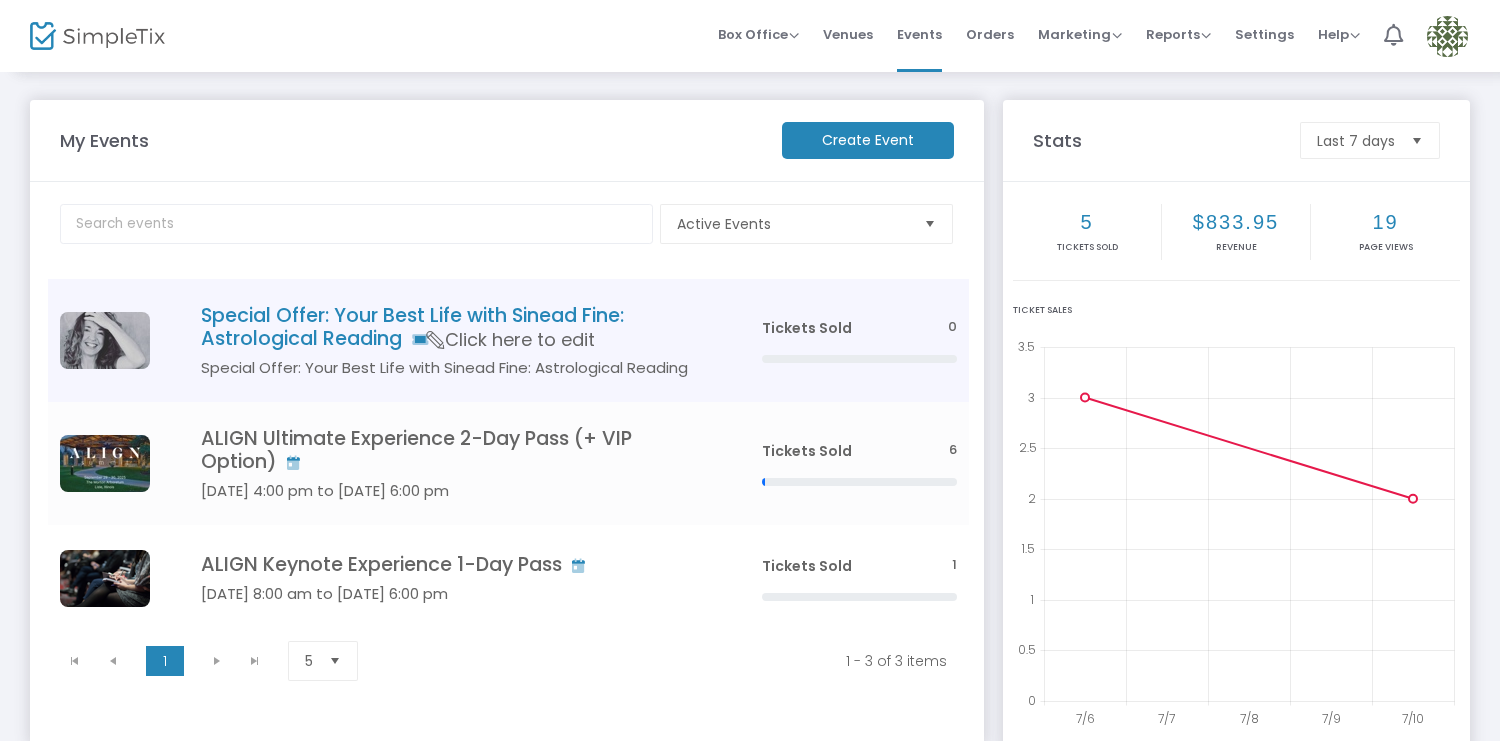 click on "Click here to edit" 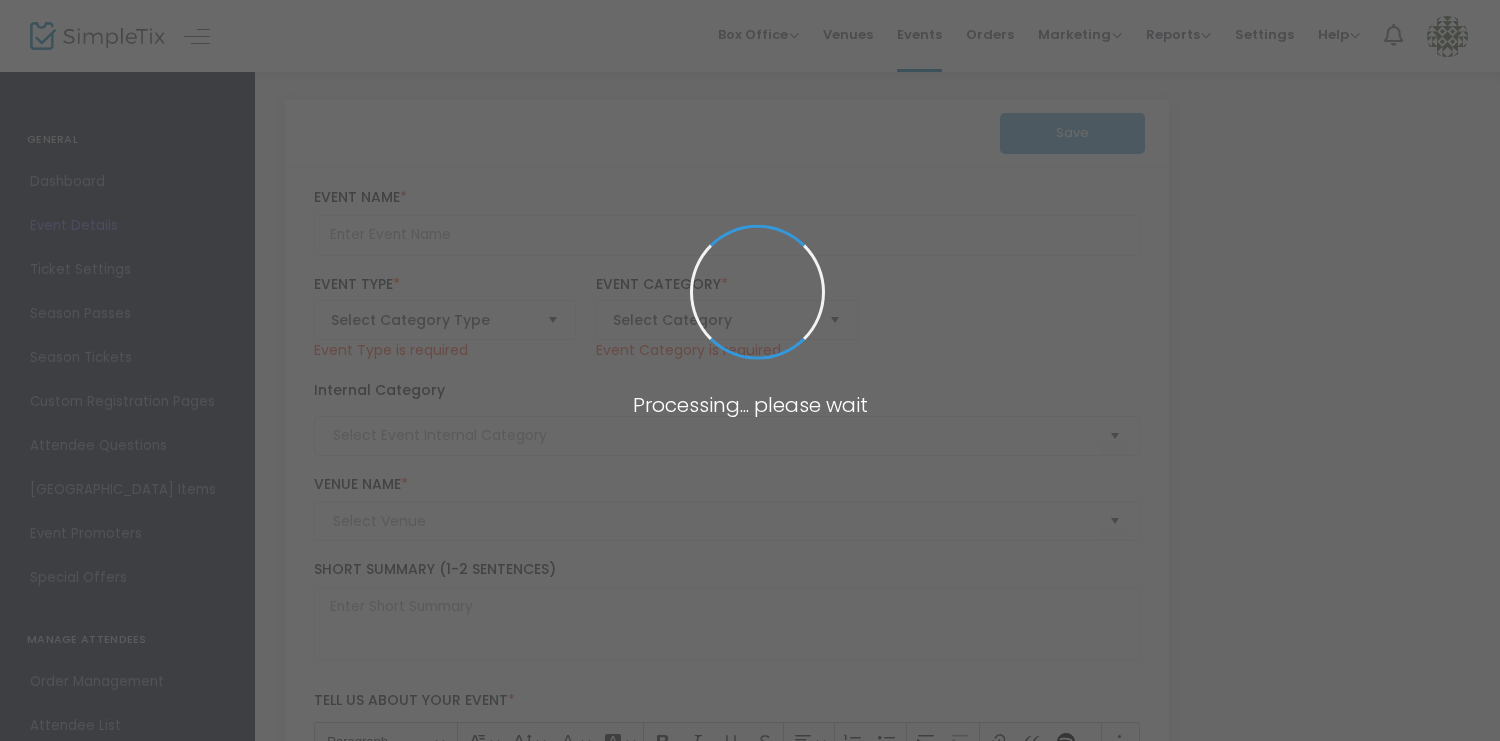 type on "Special Offer:  Your Best Life with Sinead Fine: Astrological Reading" 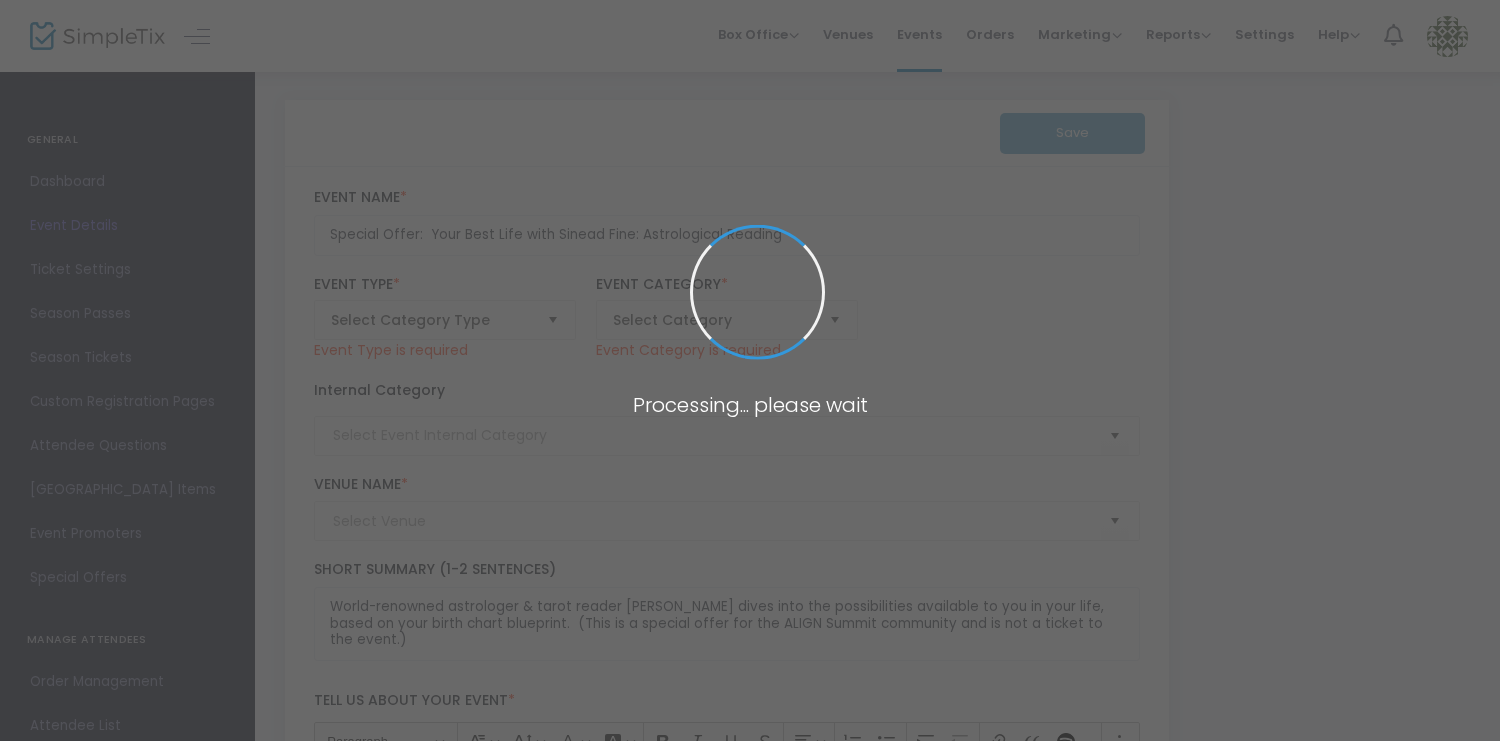 type on "This is a private astrological reading, sent to your inbox prior to the Summit" 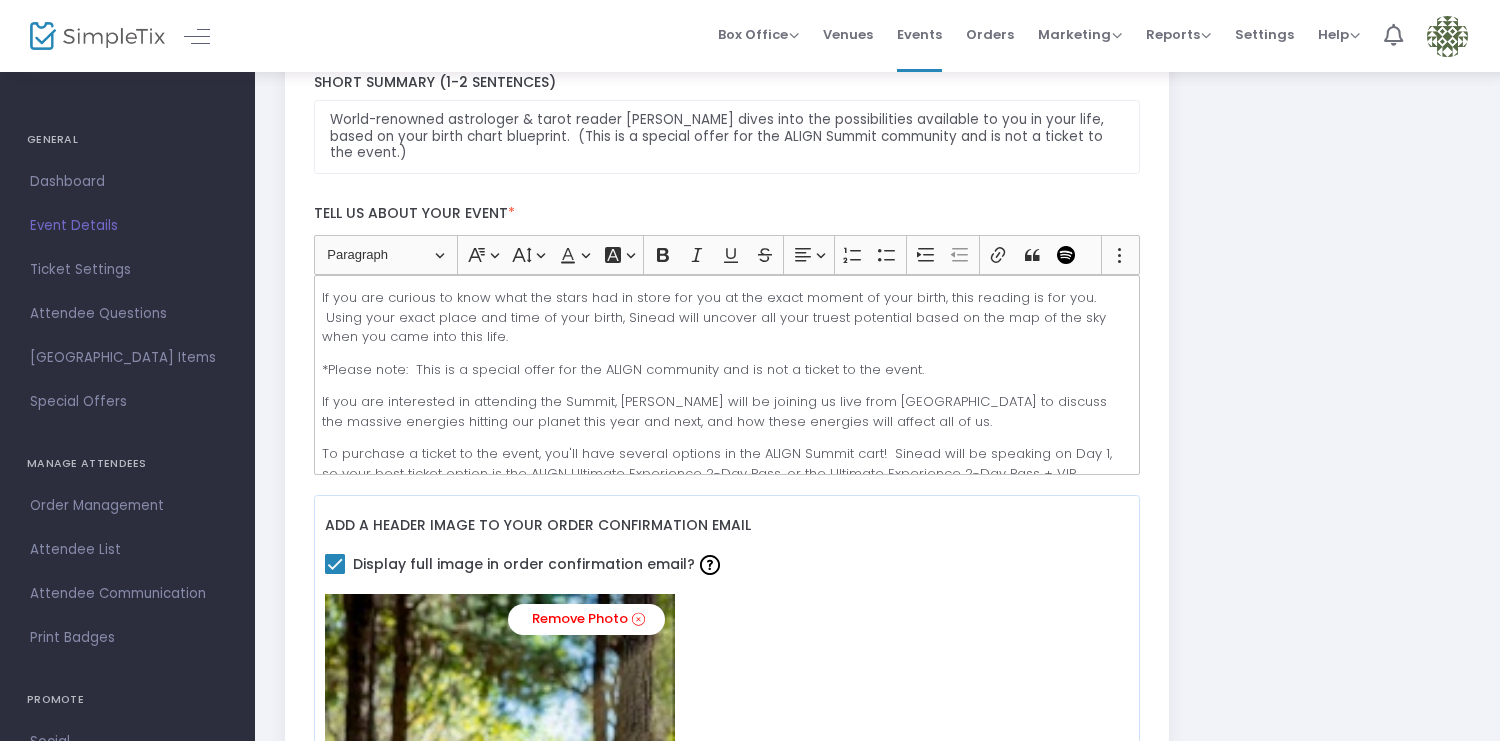 scroll, scrollTop: 466, scrollLeft: 0, axis: vertical 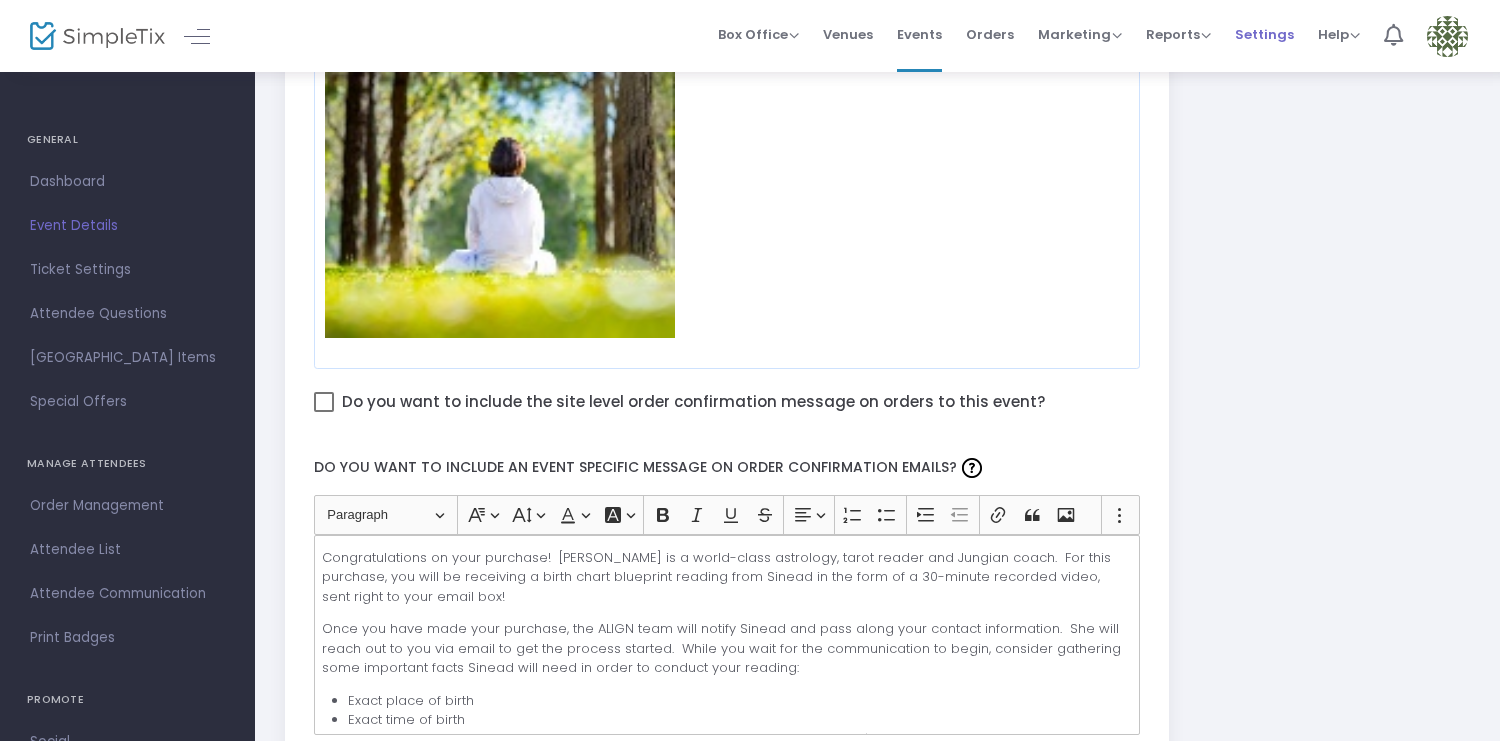click on "Settings" at bounding box center [1264, 34] 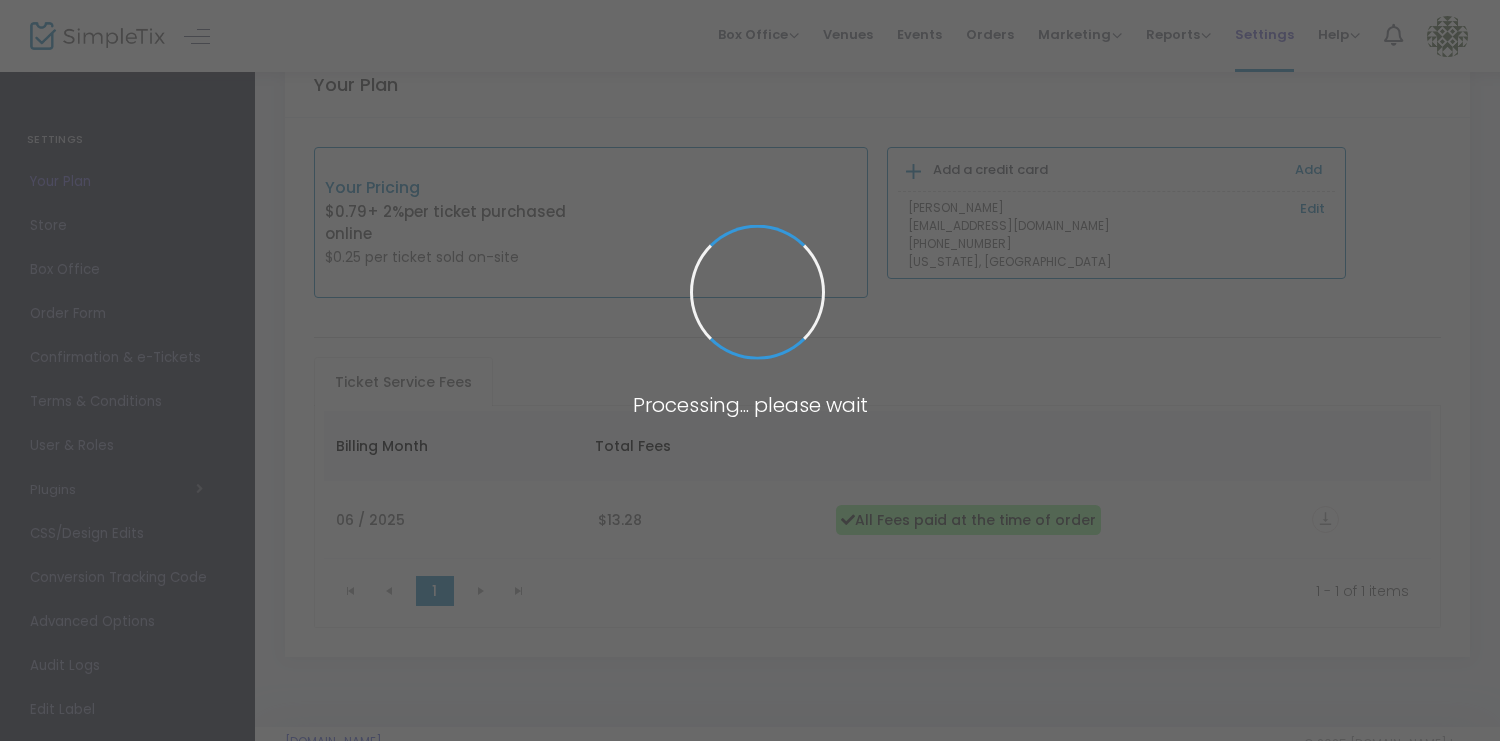 scroll, scrollTop: 94, scrollLeft: 0, axis: vertical 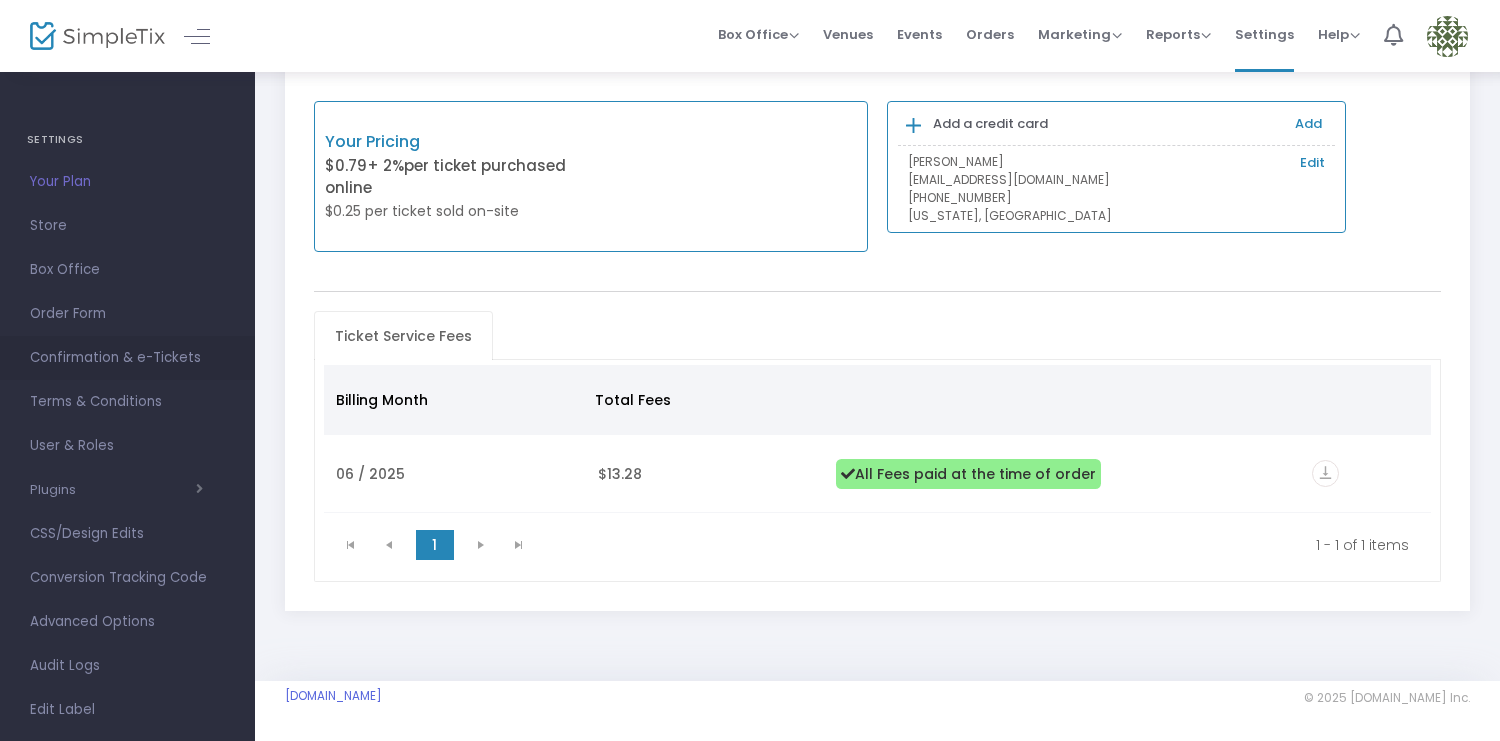 click on "Confirmation & e-Tickets" at bounding box center [127, 358] 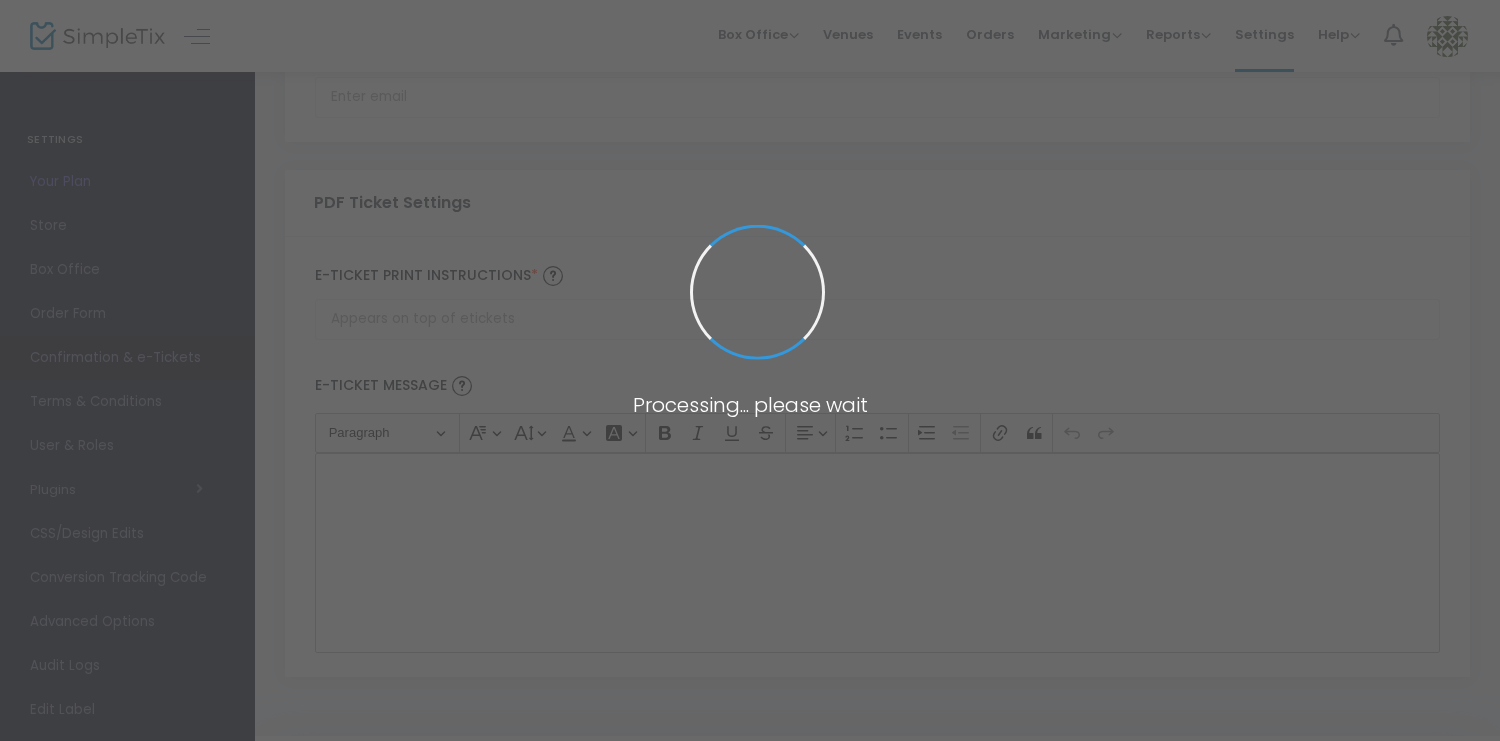 checkbox on "true" 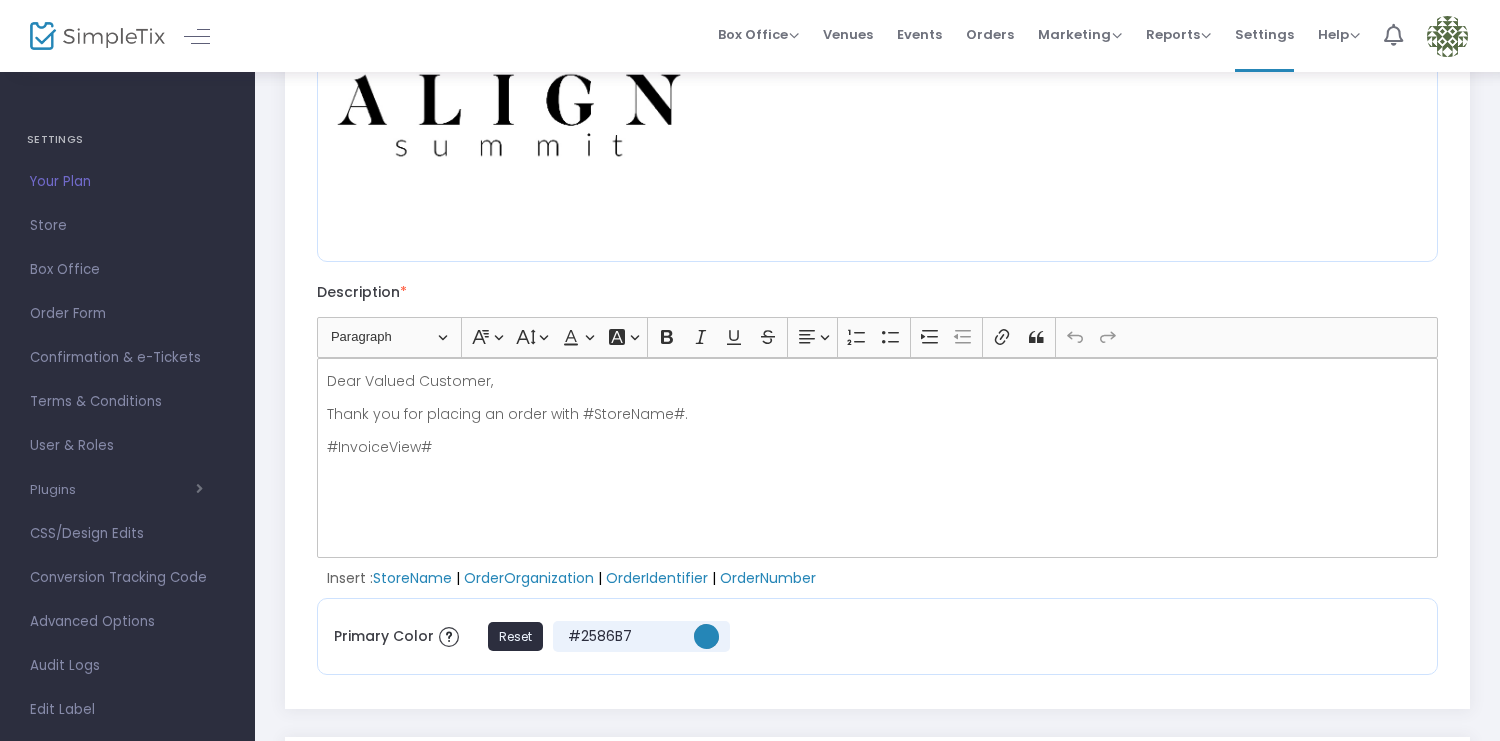 scroll, scrollTop: 368, scrollLeft: 0, axis: vertical 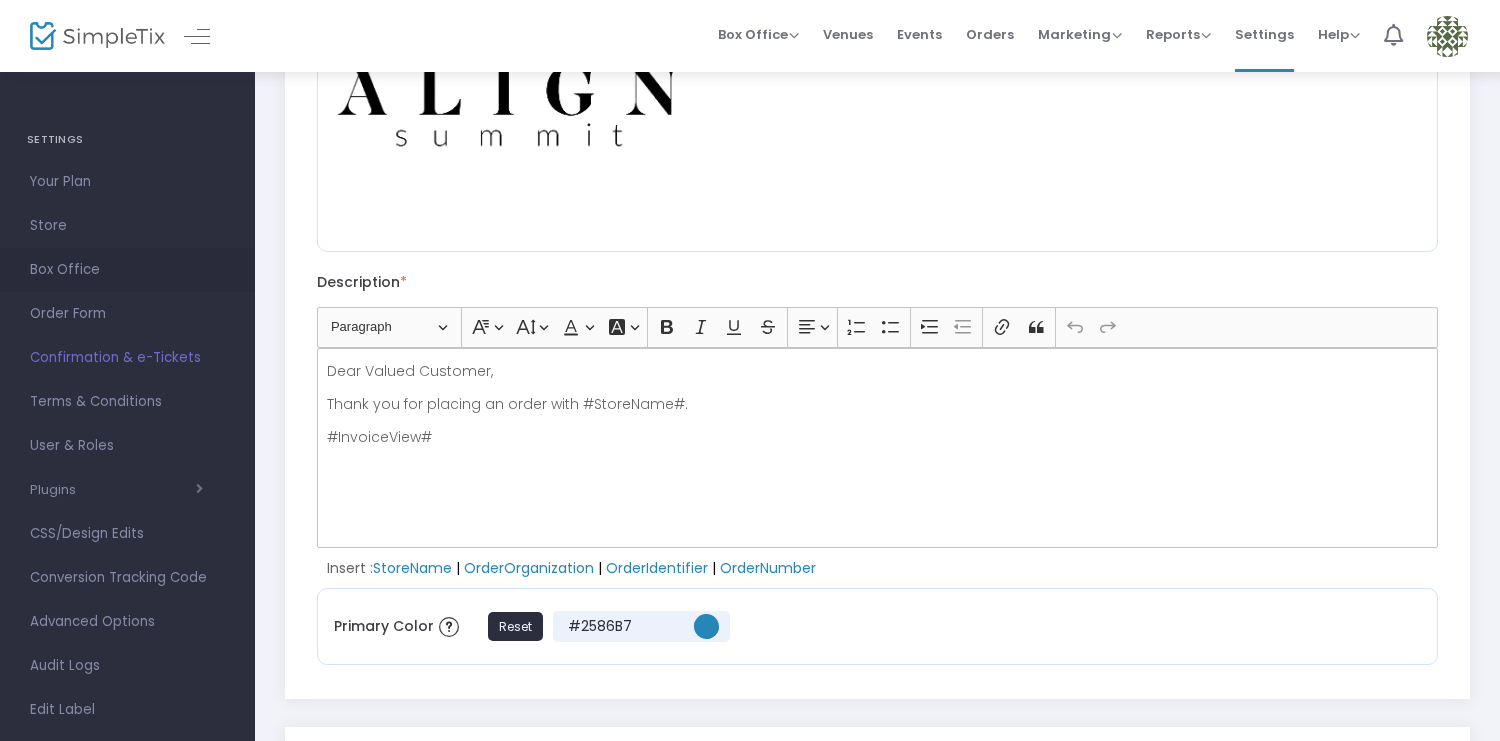 click on "Box Office" at bounding box center (127, 270) 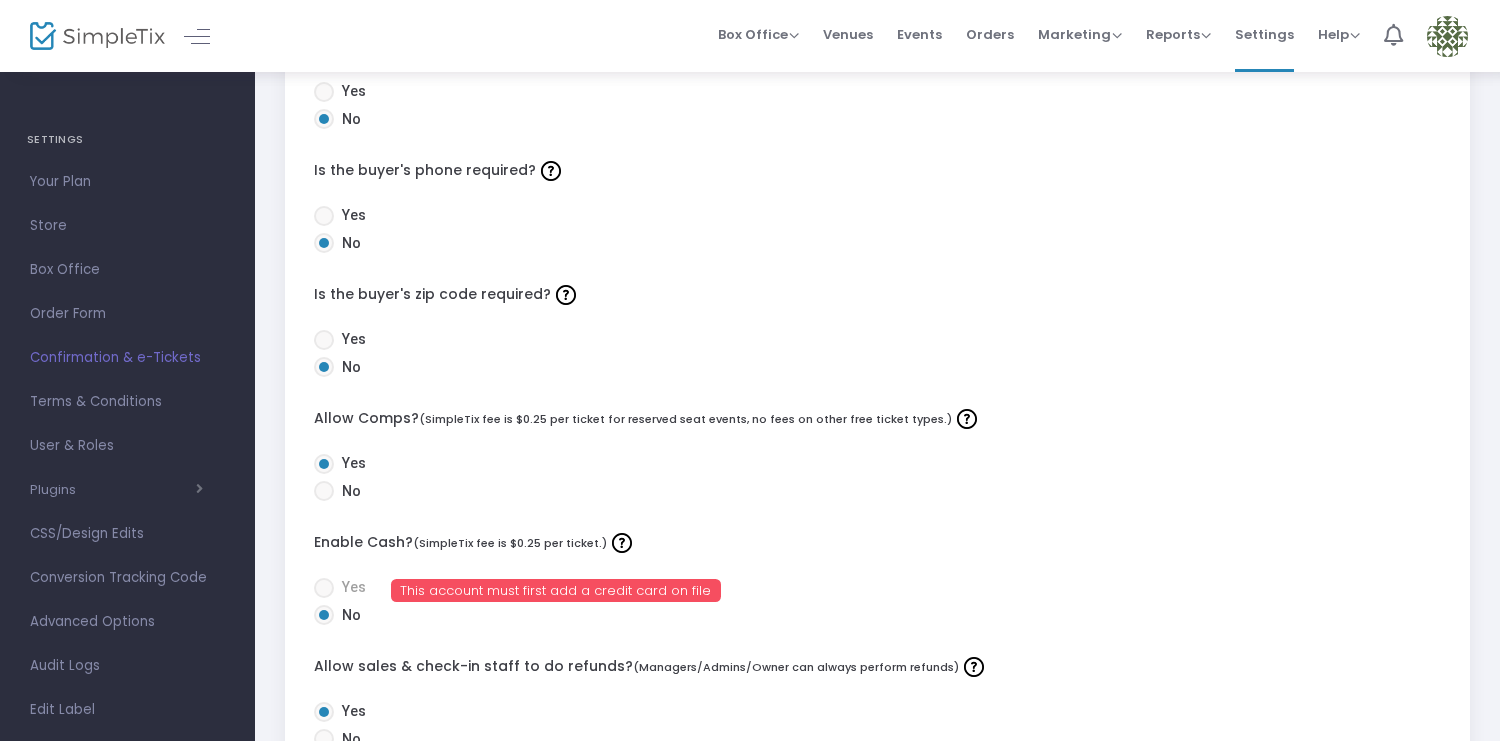 scroll, scrollTop: 424, scrollLeft: 0, axis: vertical 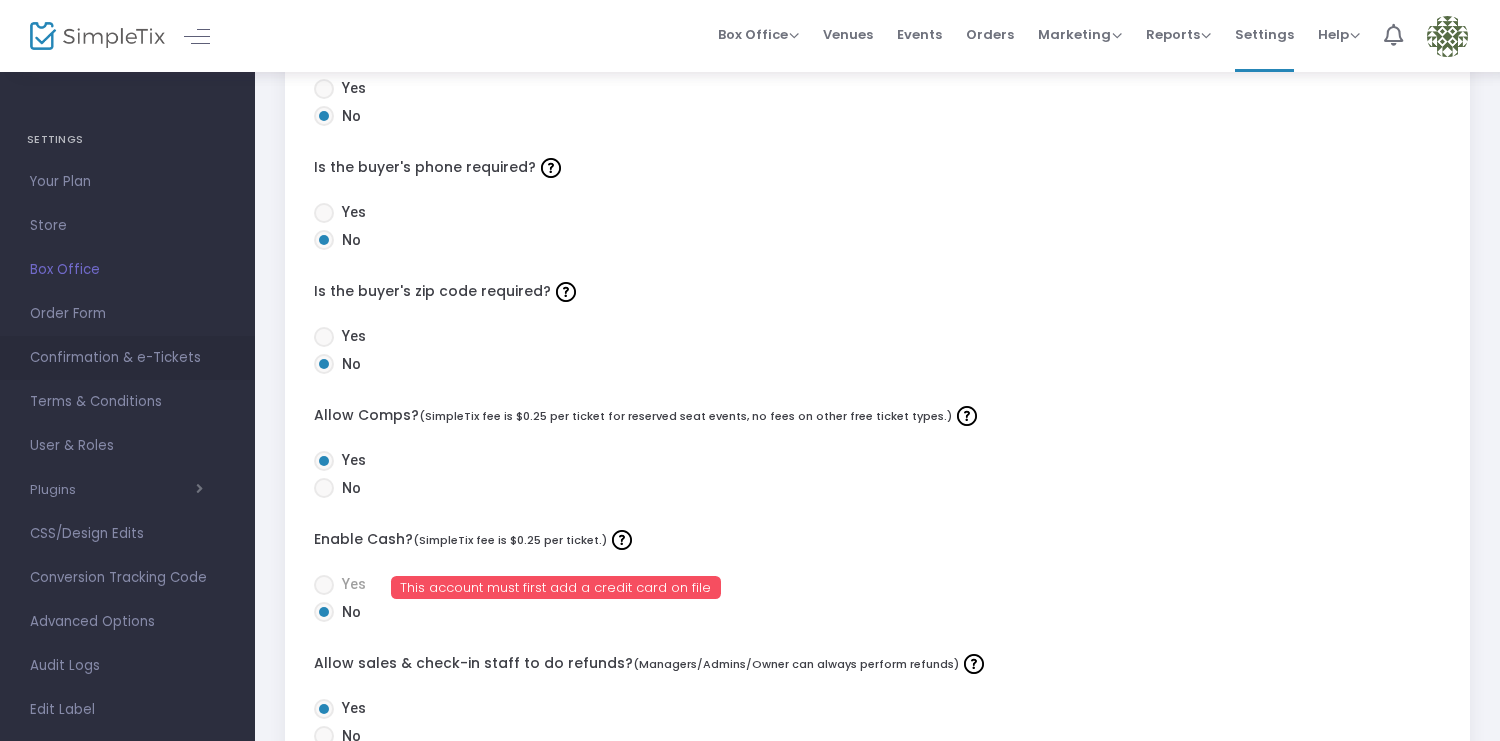 click on "Confirmation & e-Tickets" at bounding box center (127, 358) 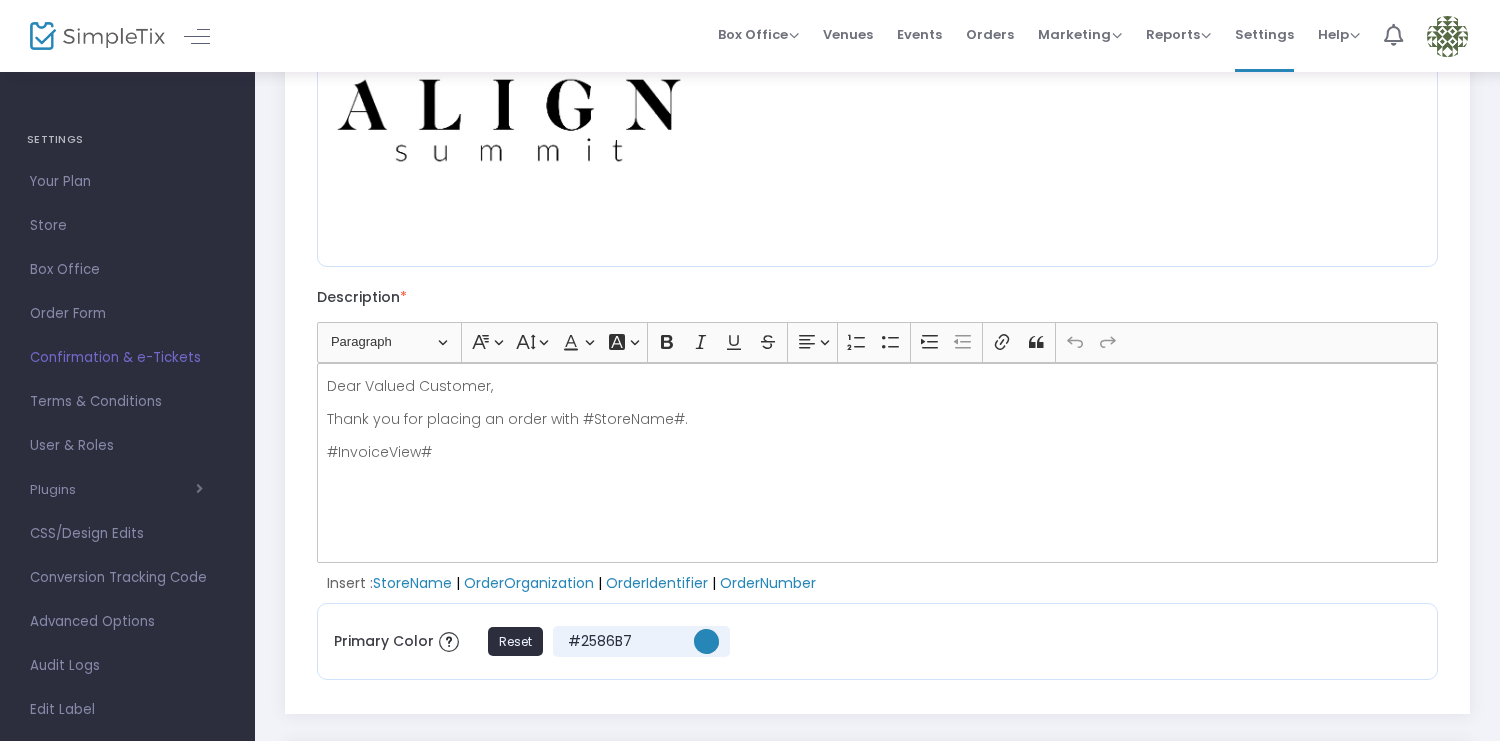 scroll, scrollTop: 374, scrollLeft: 0, axis: vertical 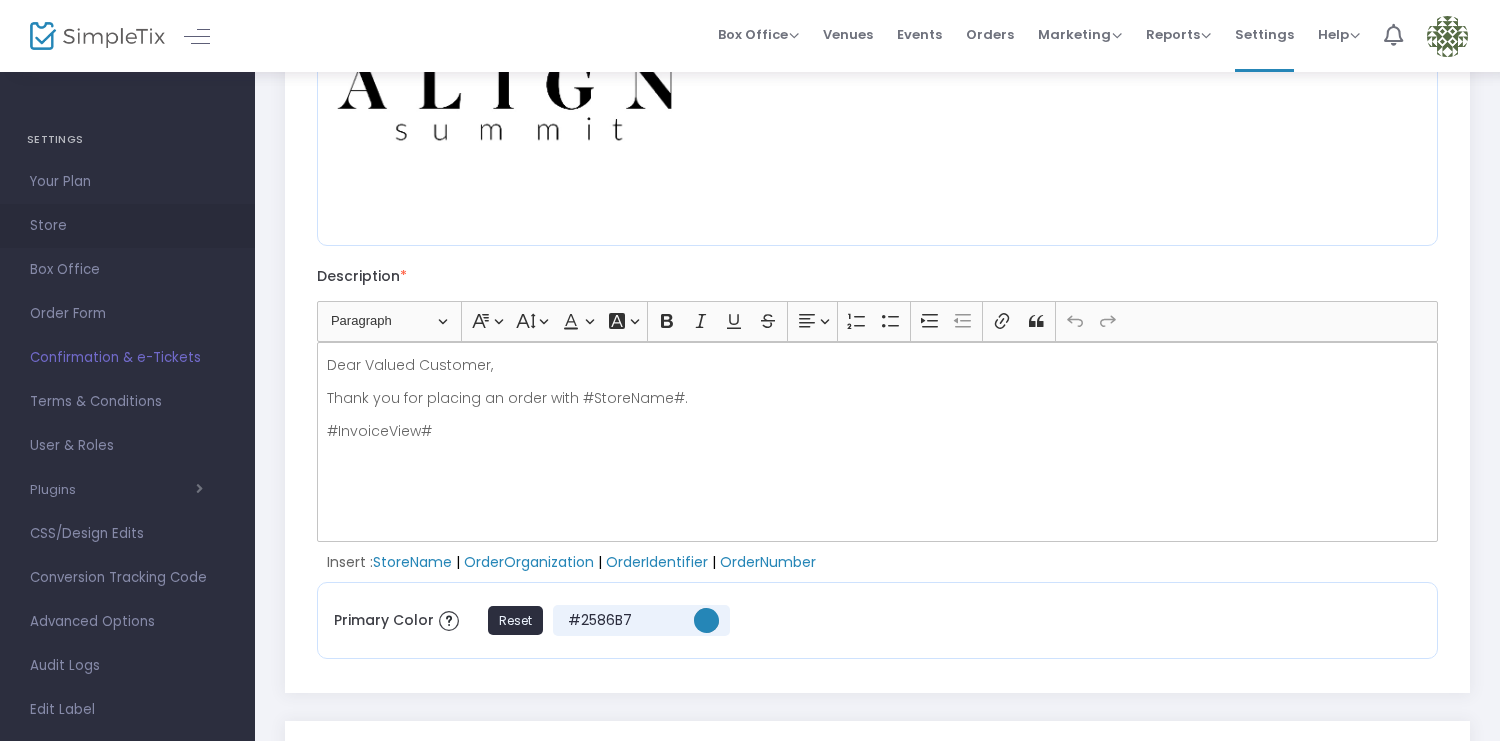 click on "Store" at bounding box center (127, 226) 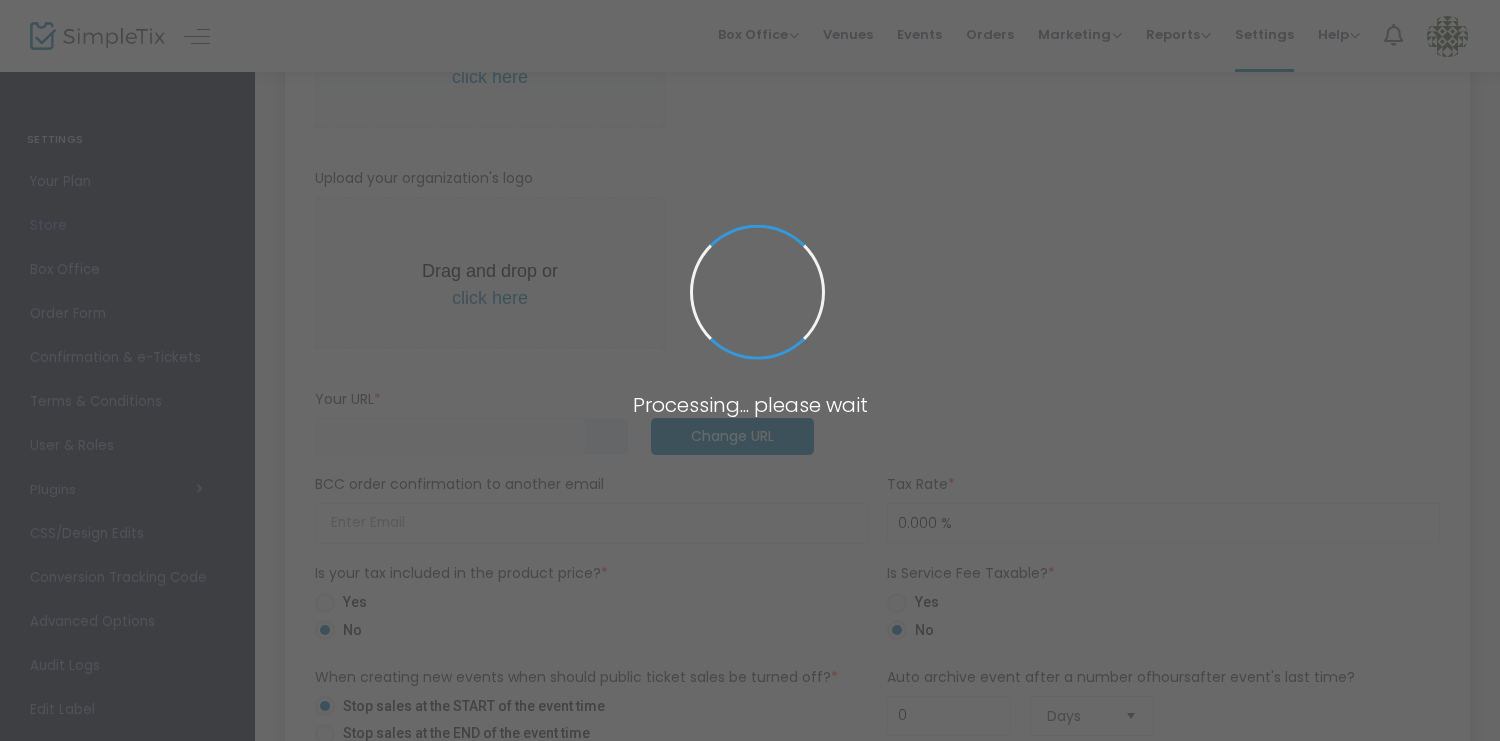type on "https://ALIGNsummit" 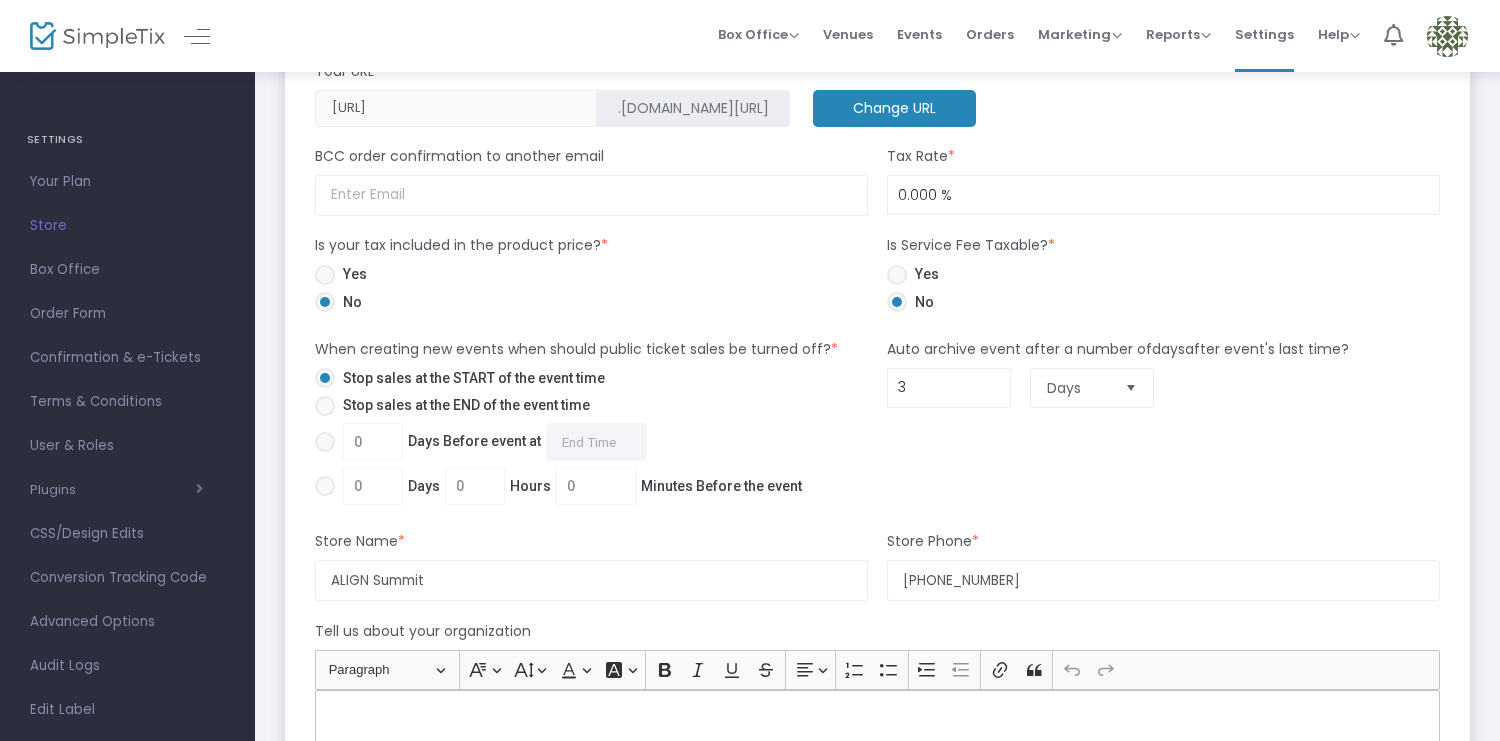 scroll, scrollTop: 1100, scrollLeft: 0, axis: vertical 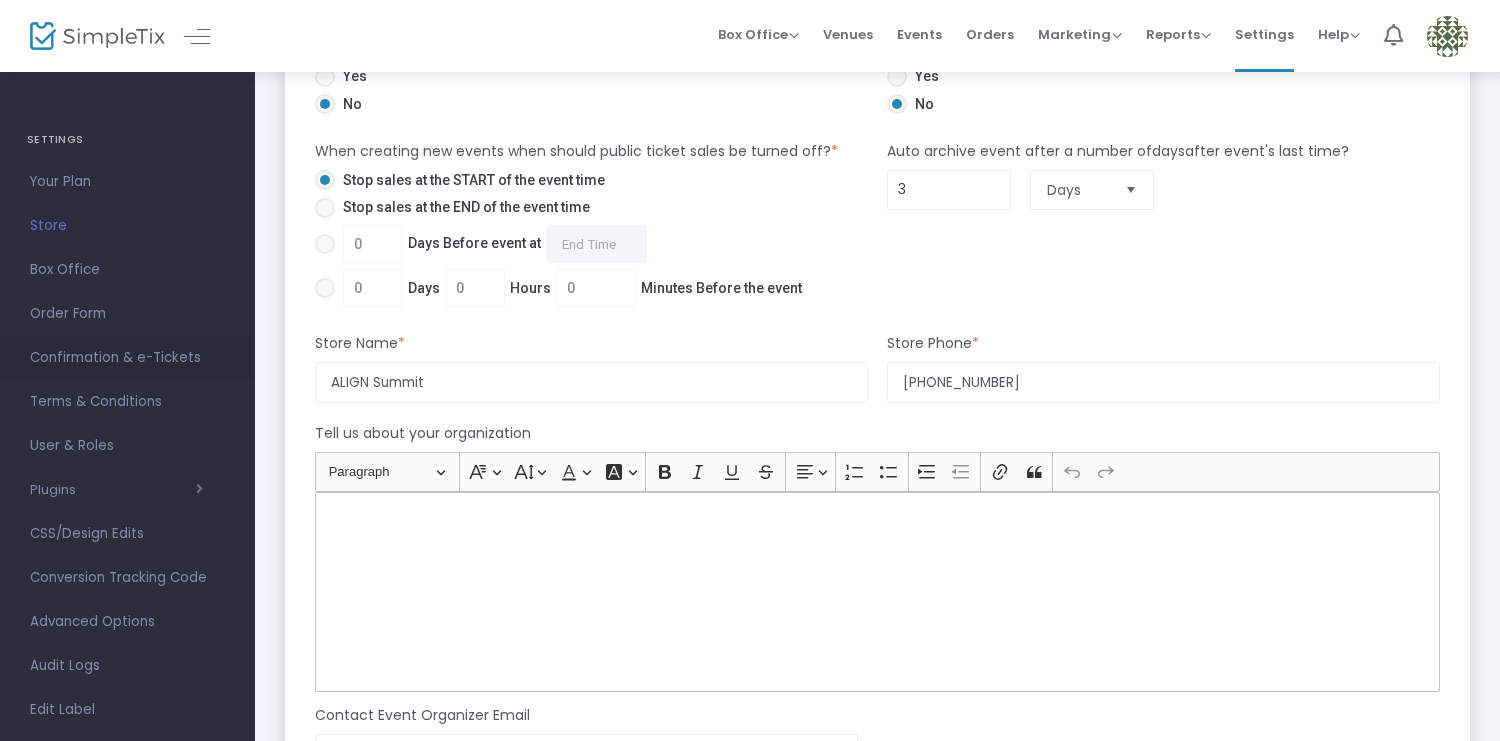 click on "Confirmation & e-Tickets" at bounding box center (127, 358) 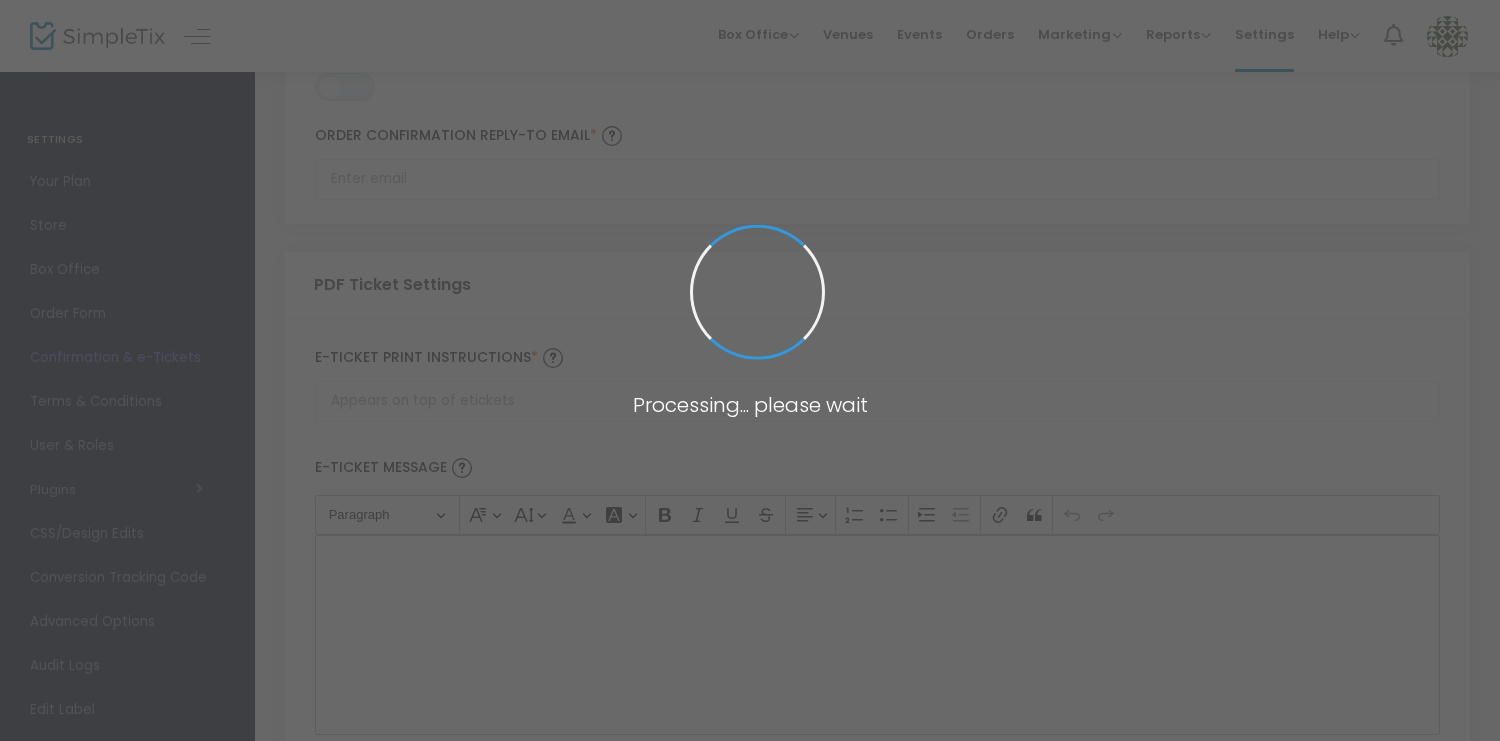 scroll, scrollTop: 1280, scrollLeft: 0, axis: vertical 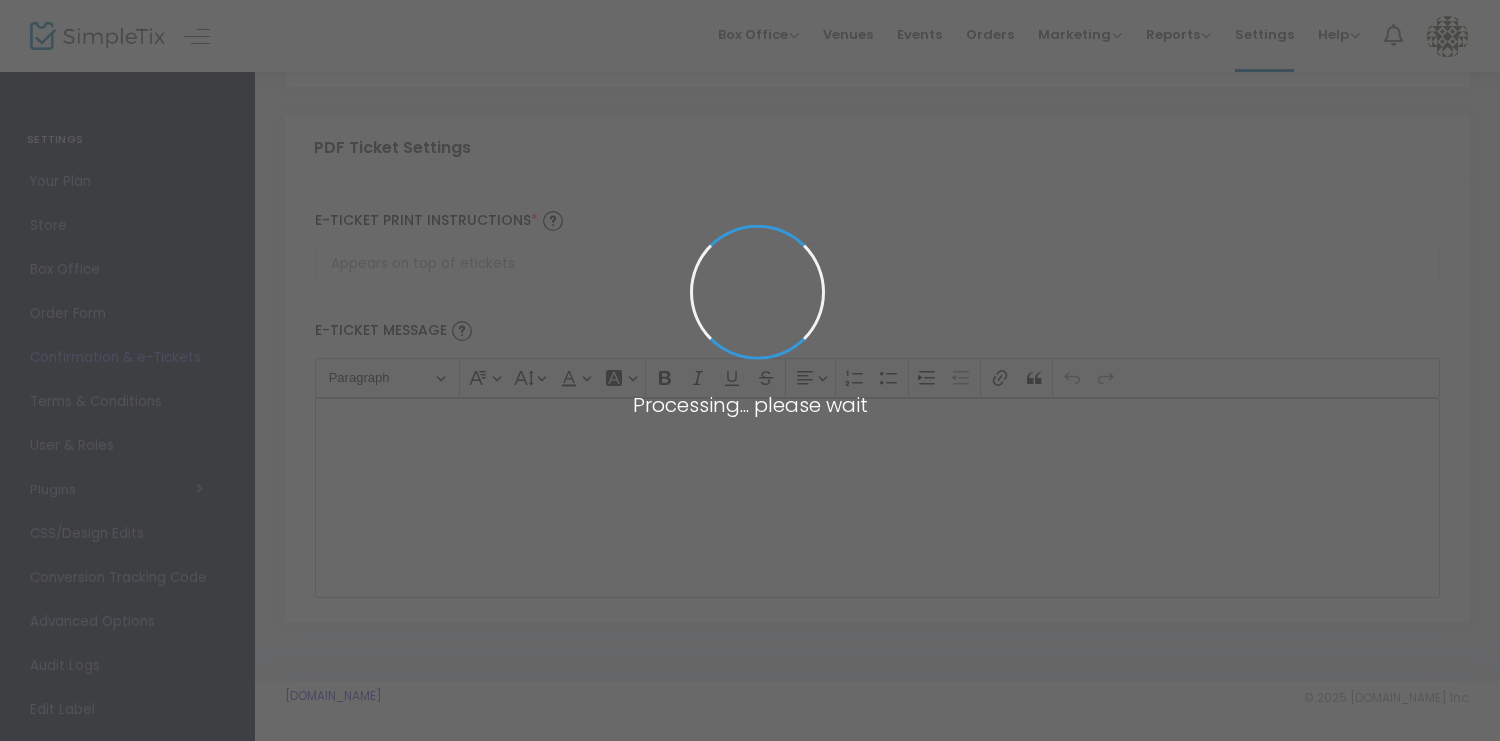 checkbox on "true" 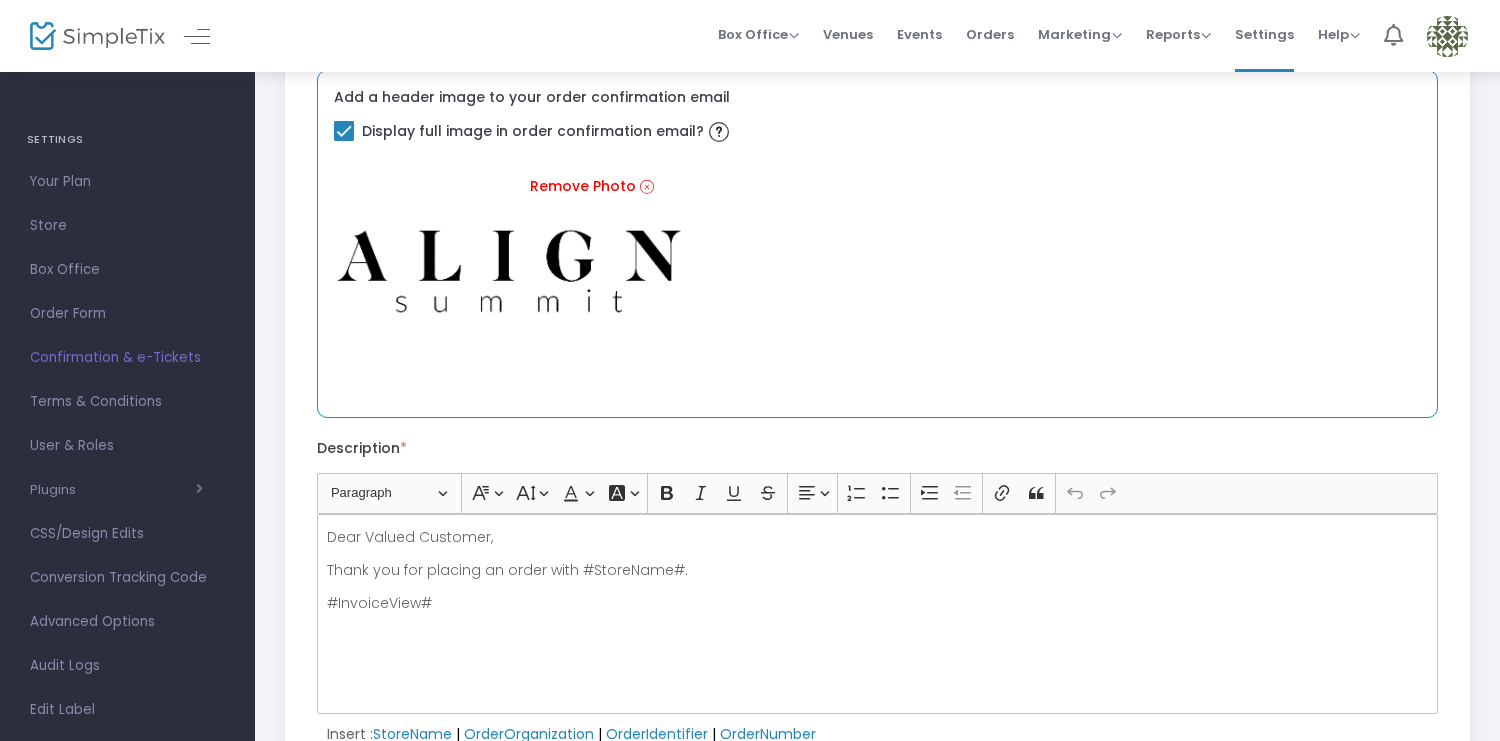 scroll, scrollTop: 0, scrollLeft: 0, axis: both 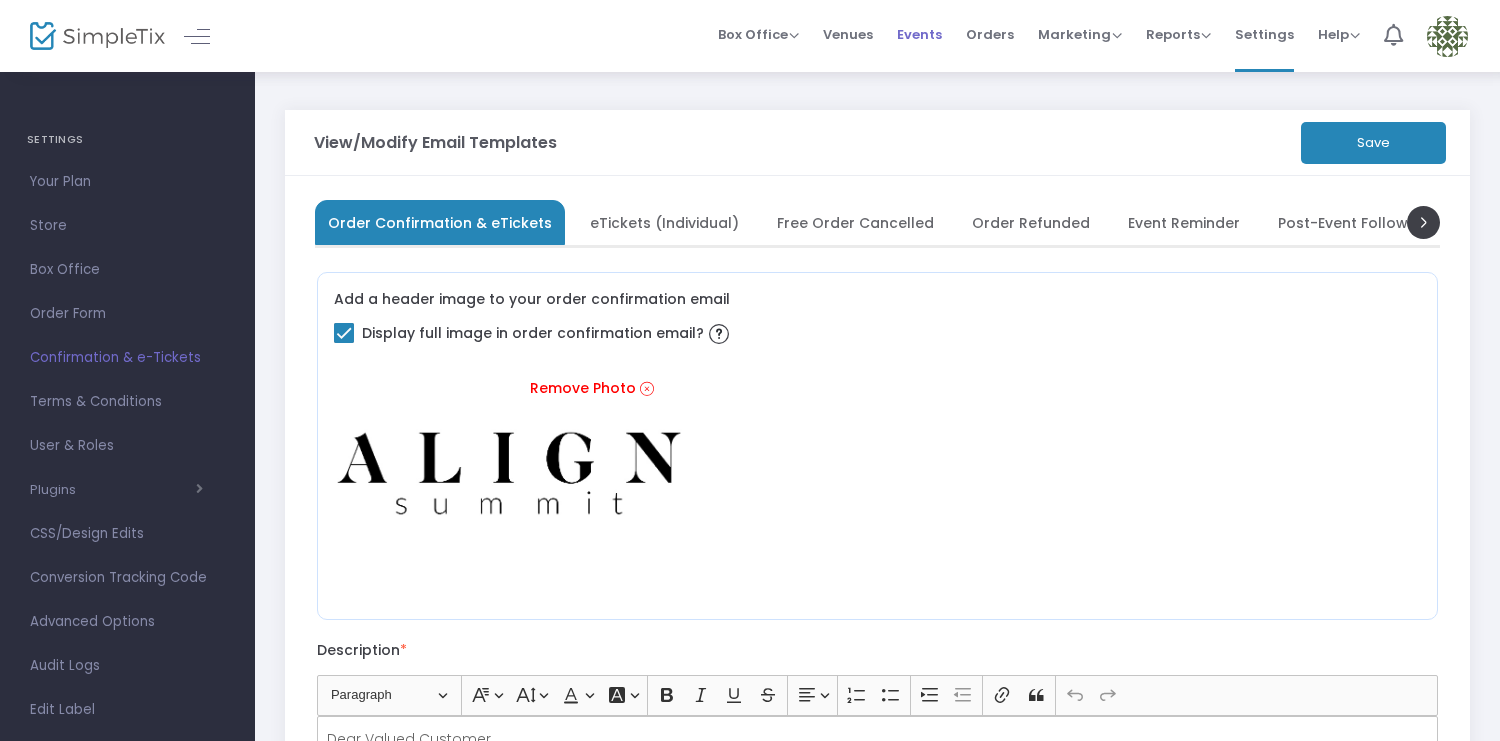 click on "Events" at bounding box center [919, 34] 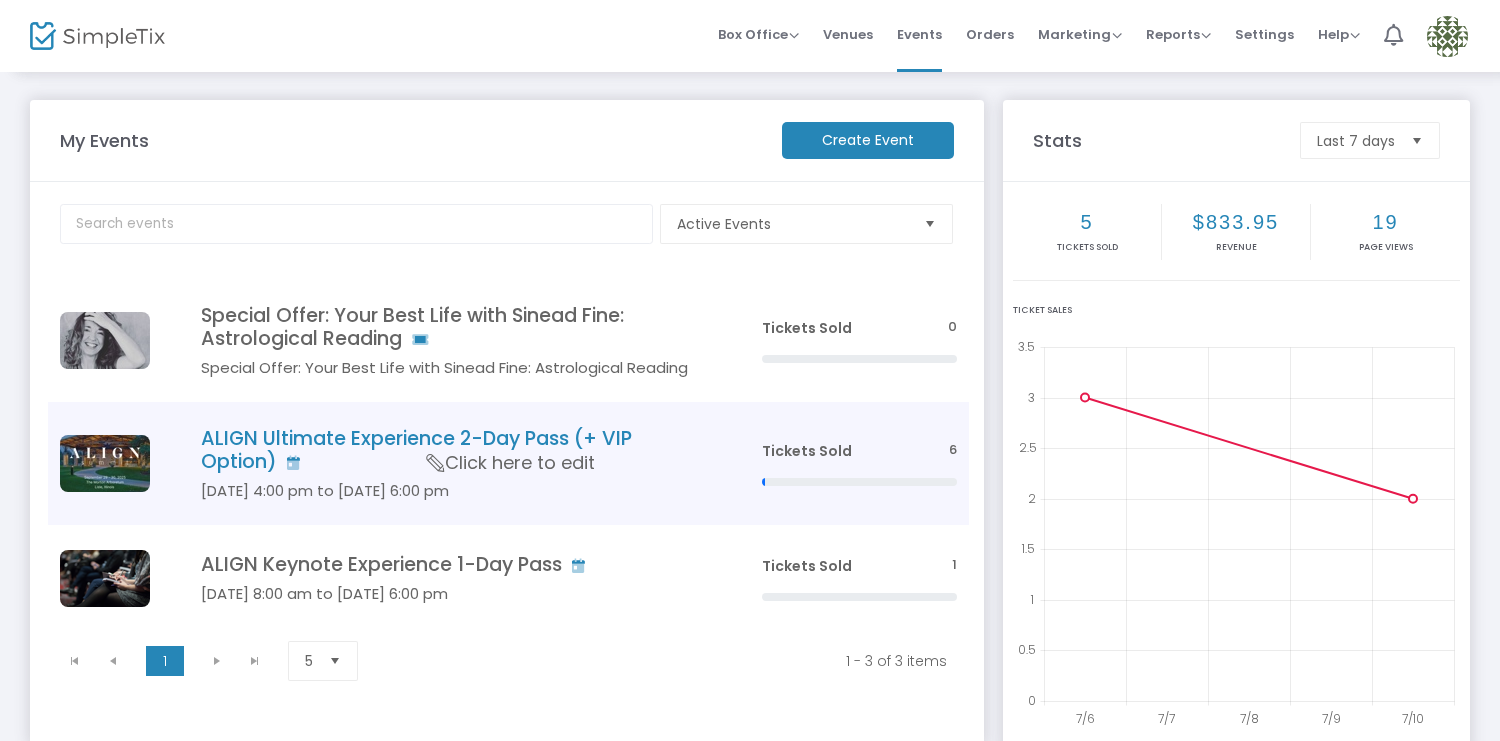 click on "ALIGN Ultimate Experience 2-Day Pass (+ VIP Option)" 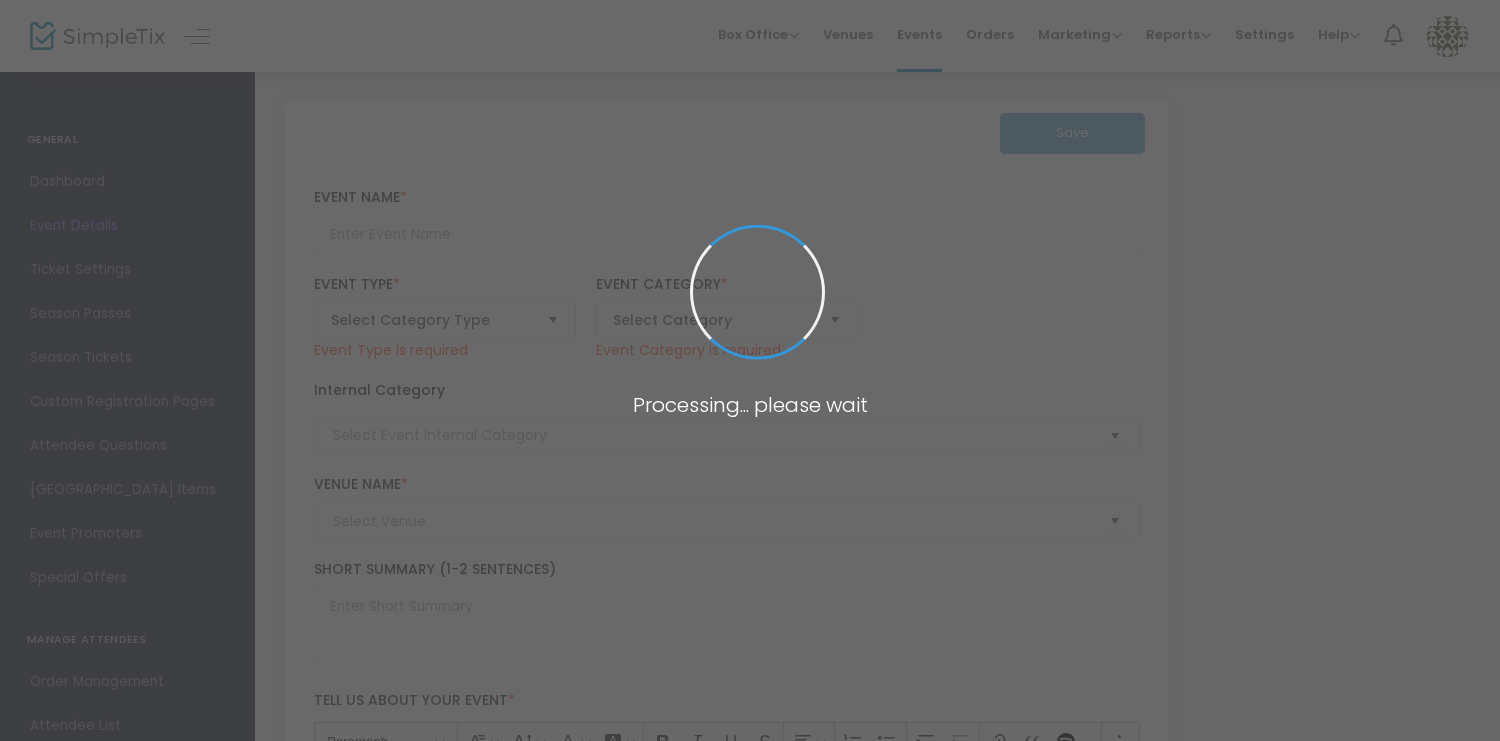 type on "ALIGN Ultimate Experience 2-Day Pass (+ VIP Option)" 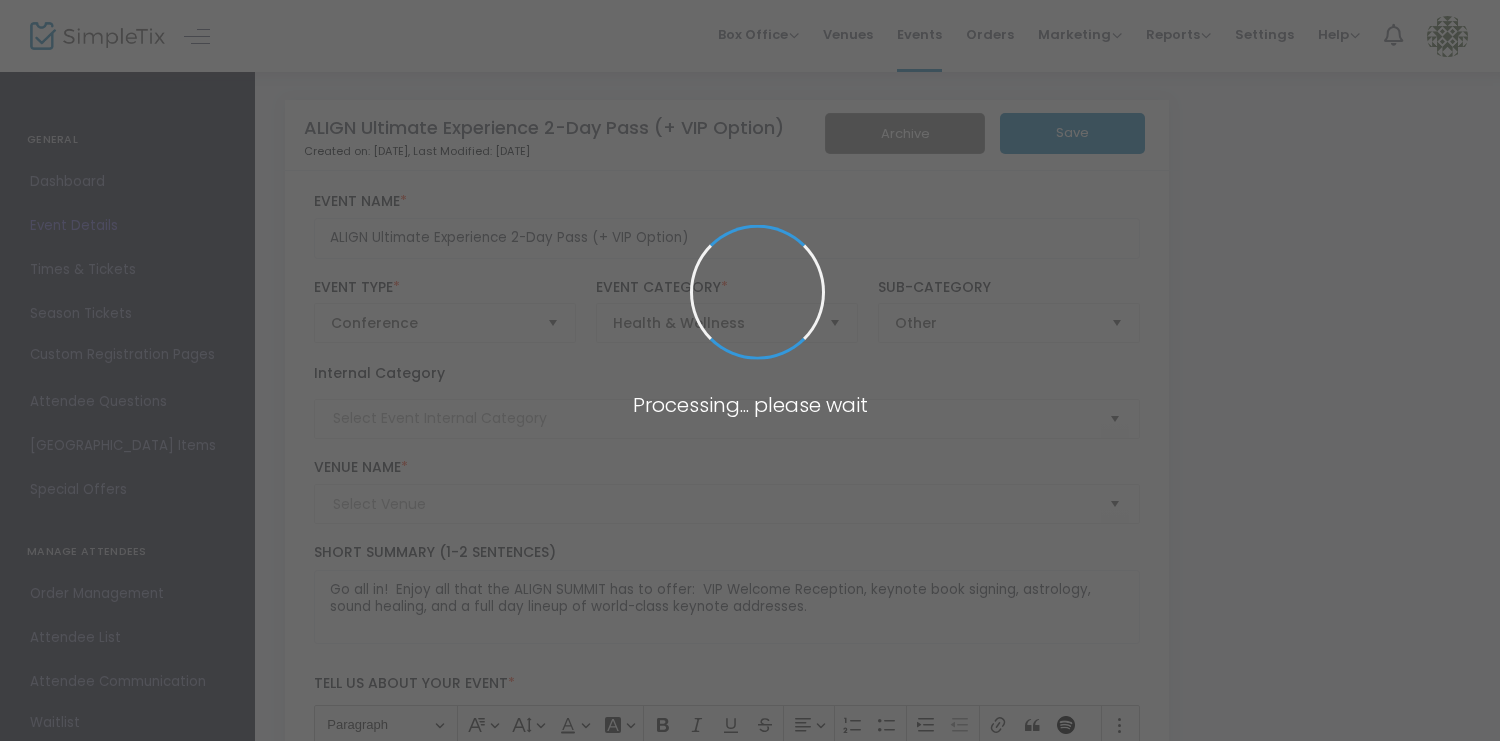 type on "The Morton Arboretum" 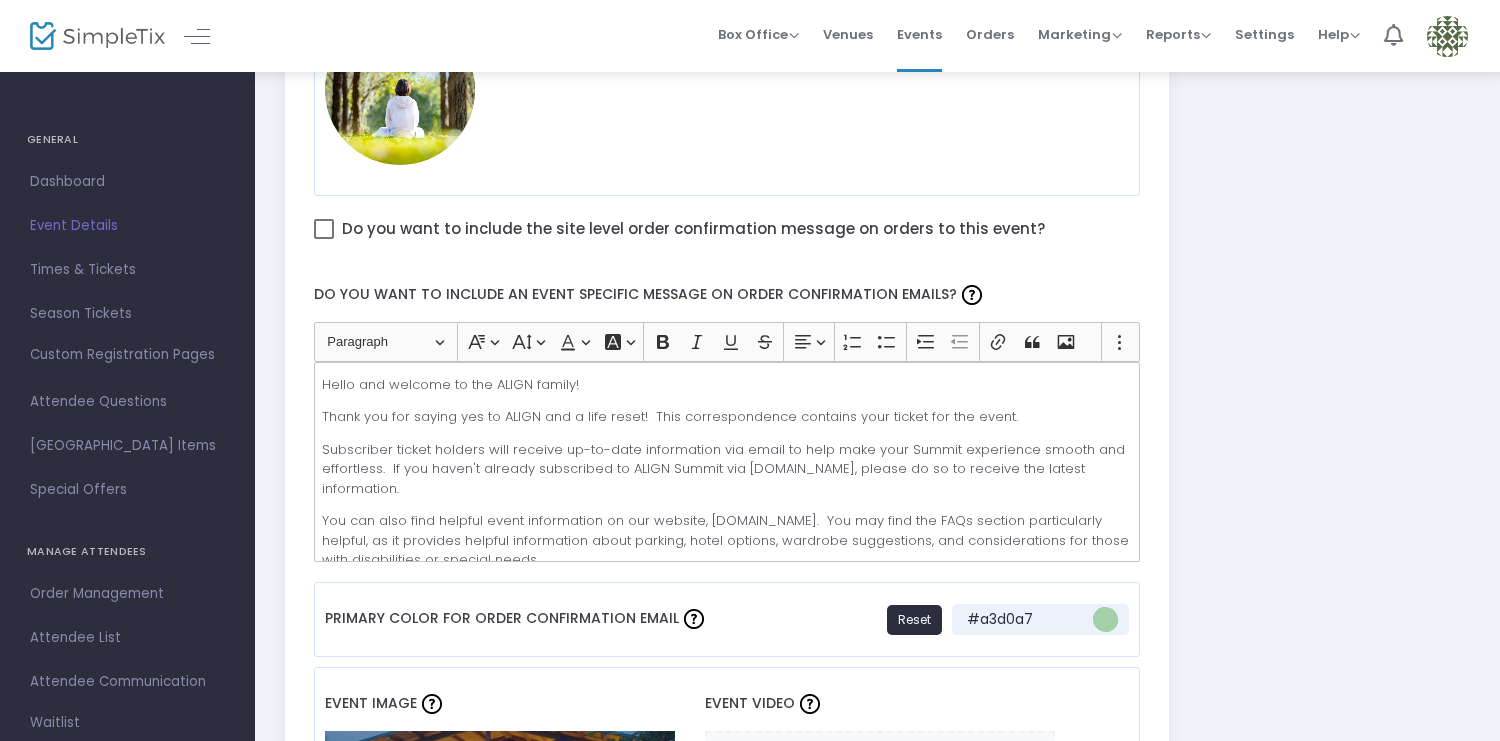 scroll, scrollTop: 1075, scrollLeft: 0, axis: vertical 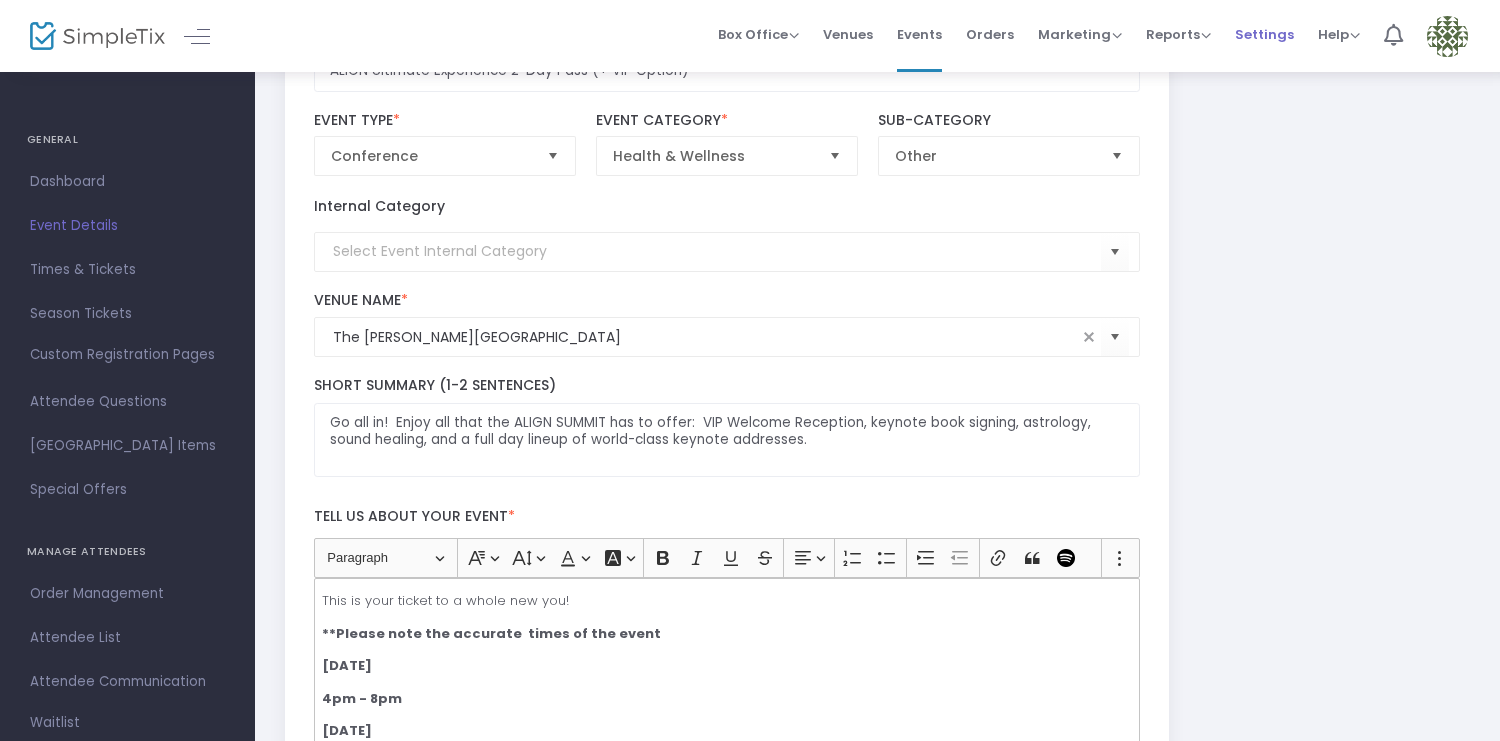 click on "Settings" at bounding box center (1264, 34) 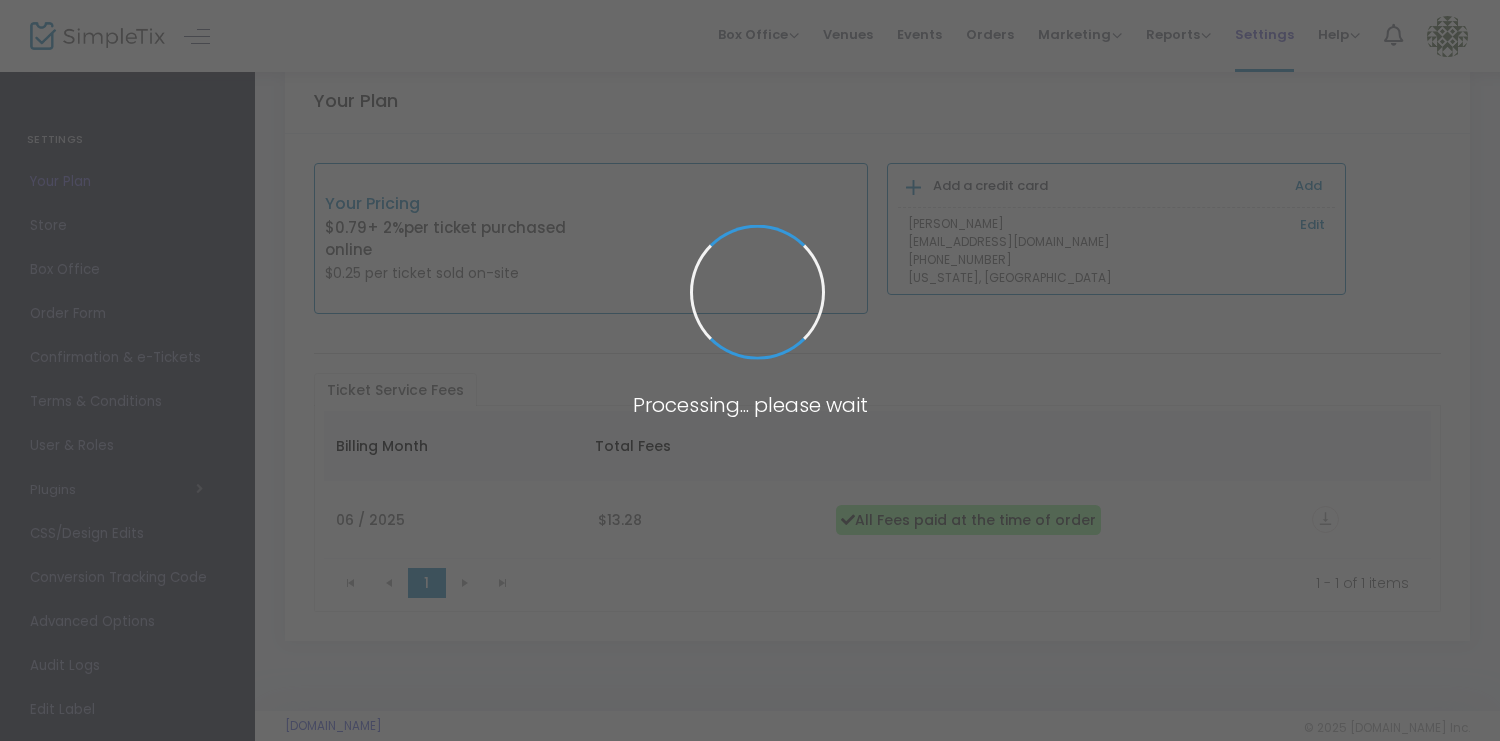scroll, scrollTop: 62, scrollLeft: 0, axis: vertical 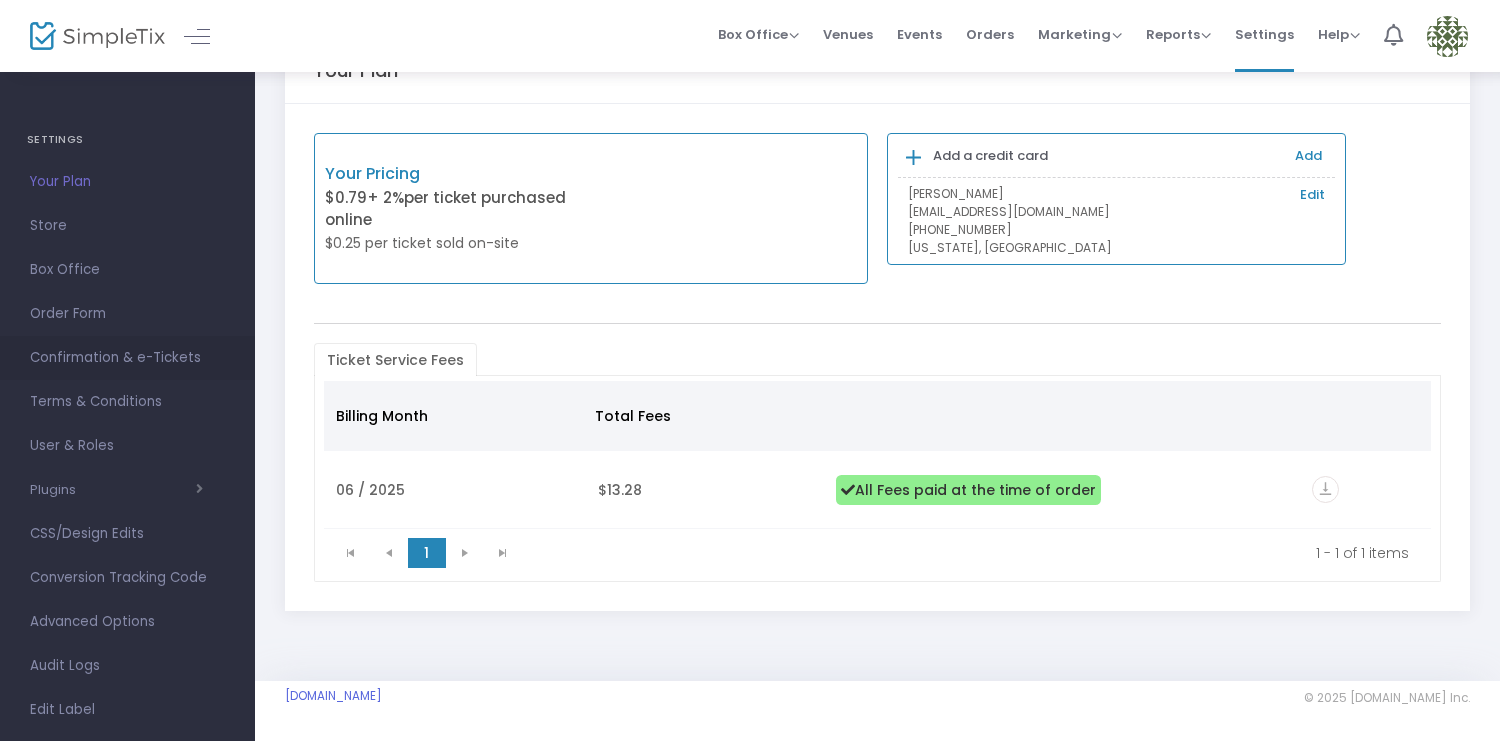 click on "Confirmation & e-Tickets" at bounding box center [127, 358] 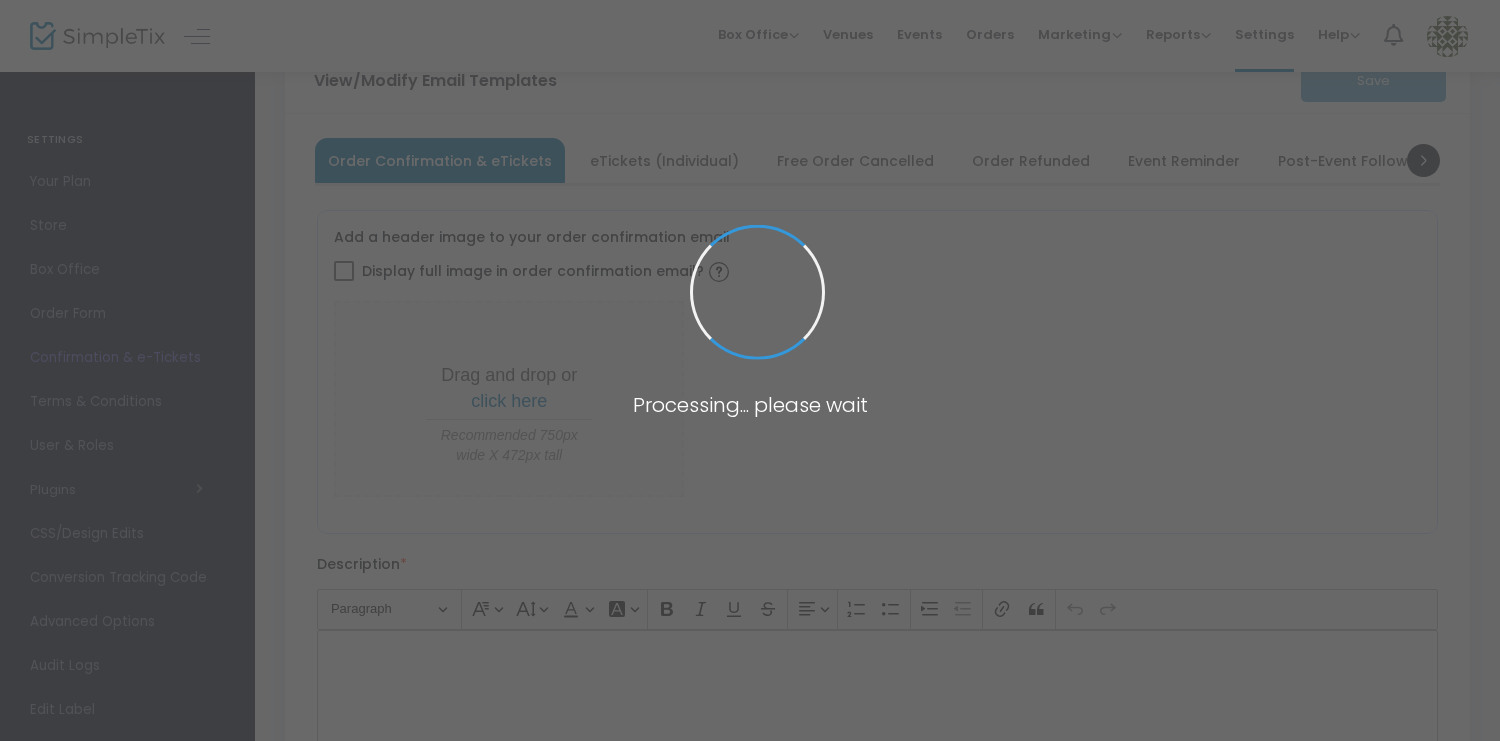 checkbox on "true" 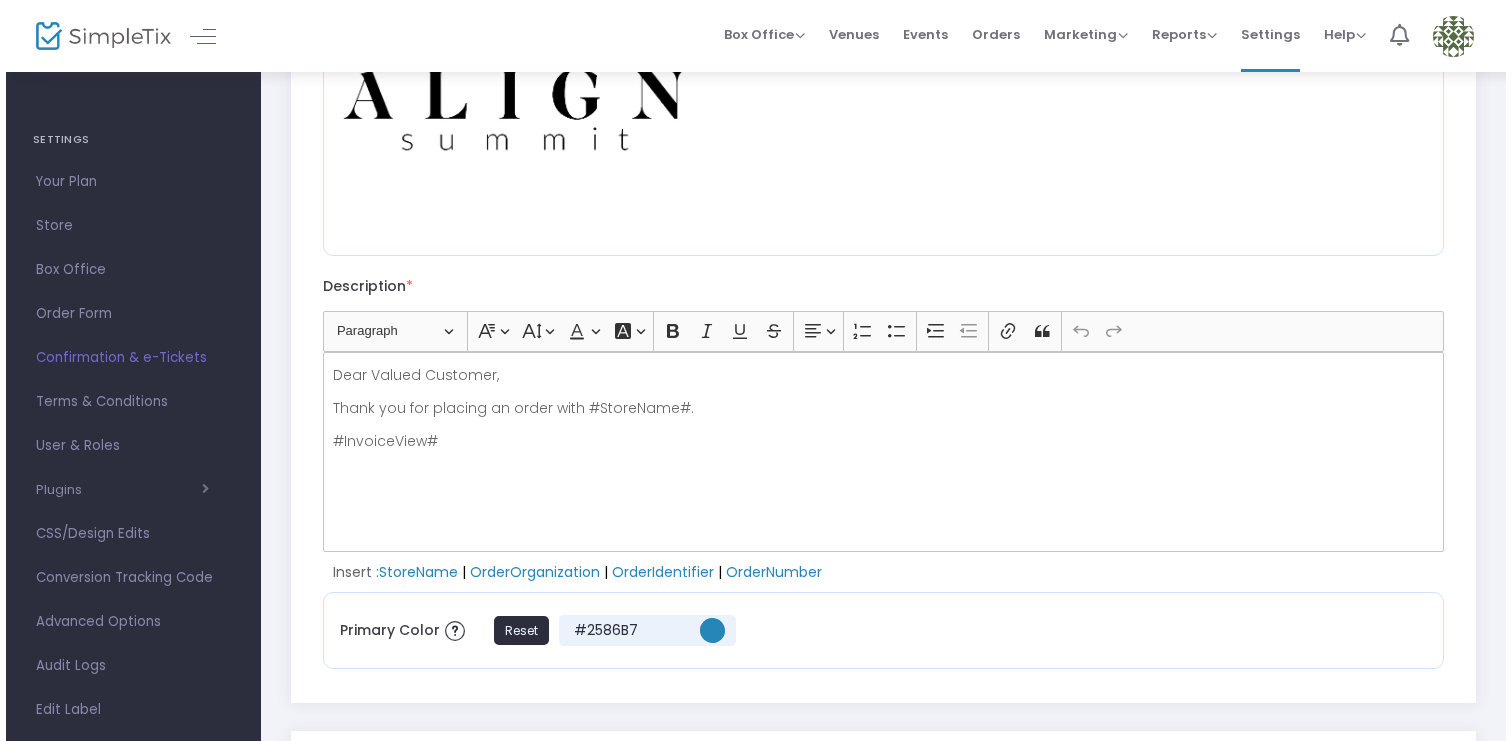 scroll, scrollTop: 0, scrollLeft: 0, axis: both 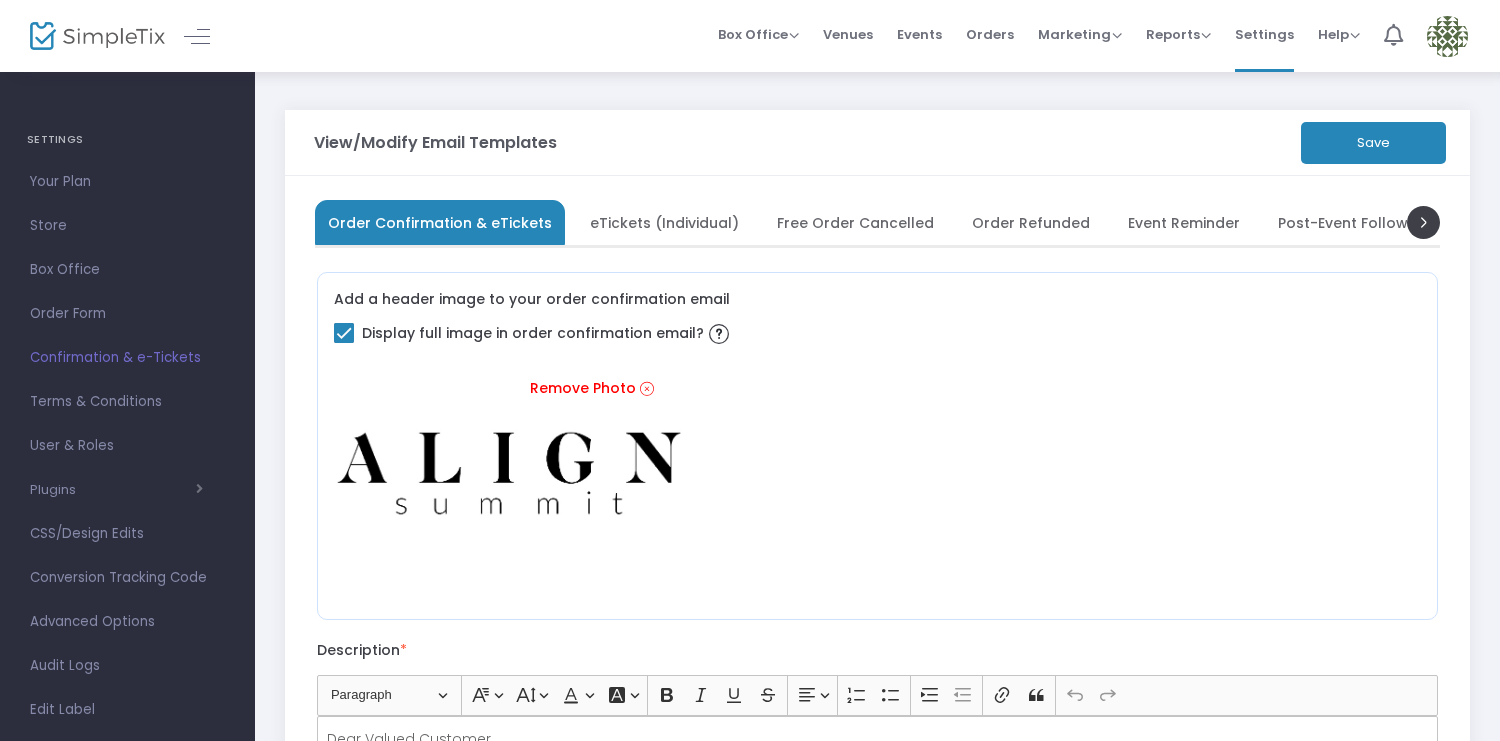 click at bounding box center (1447, 36) 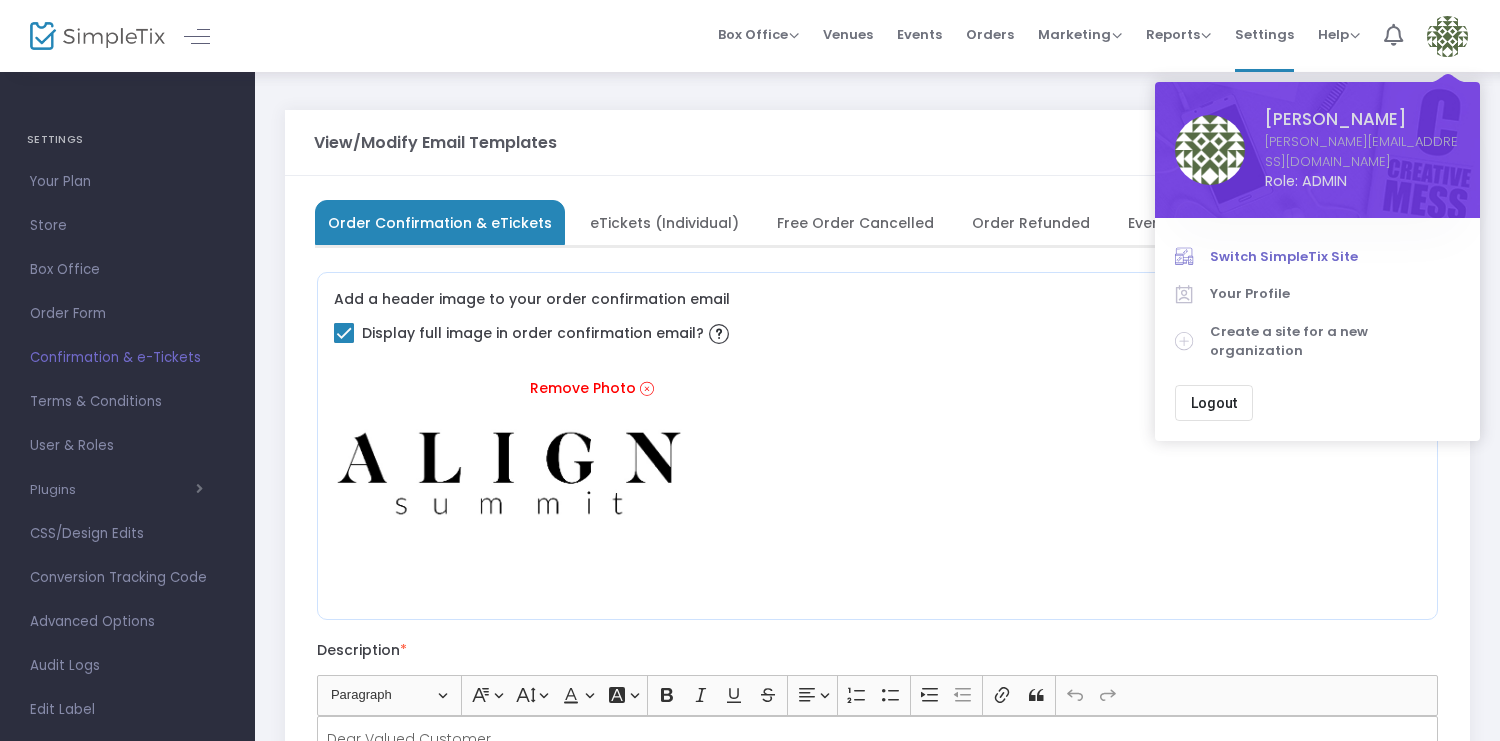 click on "Switch SimpleTix Site" at bounding box center [1335, 257] 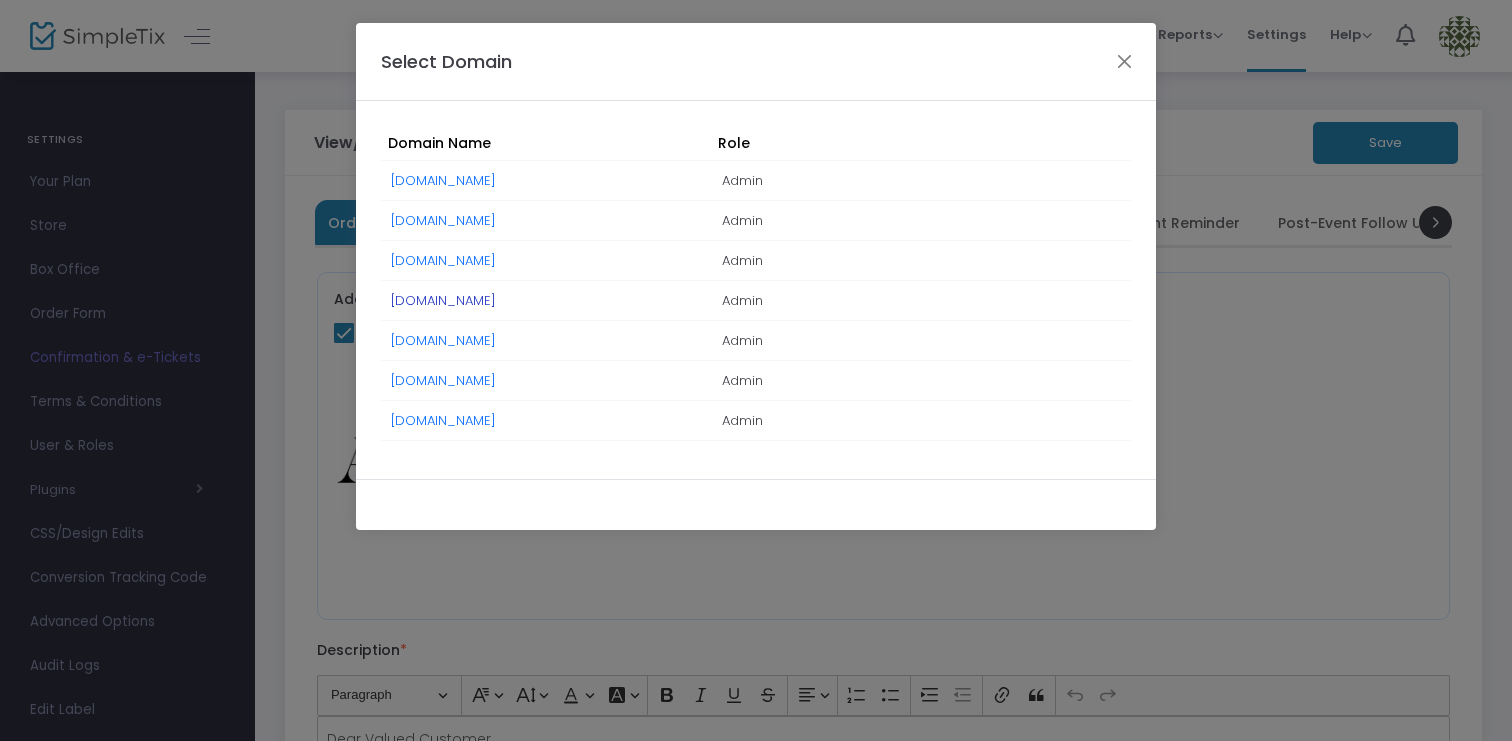click on "TheMAiZELittleDarbyCreek.simpletix.com" 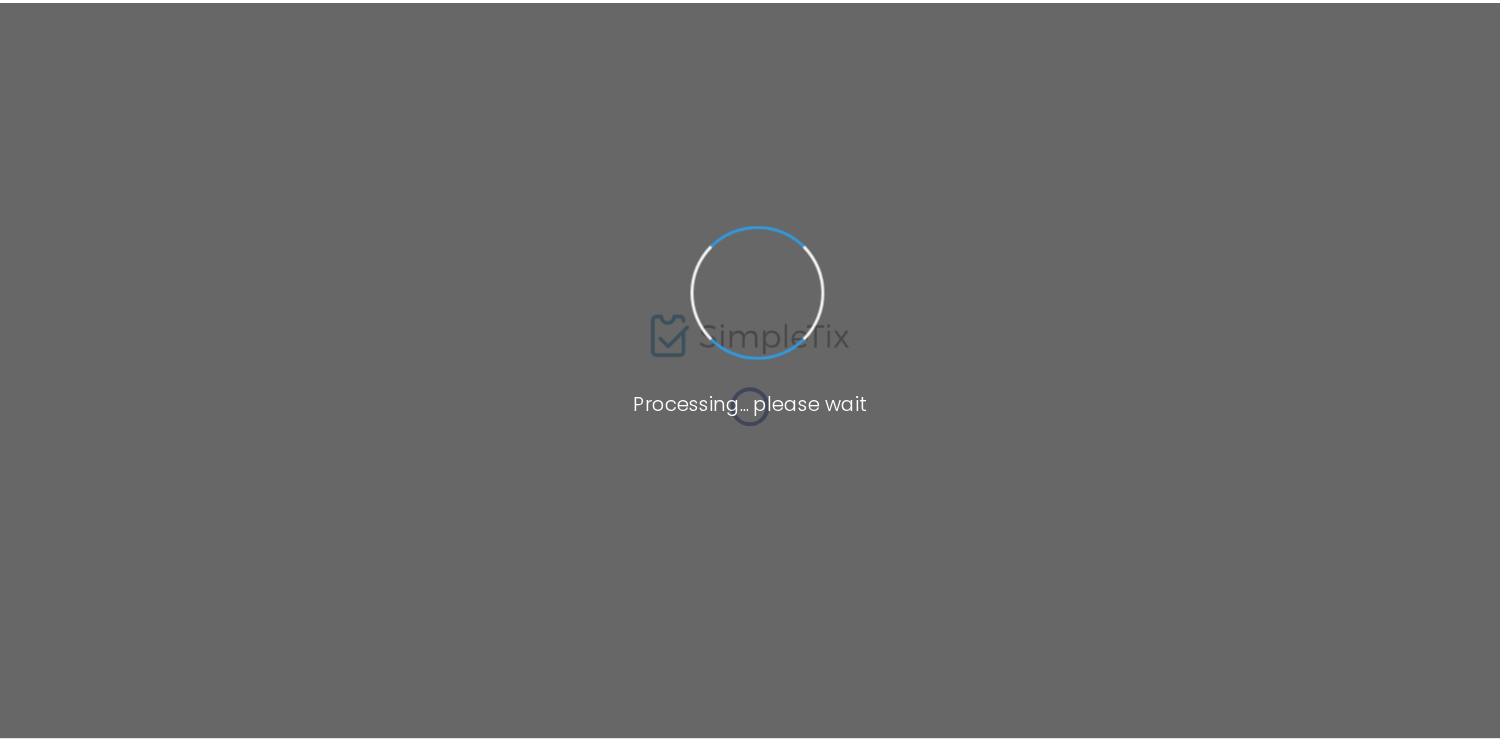 scroll, scrollTop: 0, scrollLeft: 0, axis: both 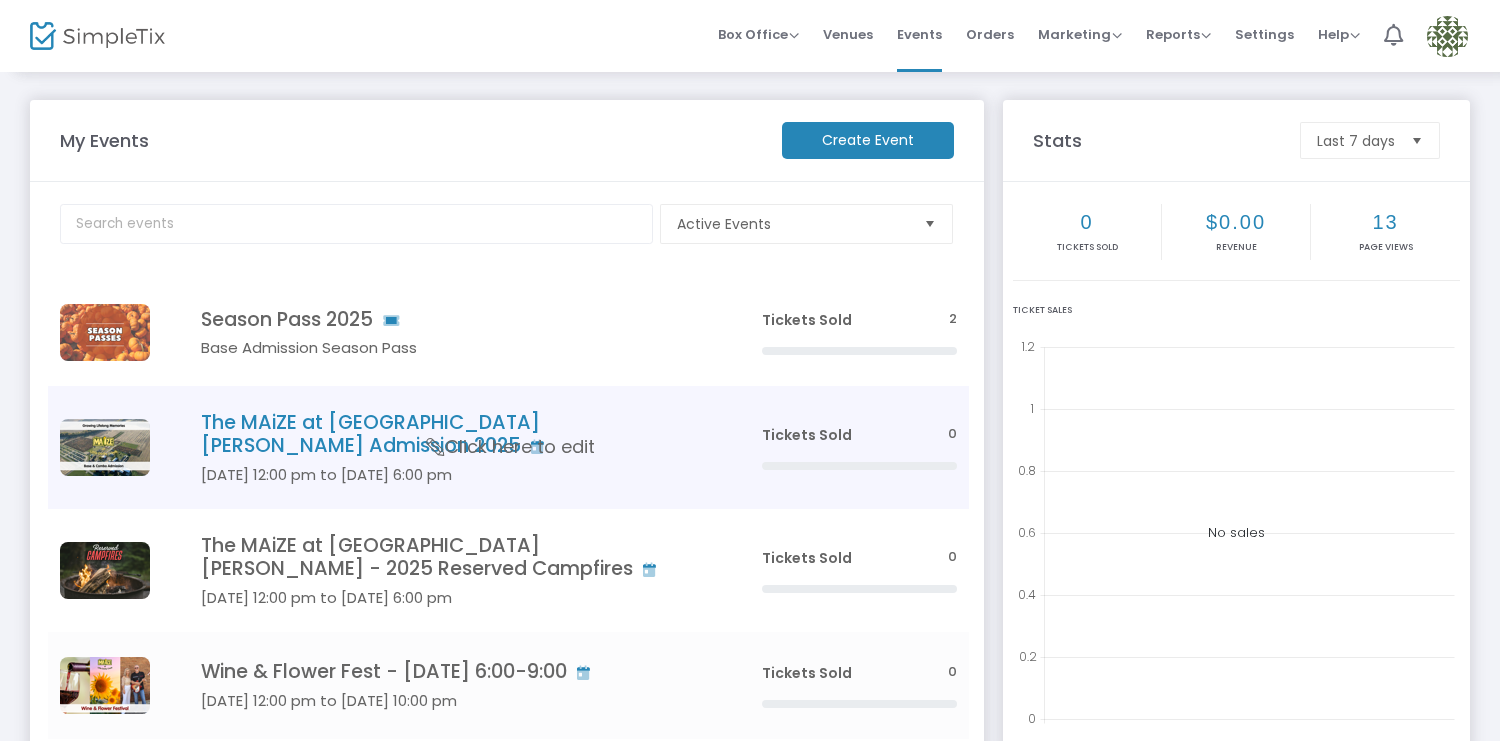 click on "[DATE] 12:00 pm to [DATE] 6:00 pm" 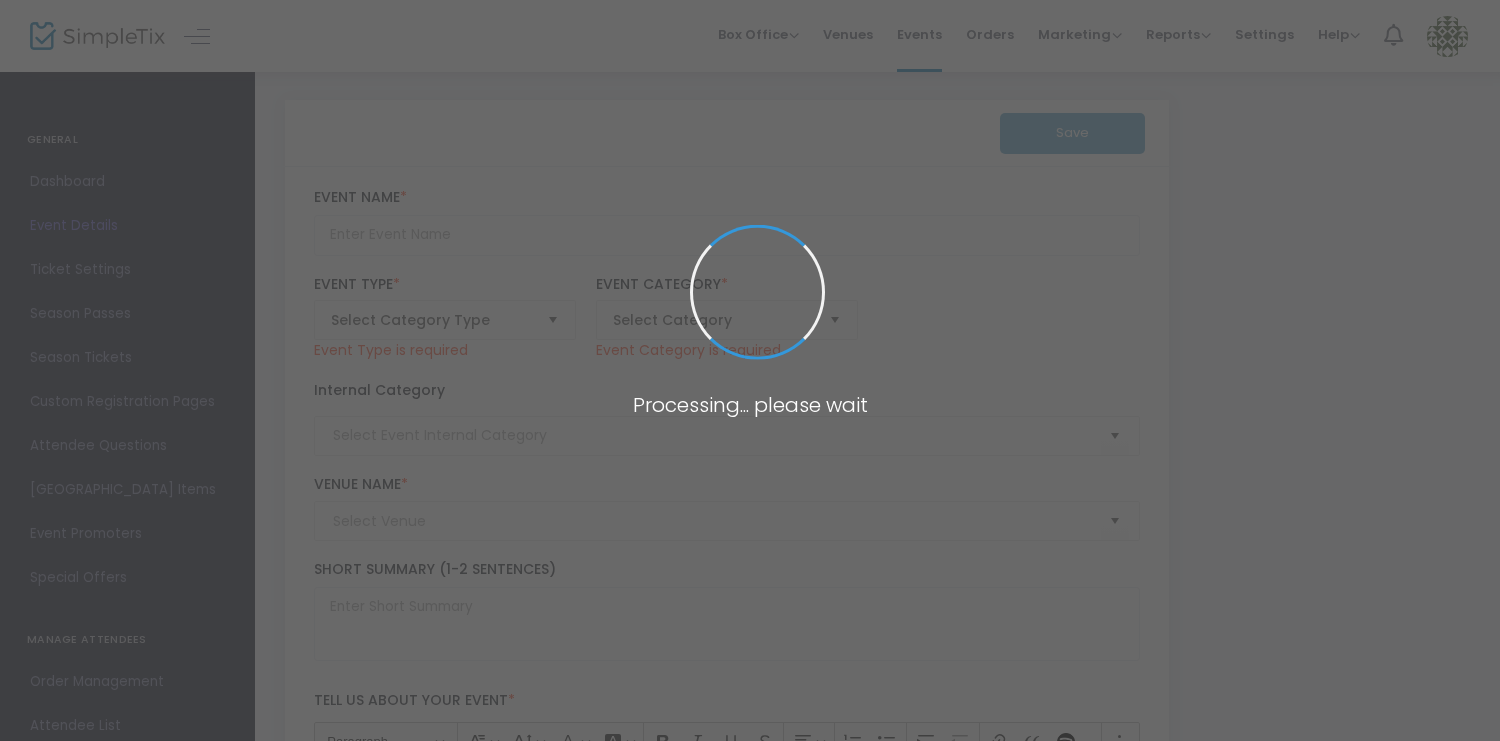 type on "The MAiZE at [GEOGRAPHIC_DATA][PERSON_NAME] Admission 2025" 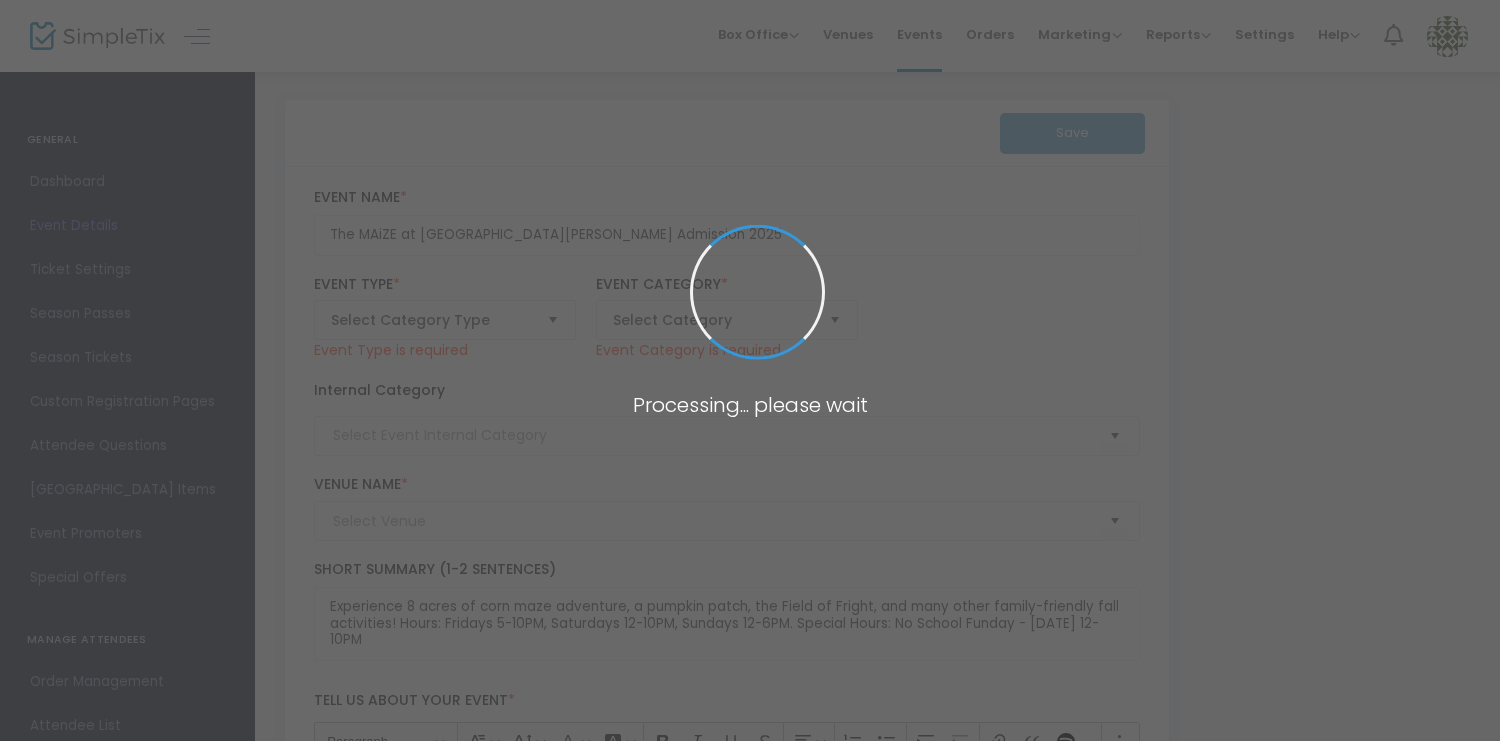 type on "The MAiZE at Little Darby Creek" 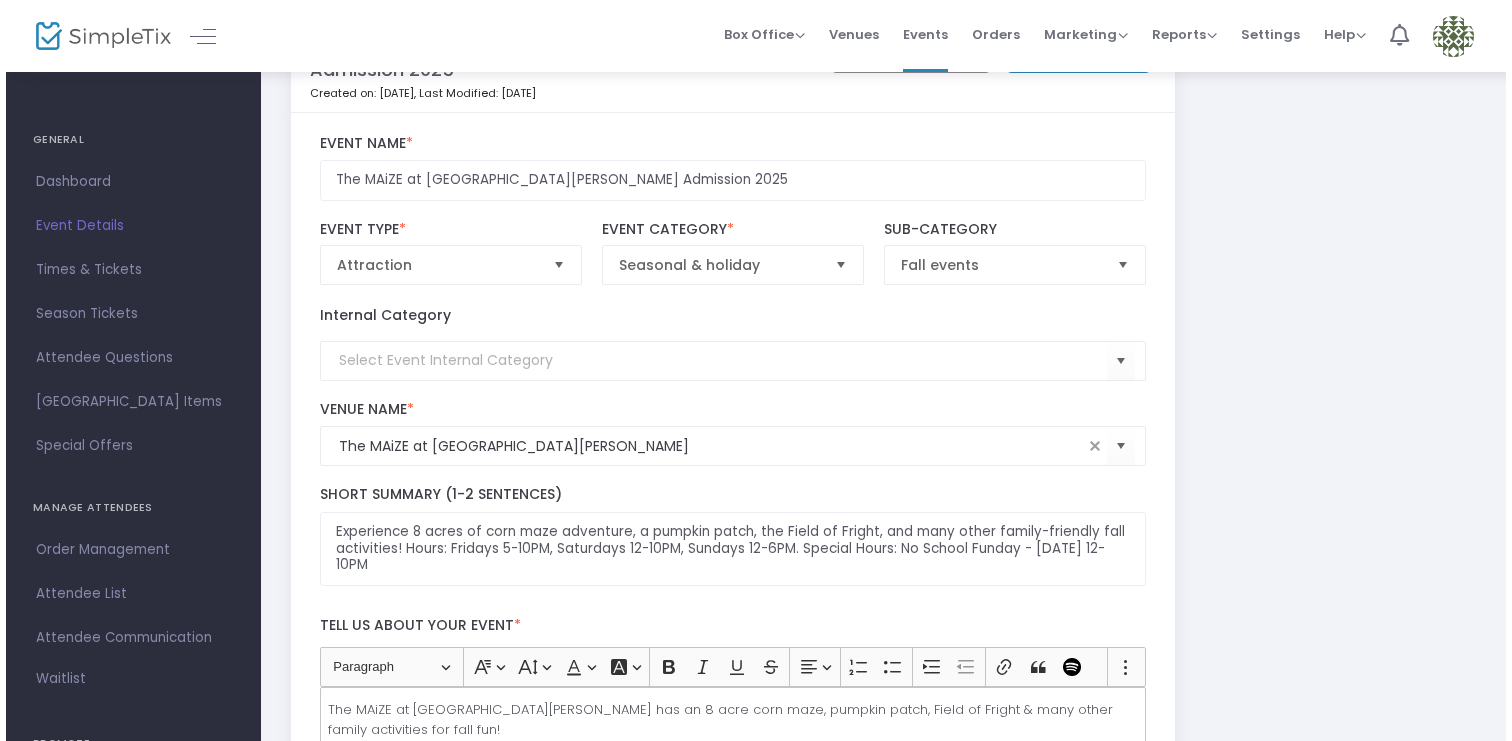 scroll, scrollTop: 0, scrollLeft: 0, axis: both 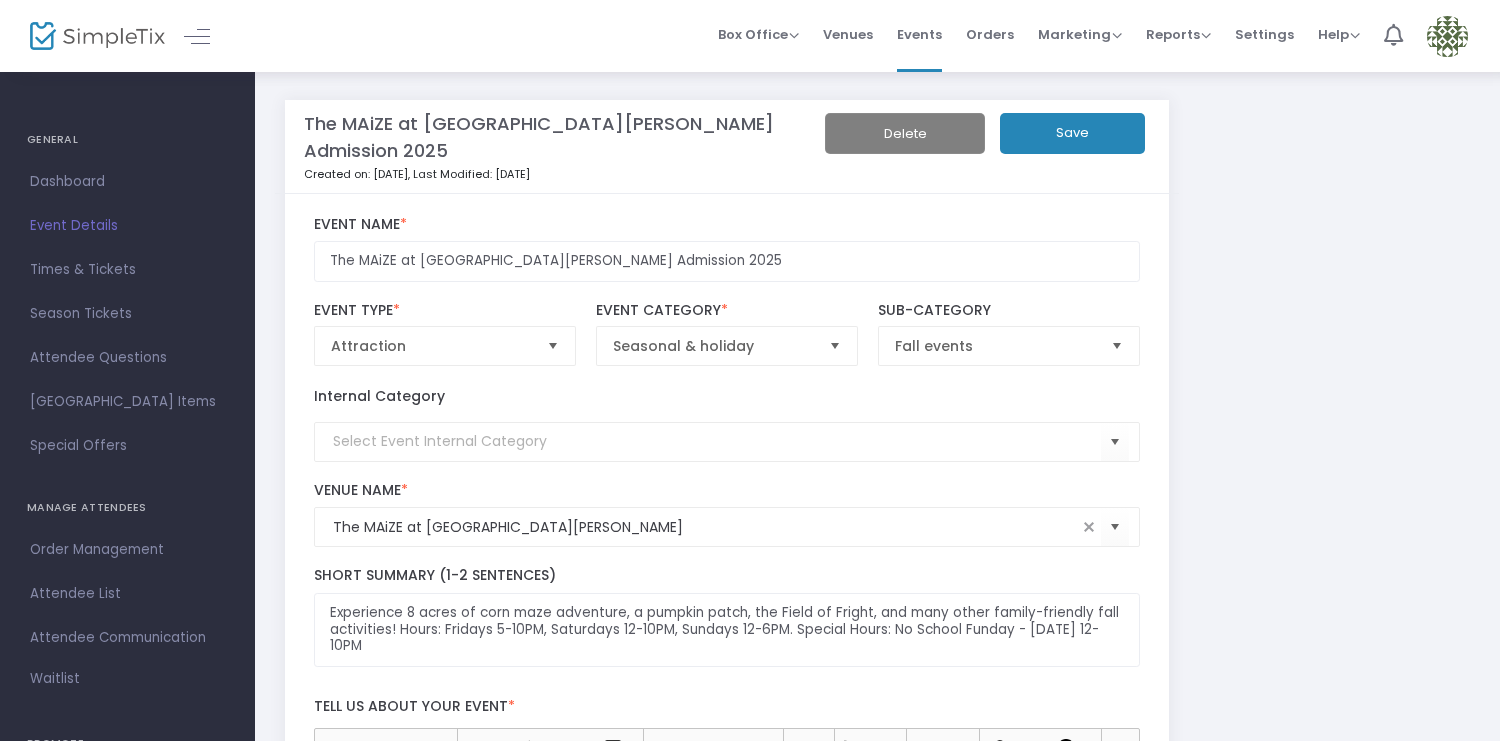 click at bounding box center [1447, 36] 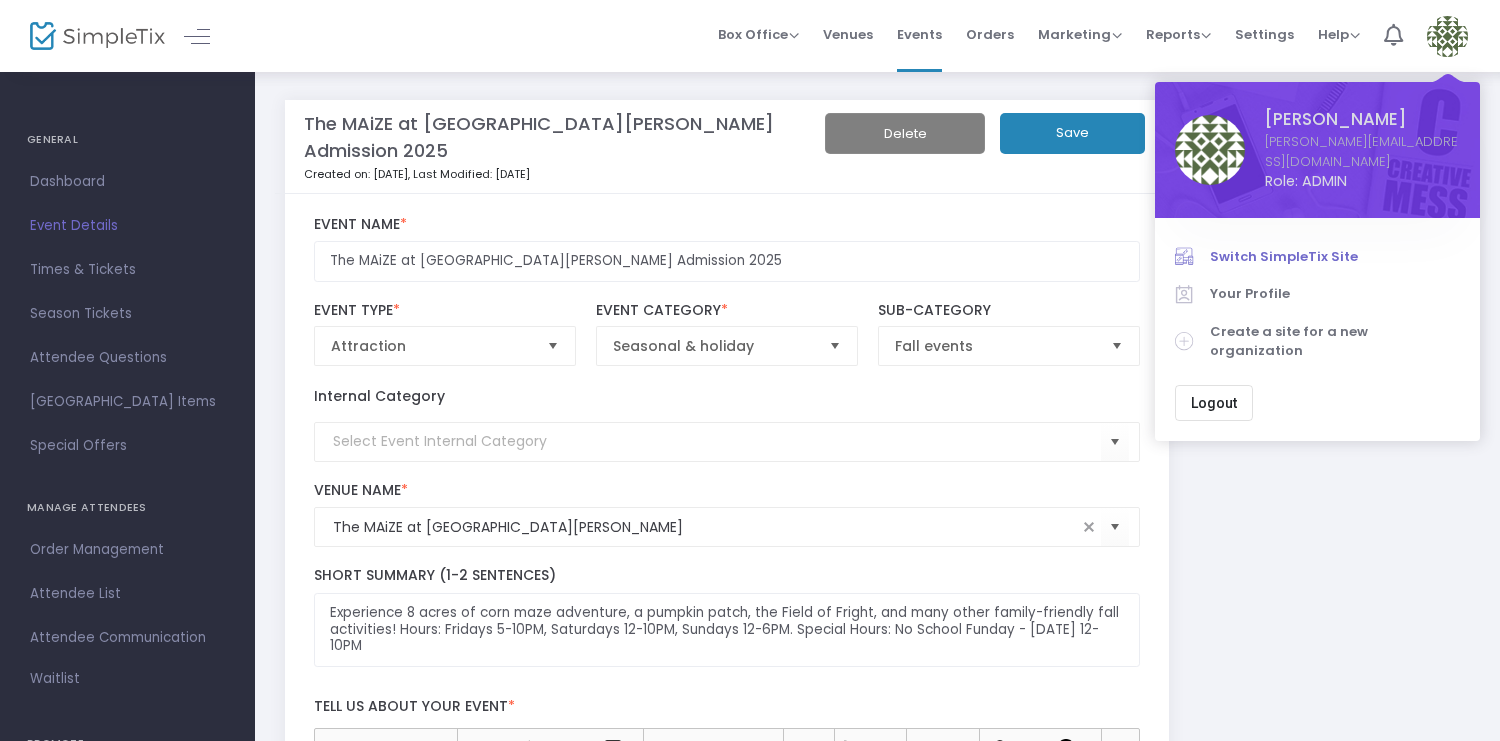 click on "Switch SimpleTix Site" at bounding box center (1335, 257) 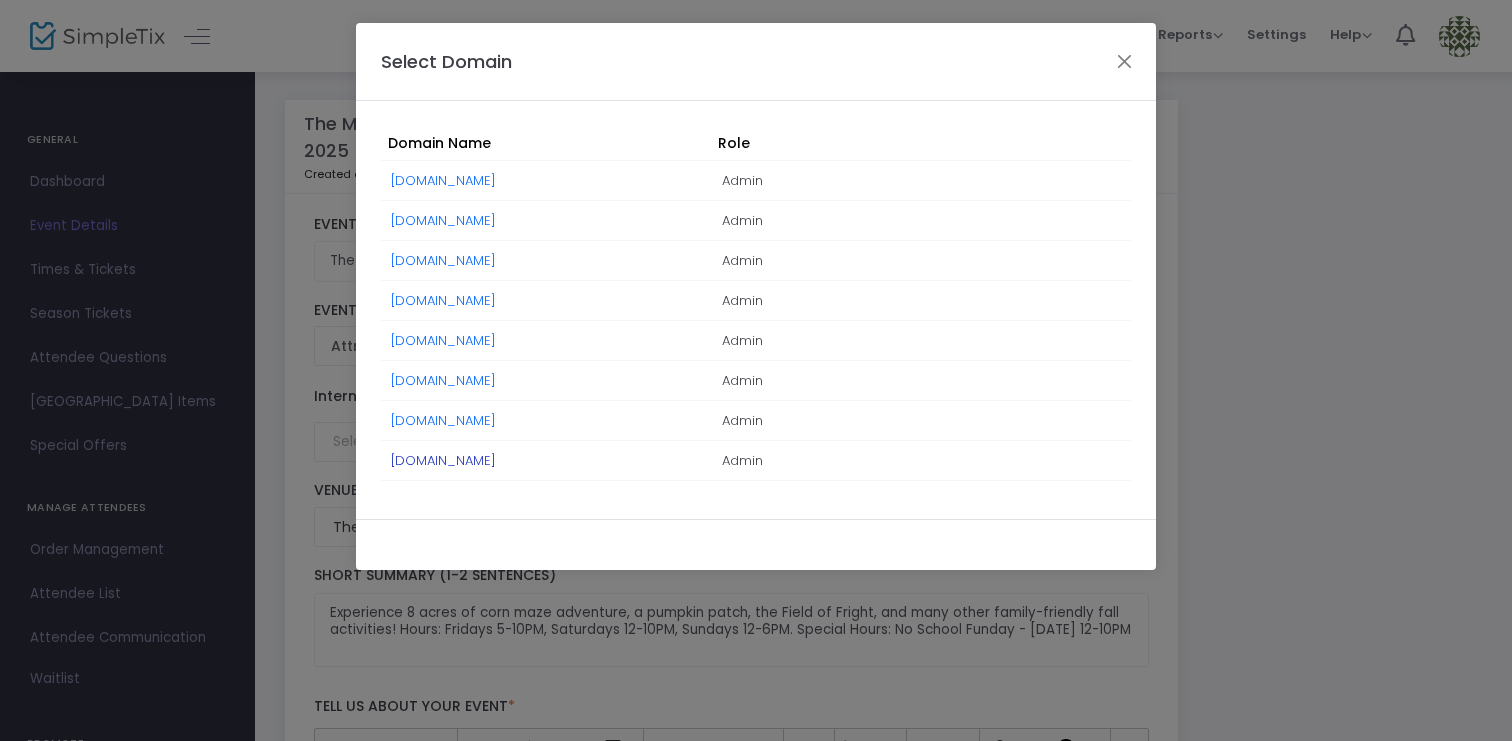 click on "[DOMAIN_NAME]" 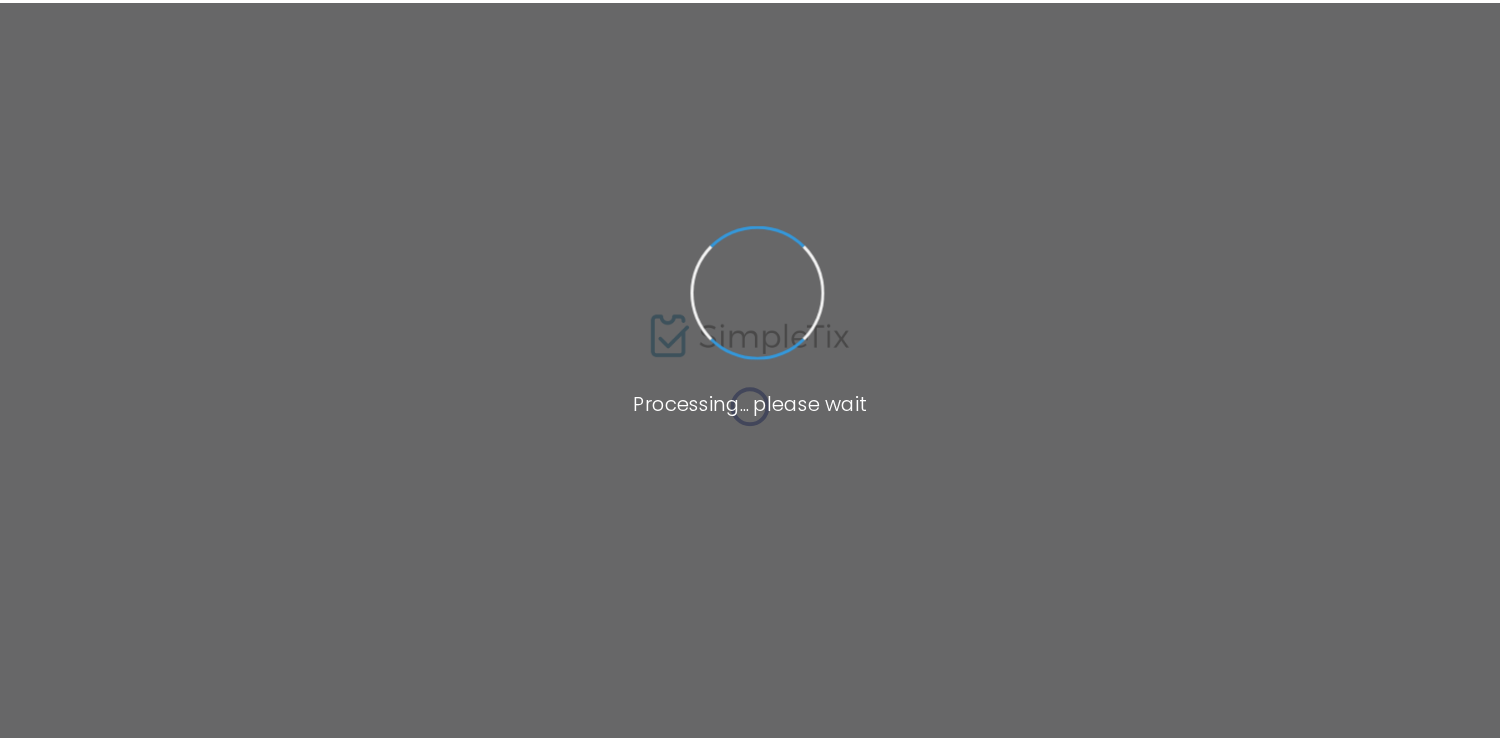 scroll, scrollTop: 0, scrollLeft: 0, axis: both 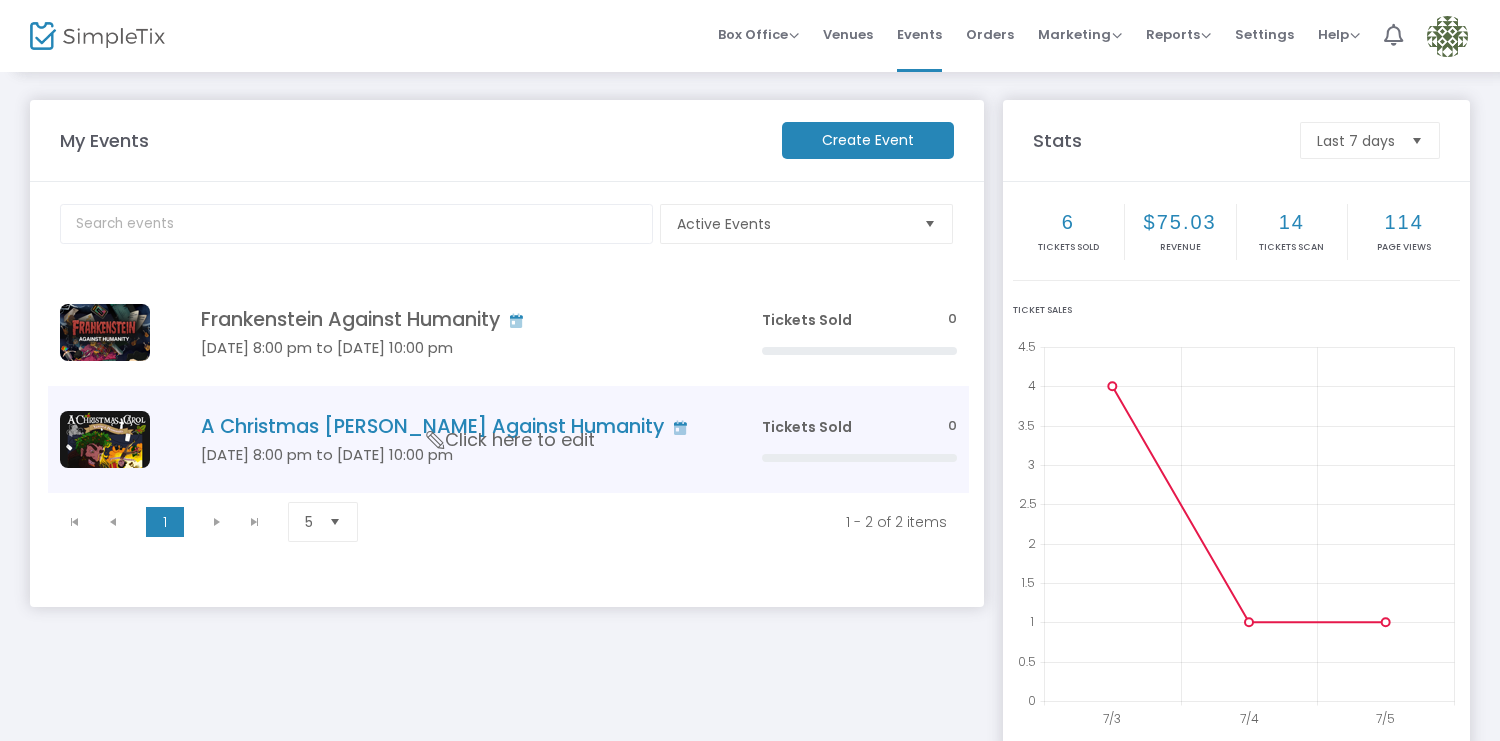 click on "Click here to edit" 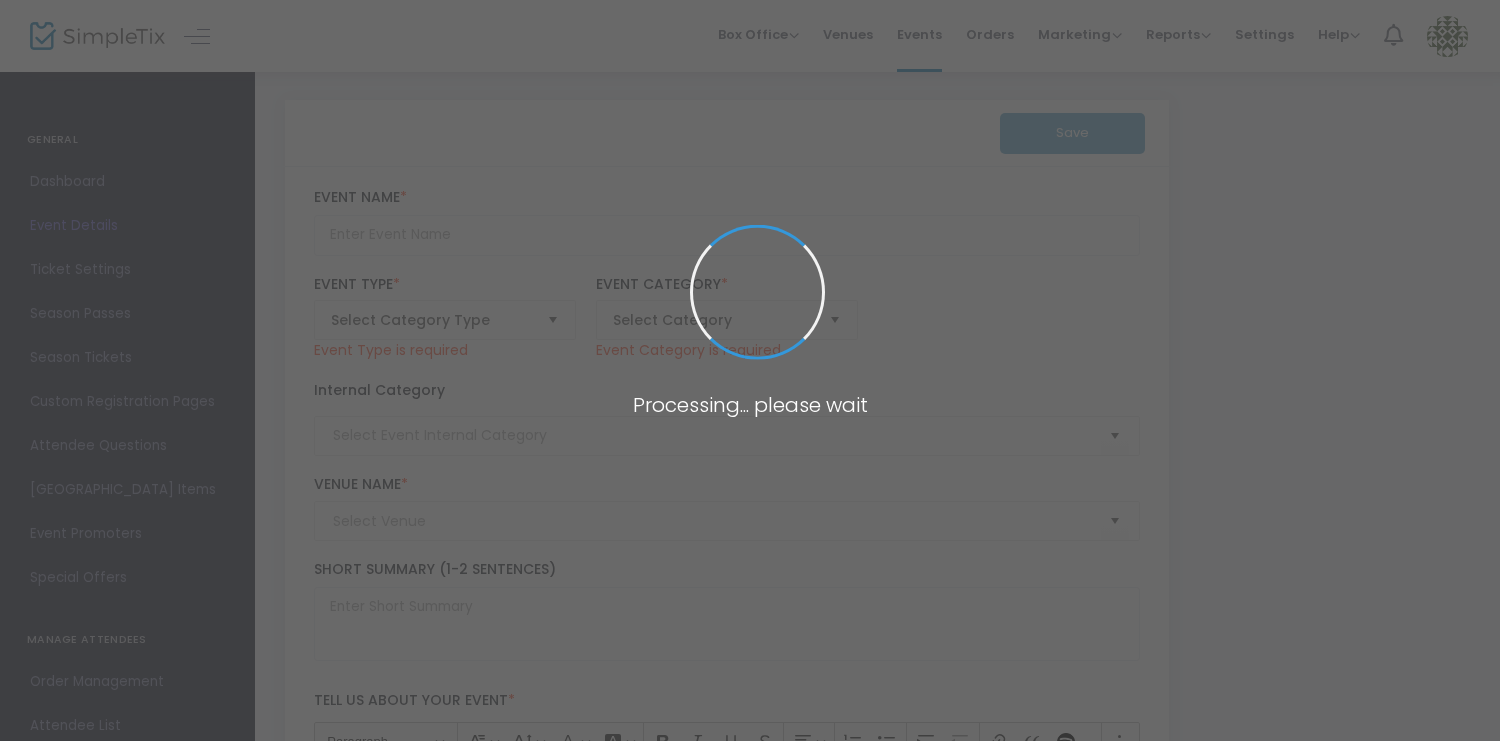 type on "A Christmas [PERSON_NAME] Against Humanity" 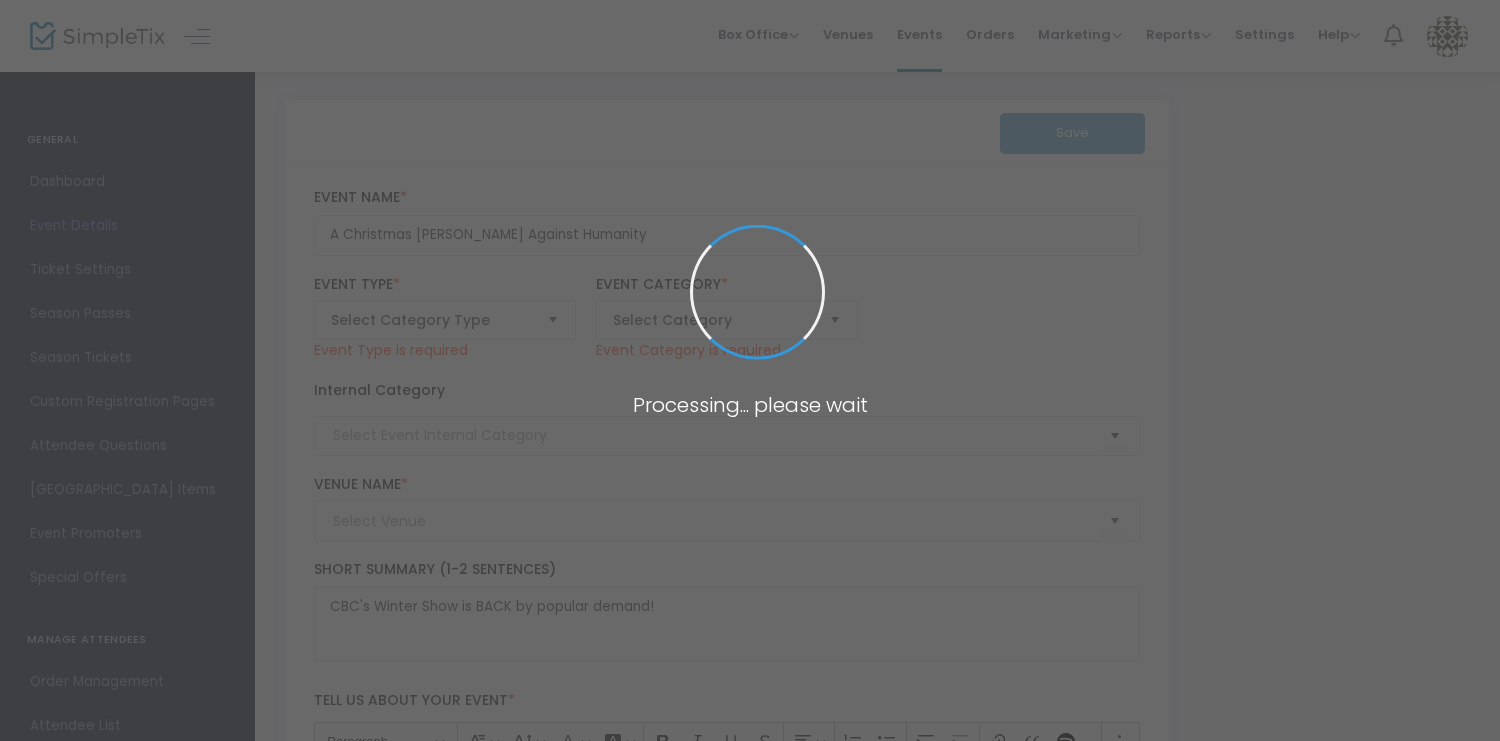 type on "Cherrywood CoffeeHouse ([GEOGRAPHIC_DATA])" 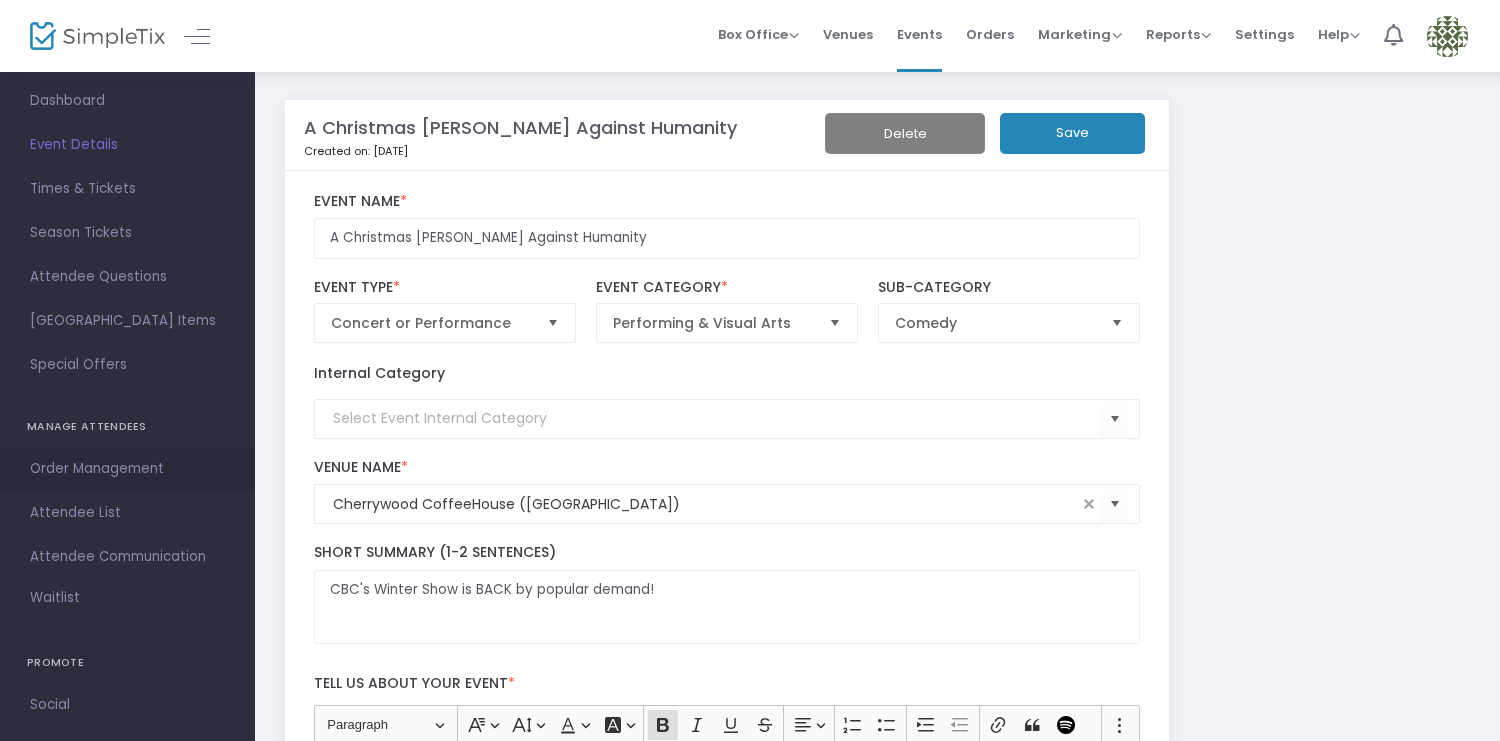 scroll, scrollTop: 98, scrollLeft: 0, axis: vertical 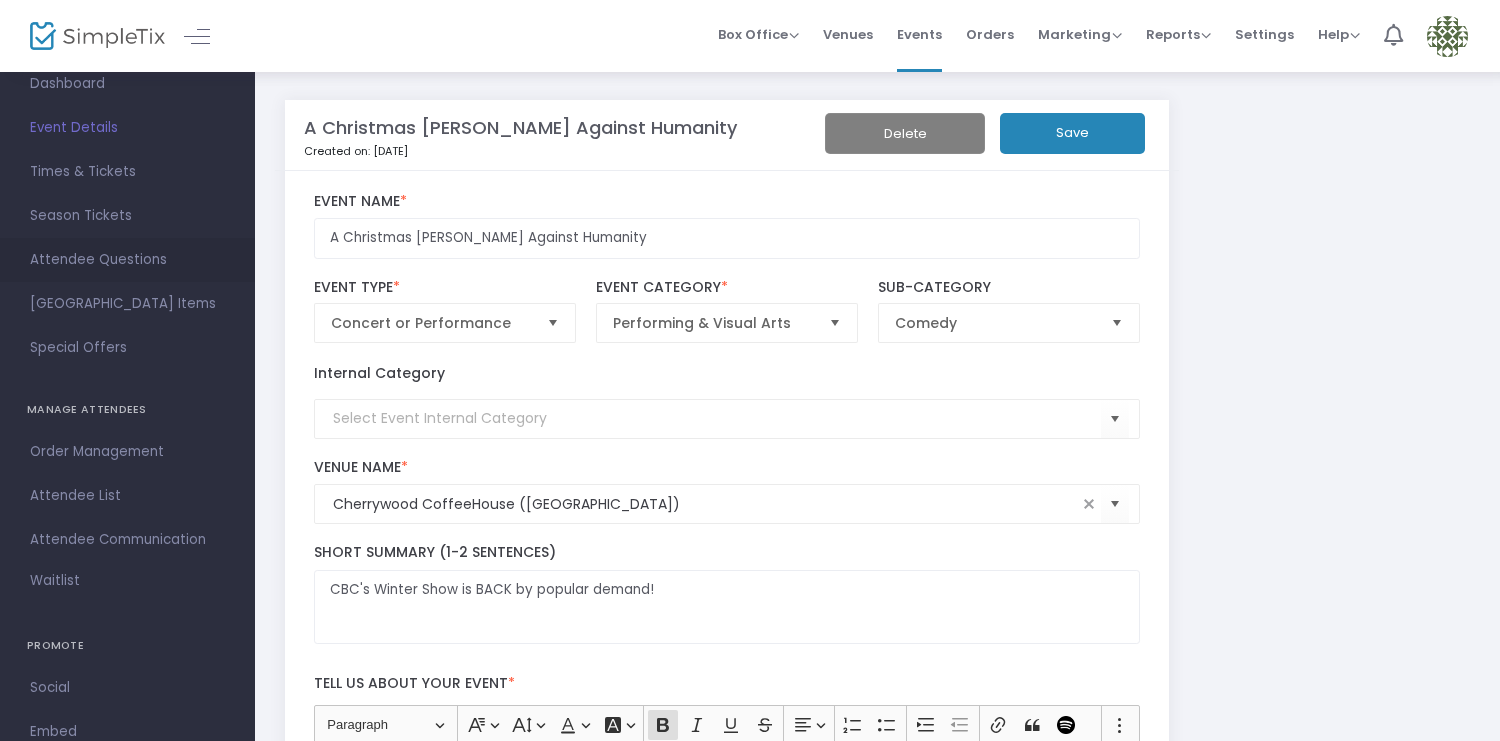 click on "Attendee Questions" at bounding box center (127, 260) 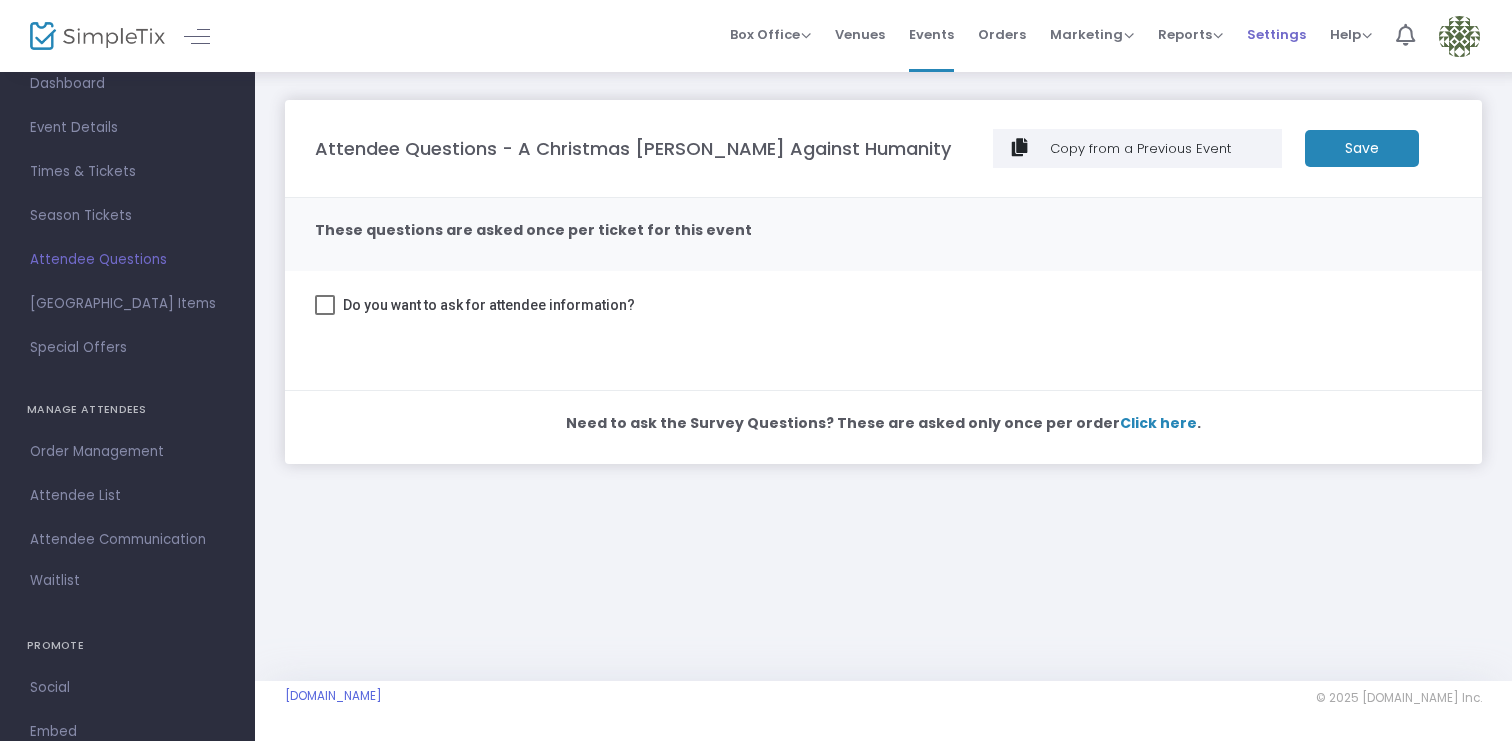 click on "Settings" at bounding box center (1276, 34) 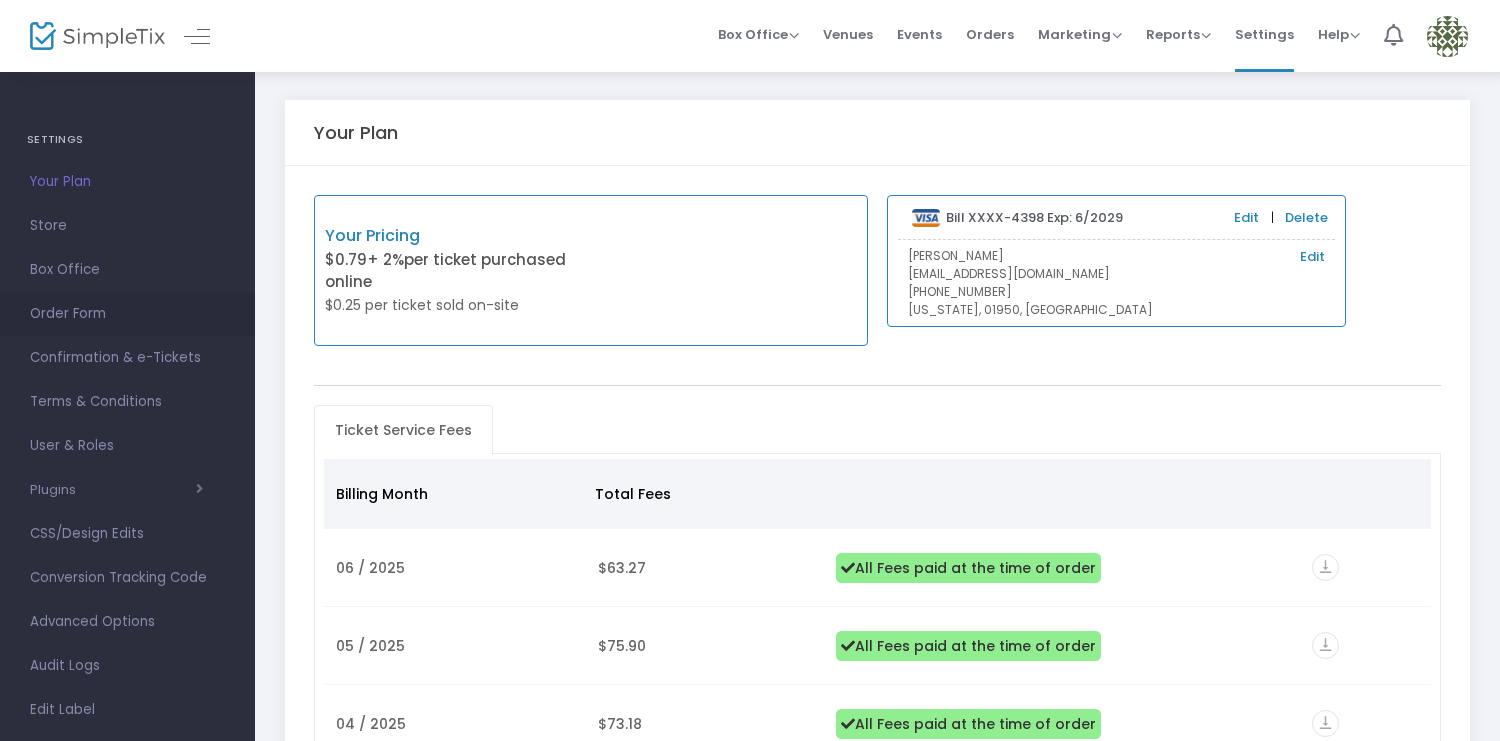 click on "Order Form" at bounding box center (127, 314) 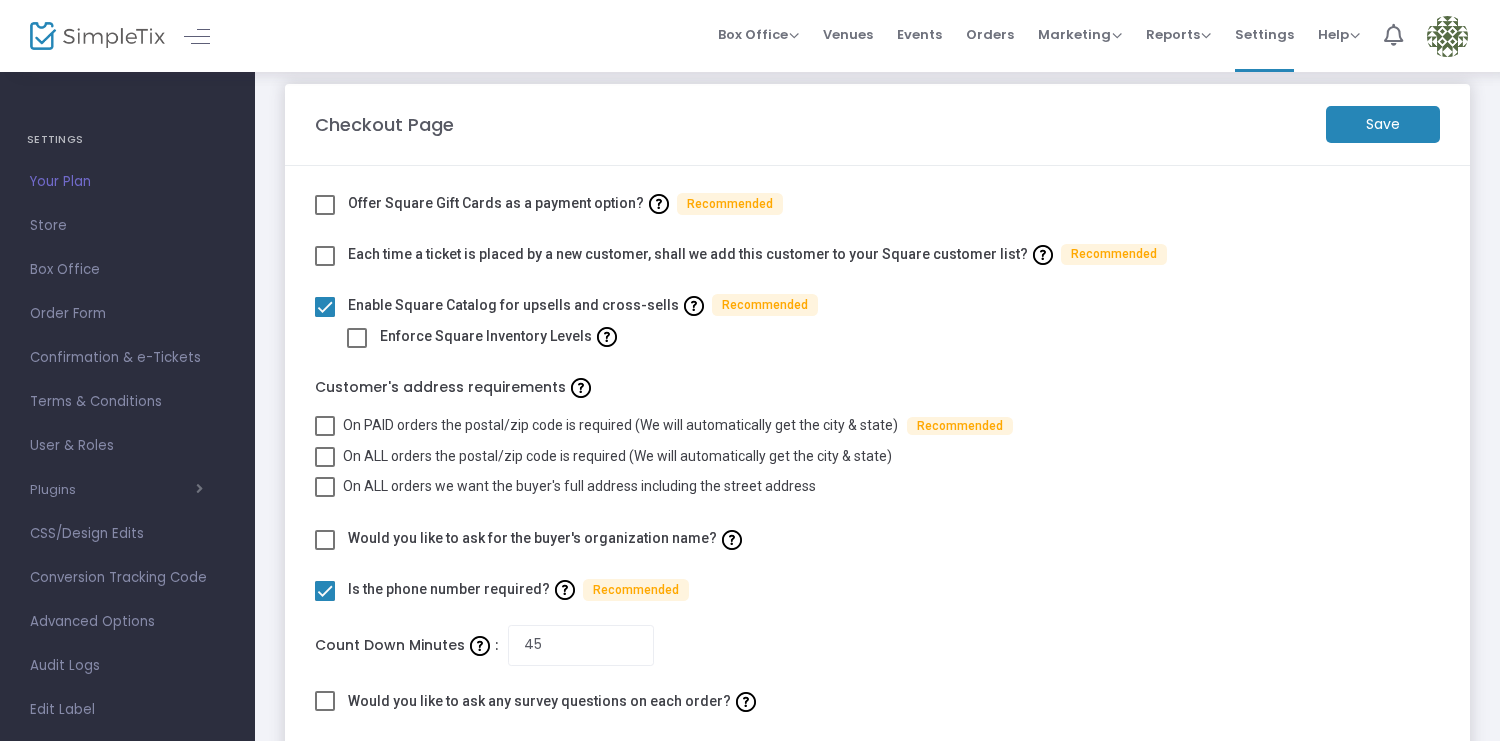 scroll, scrollTop: 12, scrollLeft: 0, axis: vertical 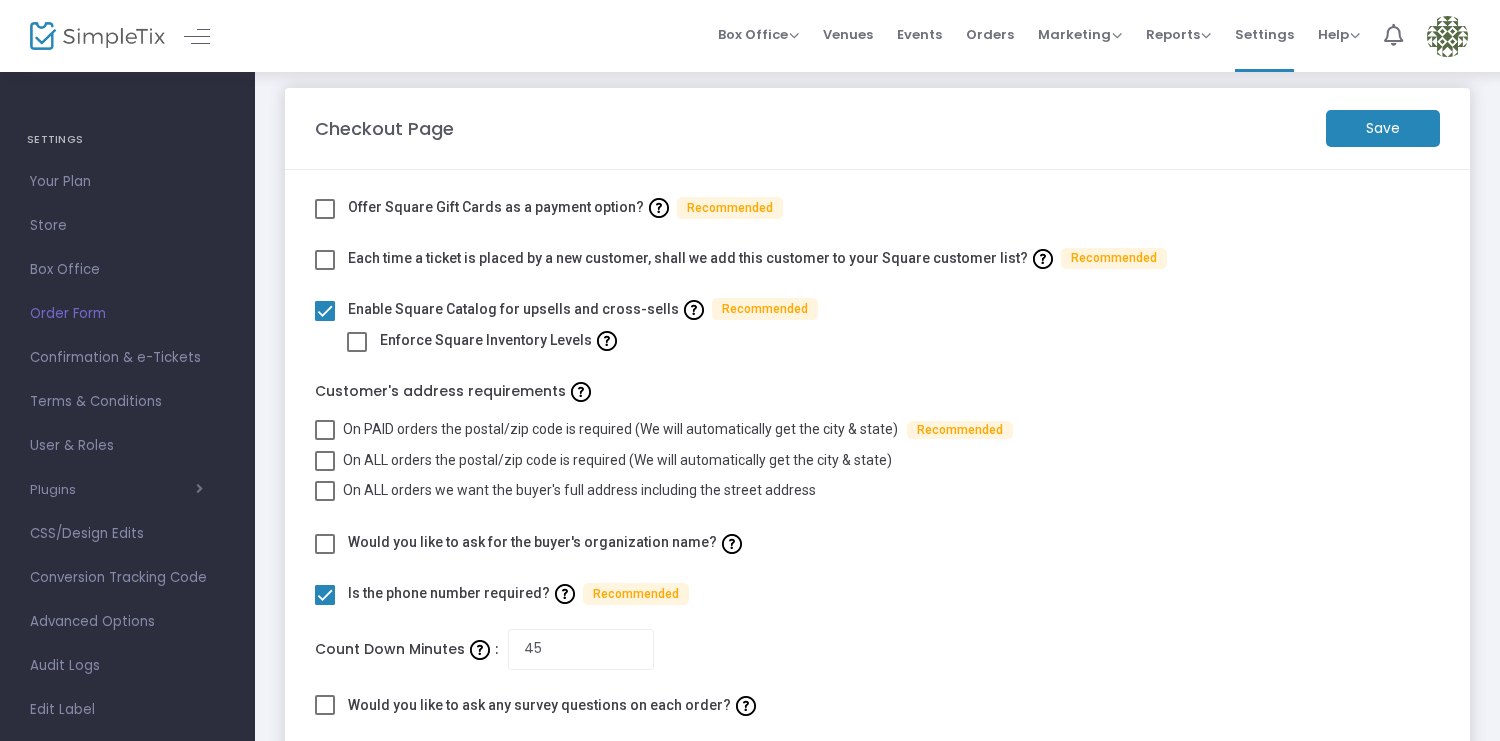 click at bounding box center (1447, 36) 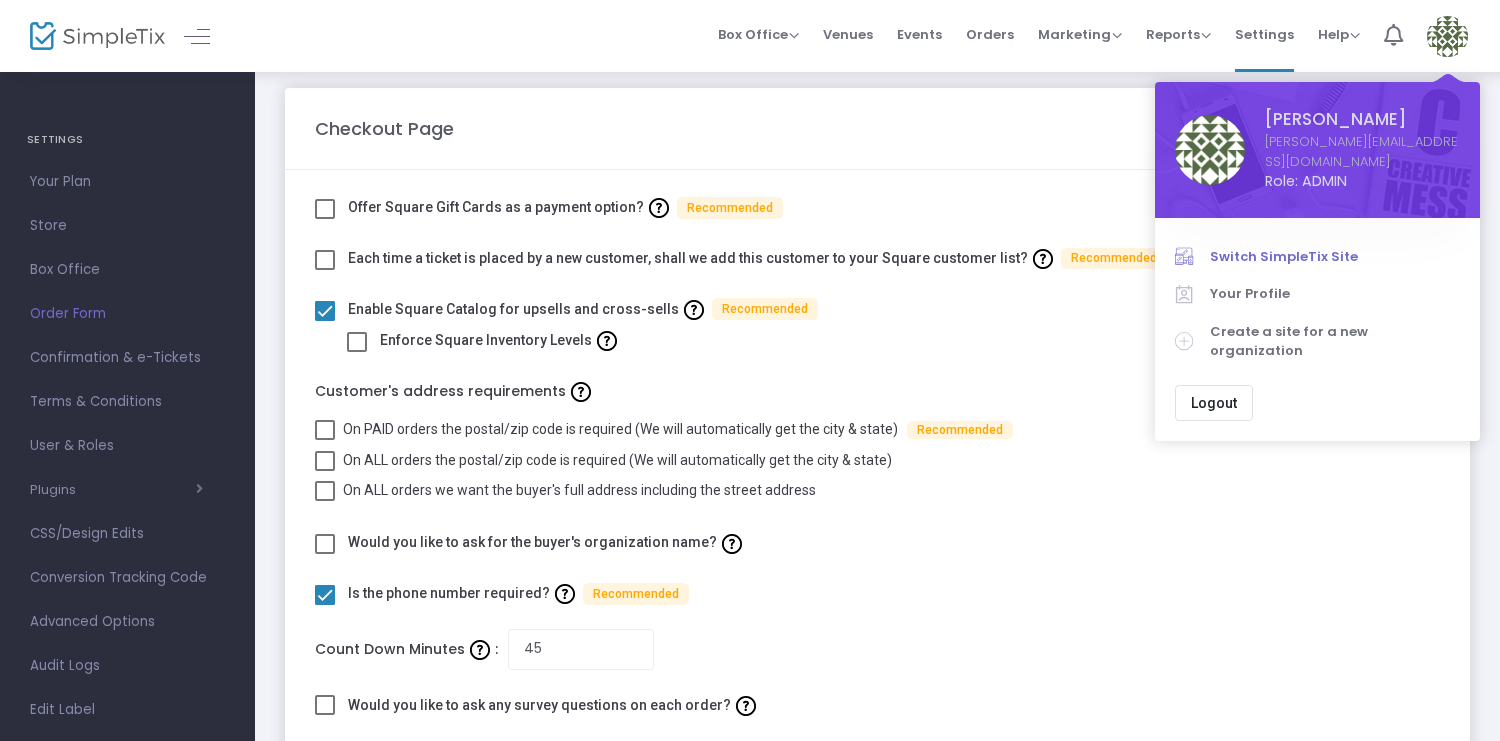 click on "Switch SimpleTix Site" at bounding box center (1335, 257) 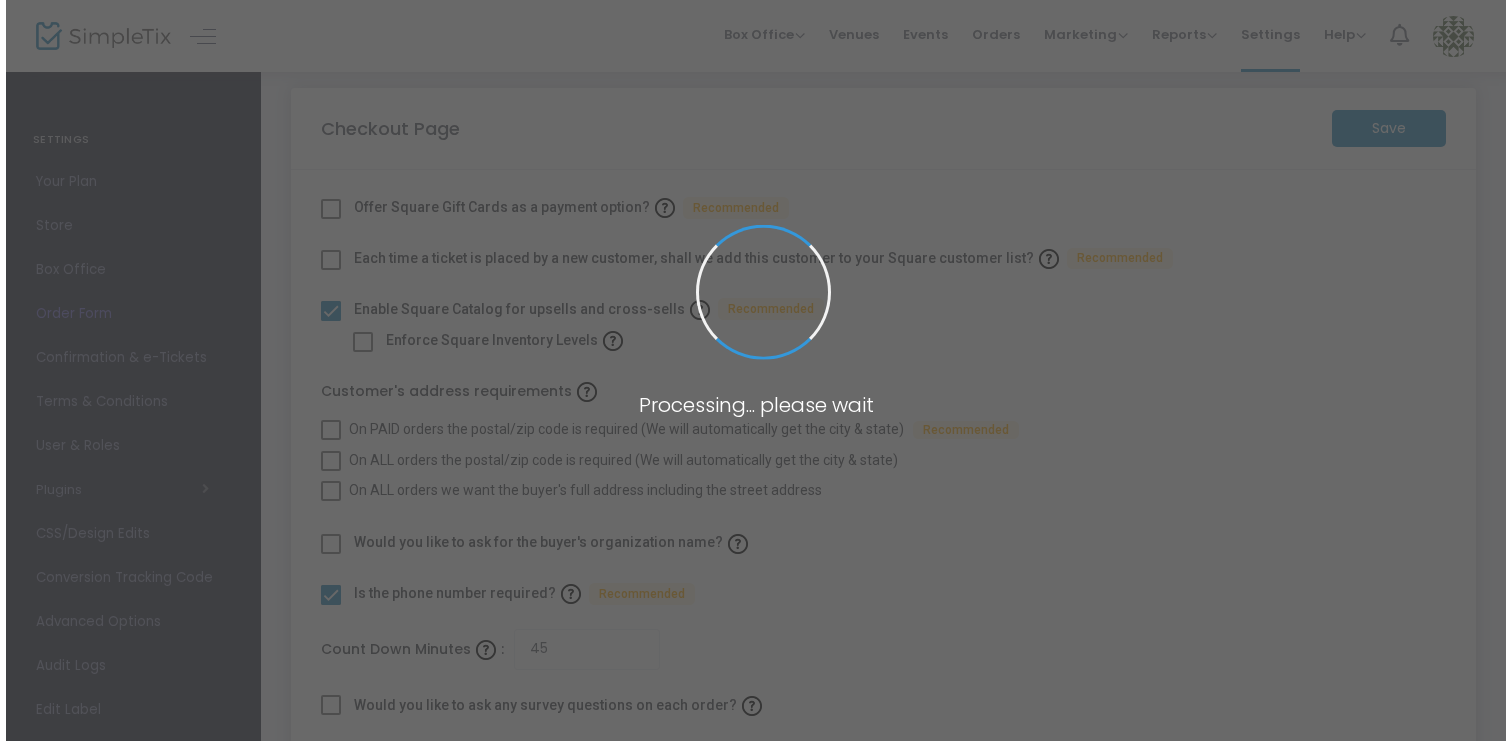 scroll, scrollTop: 0, scrollLeft: 0, axis: both 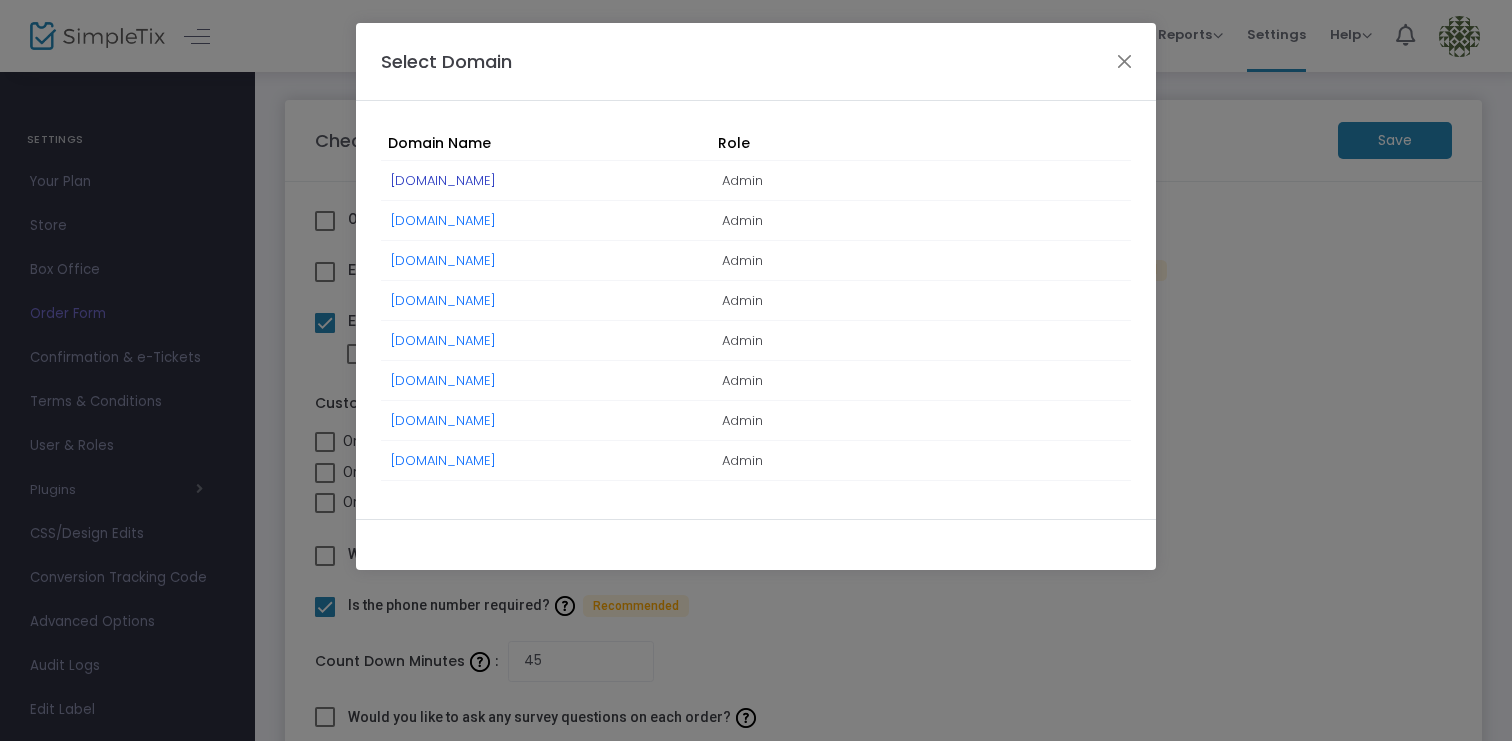 click on "[DOMAIN_NAME]" 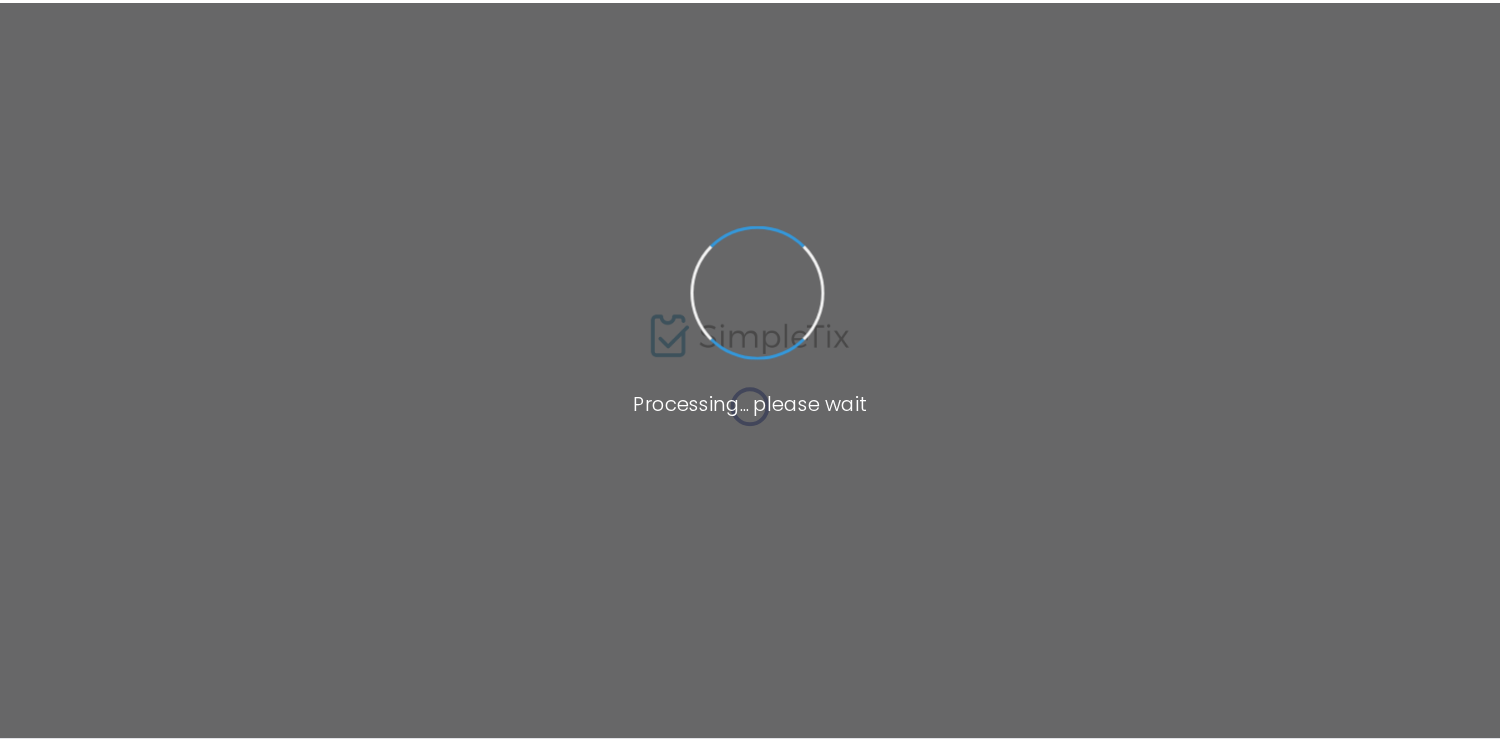 scroll, scrollTop: 0, scrollLeft: 0, axis: both 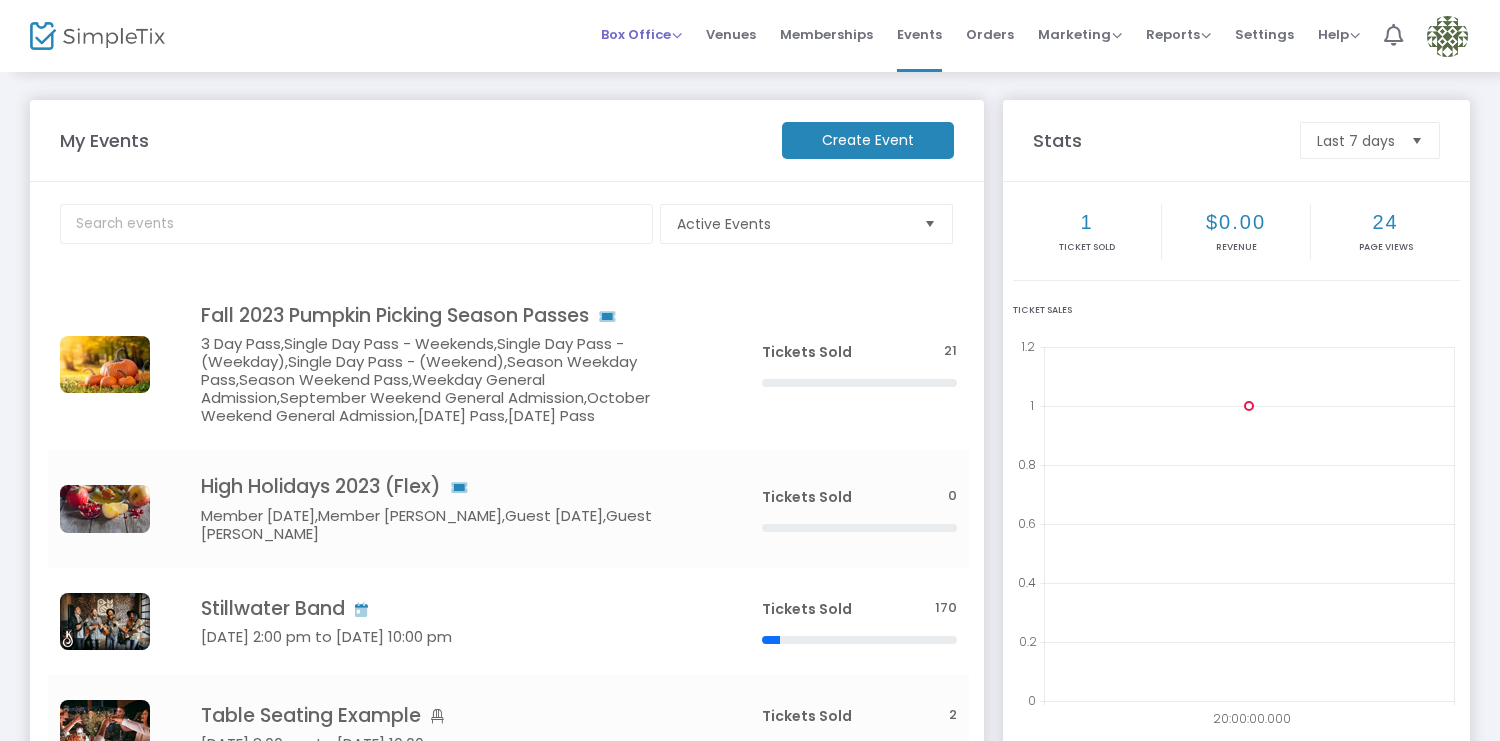 click on "Box Office" at bounding box center [641, 34] 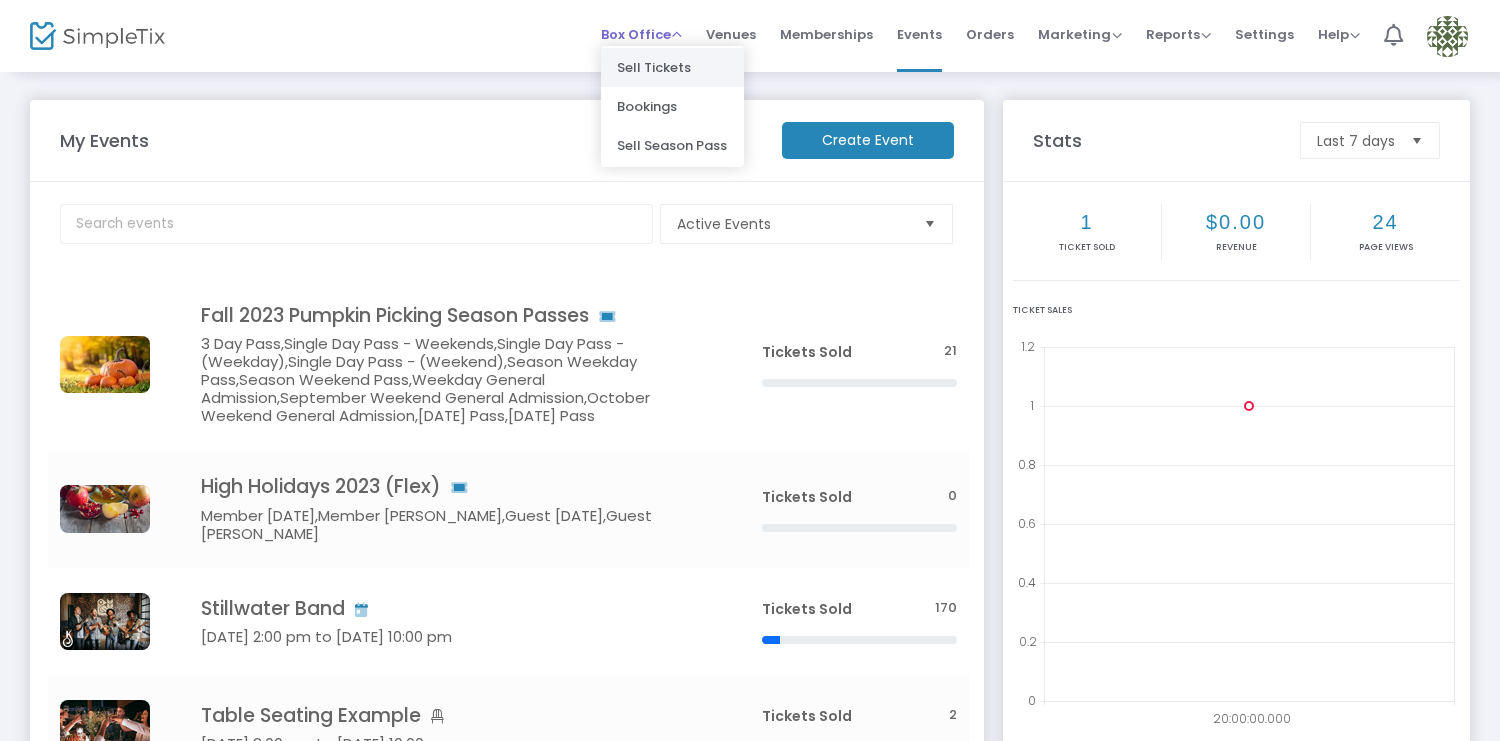 click on "Sell Tickets" at bounding box center [672, 67] 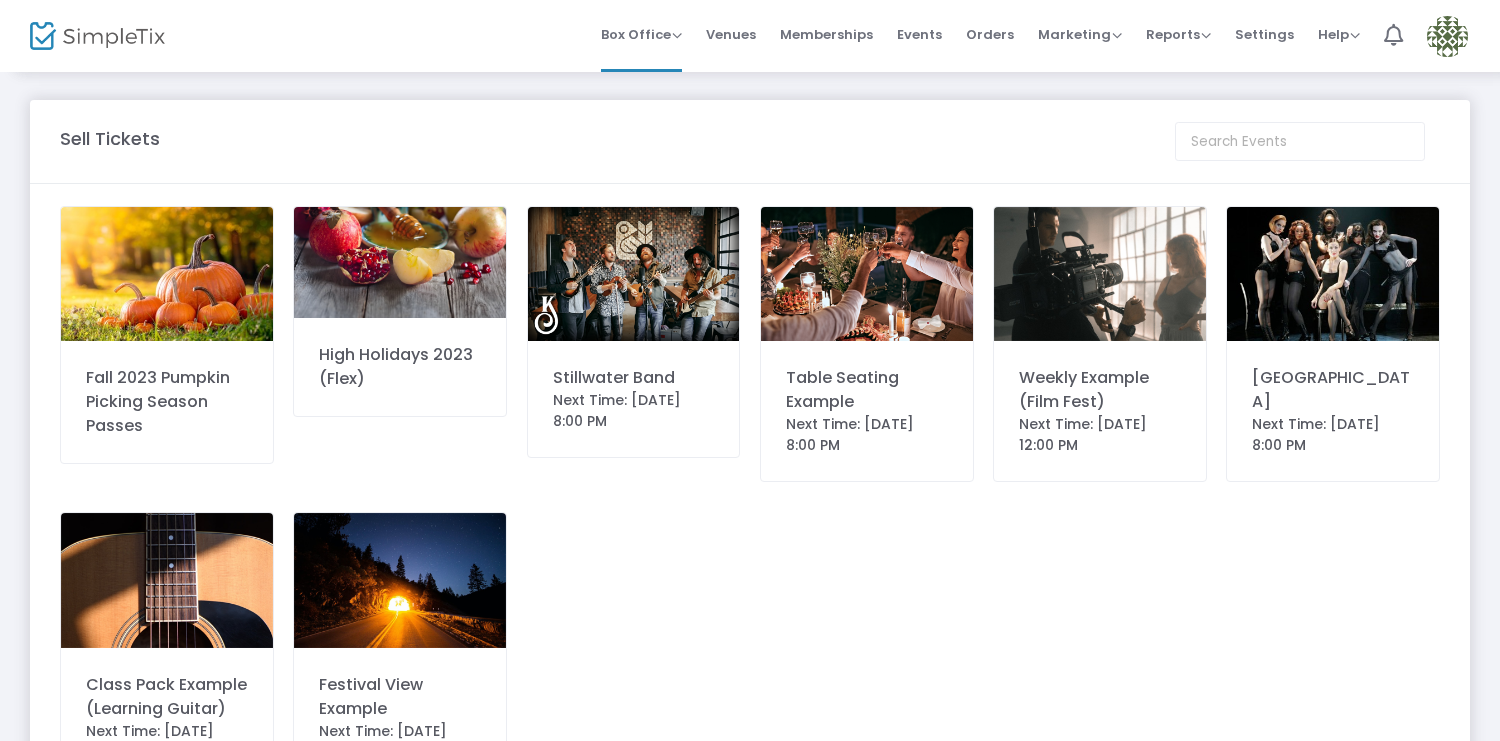 click 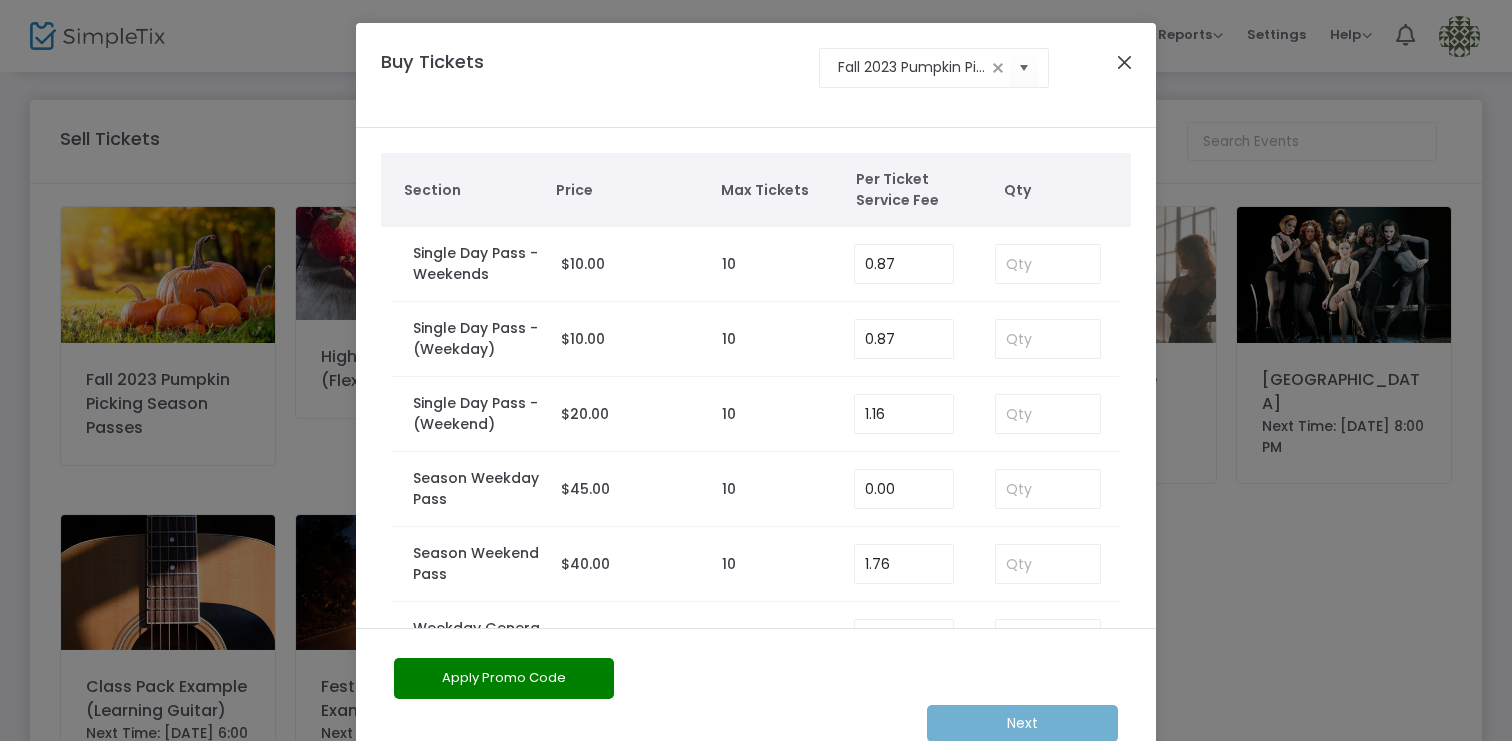 click 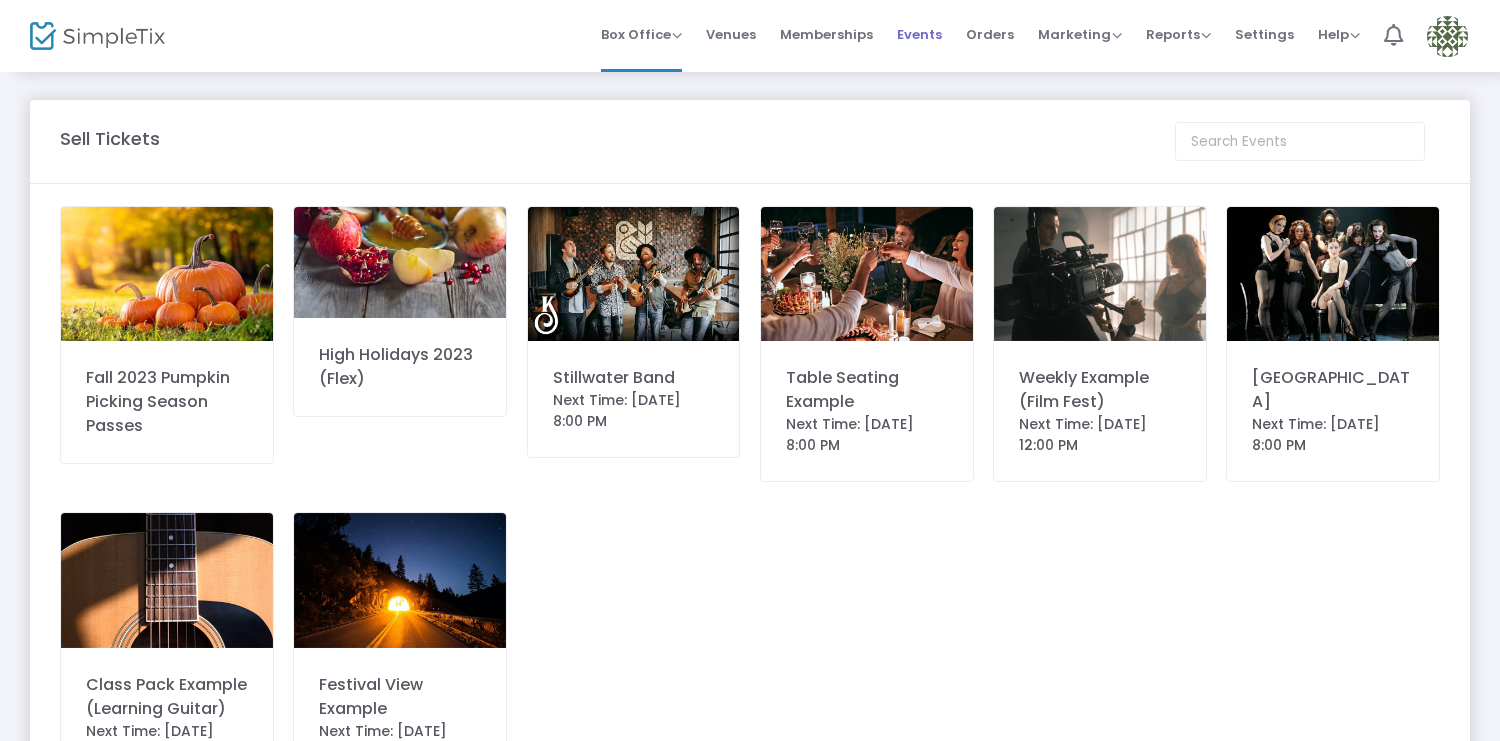 click on "Events" at bounding box center (919, 34) 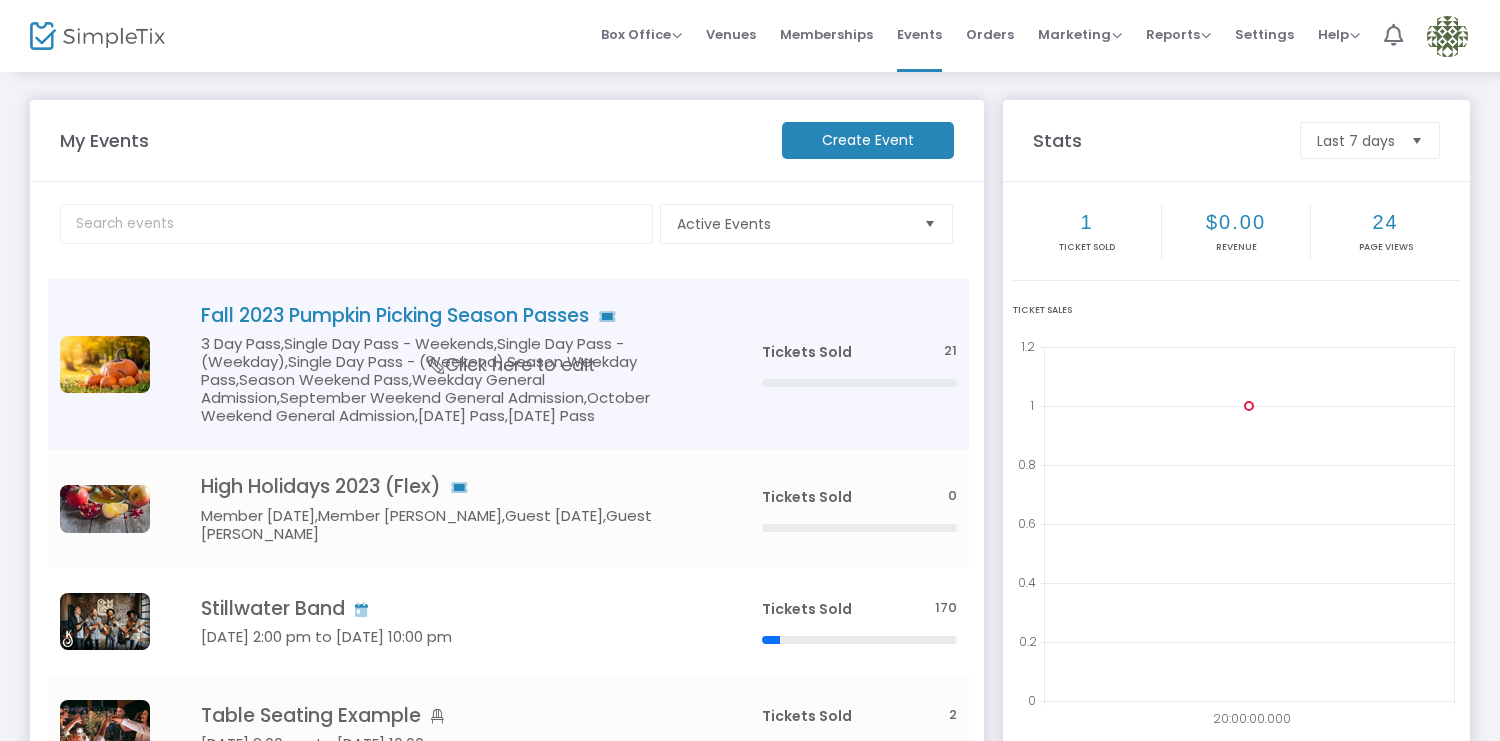 click on "3 Day Pass,Single Day Pass - Weekends,Single Day Pass - (Weekday),Single Day Pass - (Weekend),Season Weekday Pass,Season Weekend Pass,Weekday General Admission,September Weekend General Admission,October Weekend General Admission,Friday Pass,Saturday Pass" 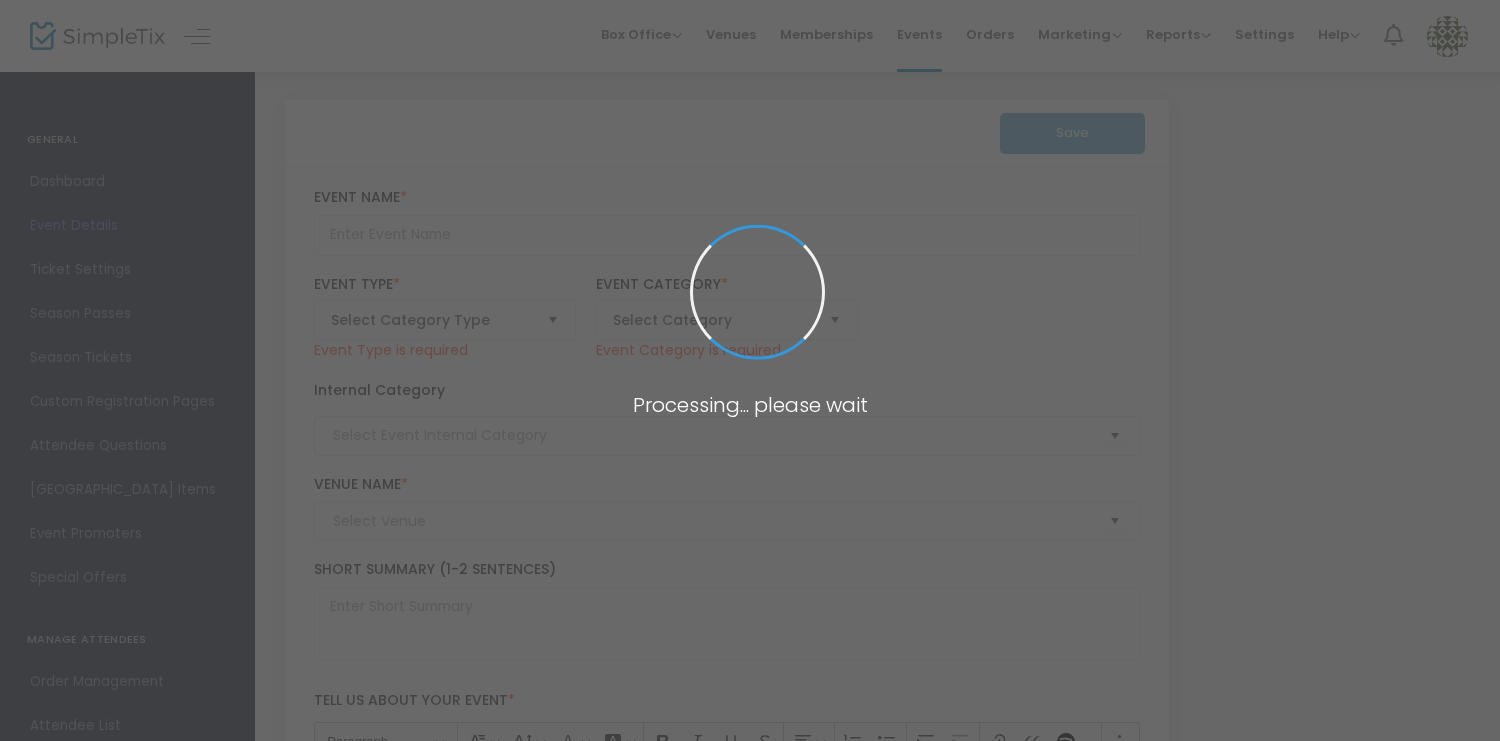 type on "4XFL7TLPTFPGGZRMHVIKKU7T" 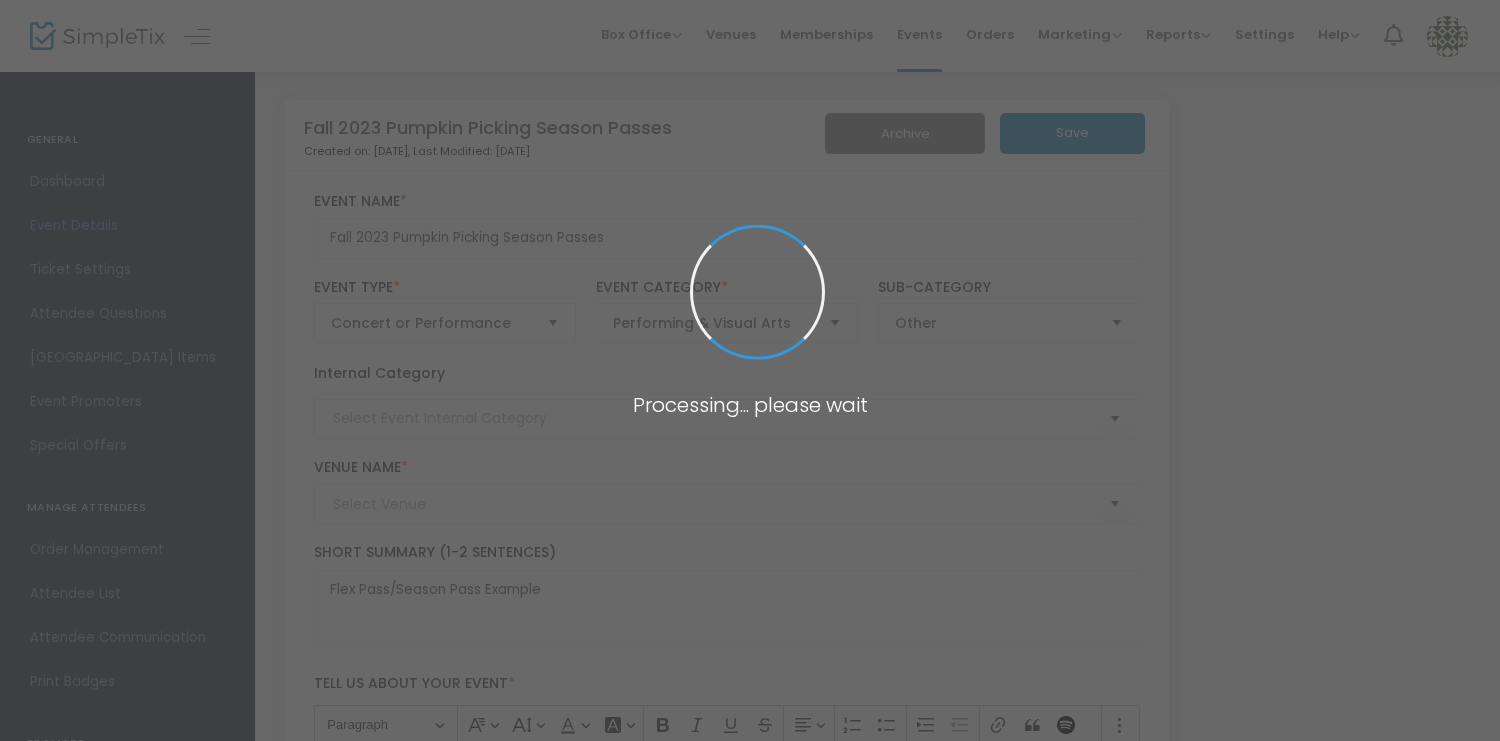 type on "Geffen Playhouse" 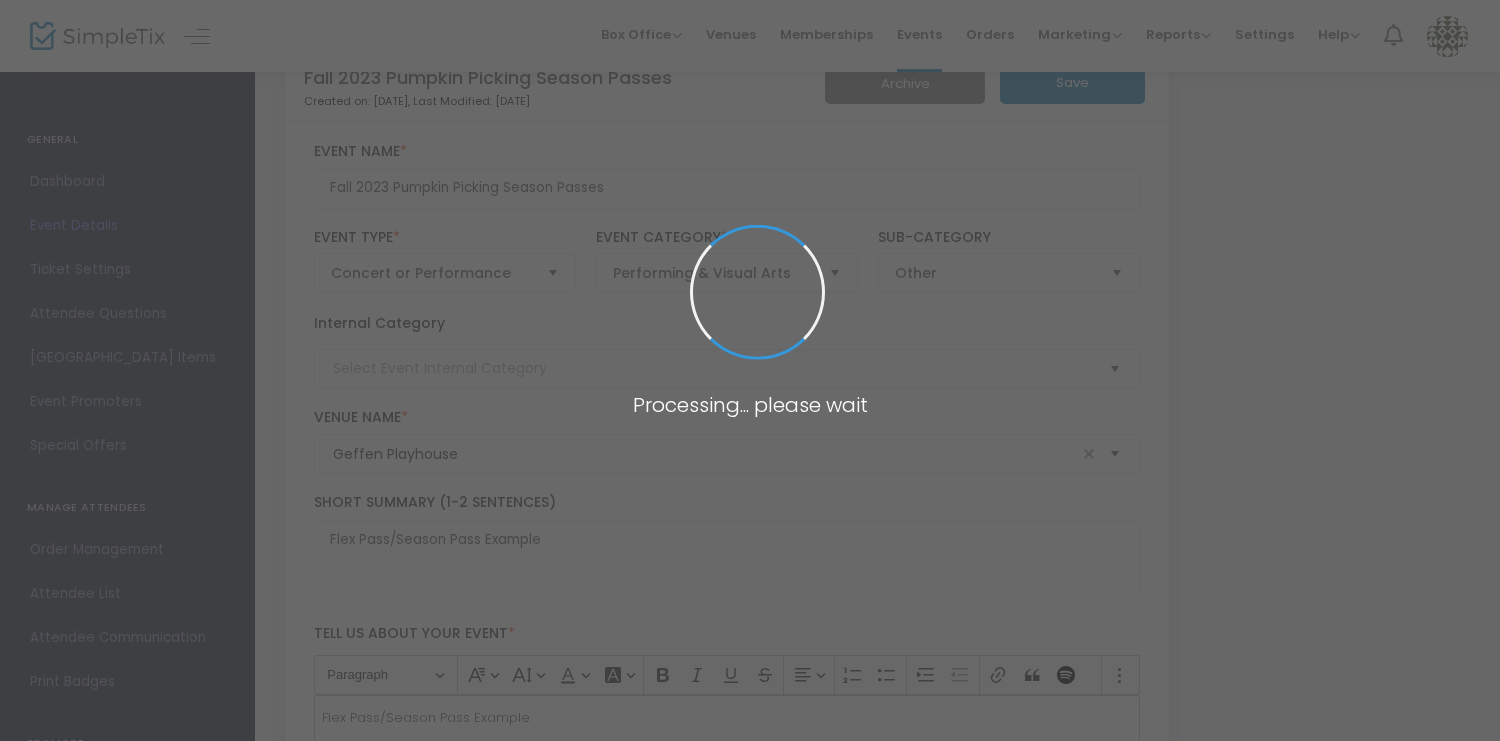 scroll, scrollTop: 82, scrollLeft: 0, axis: vertical 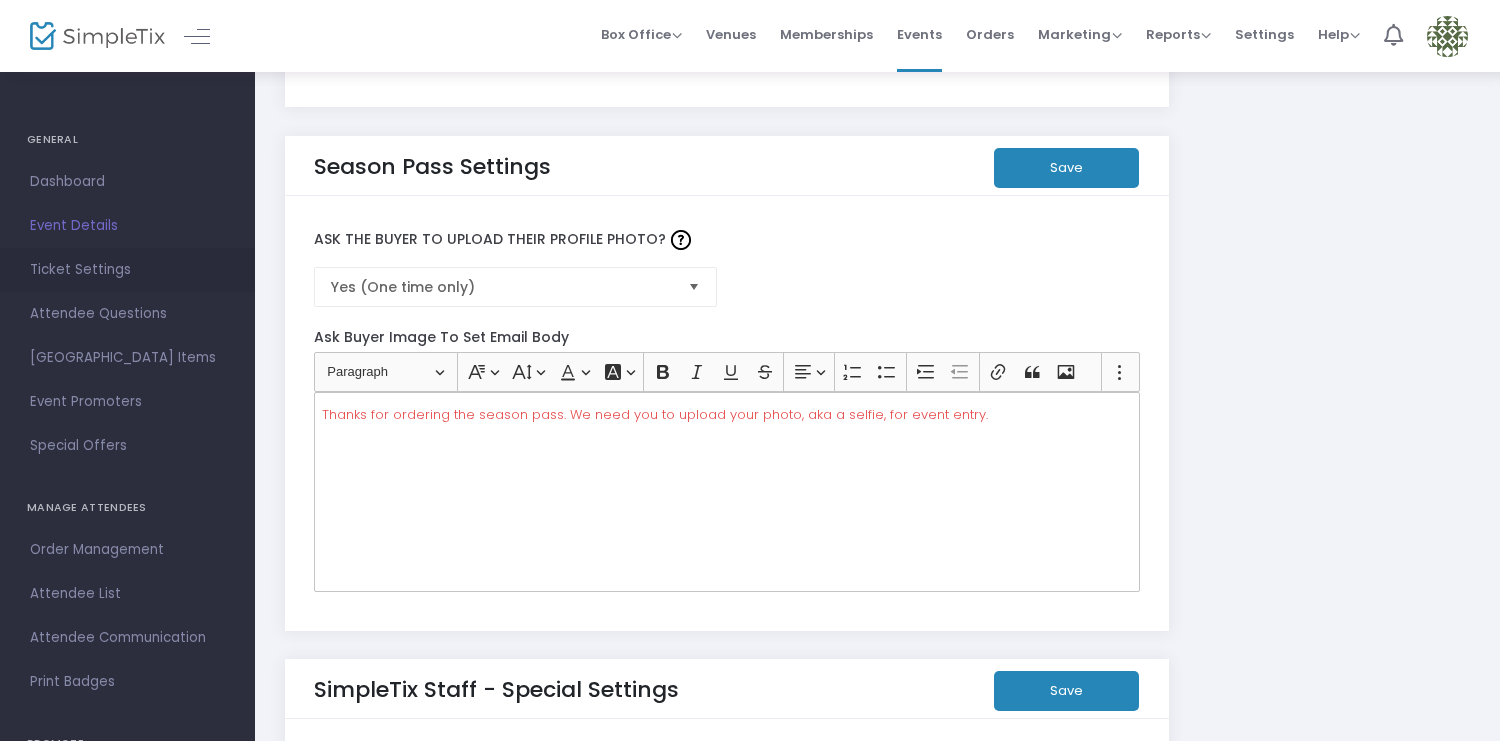 click on "Ticket Settings" at bounding box center [127, 270] 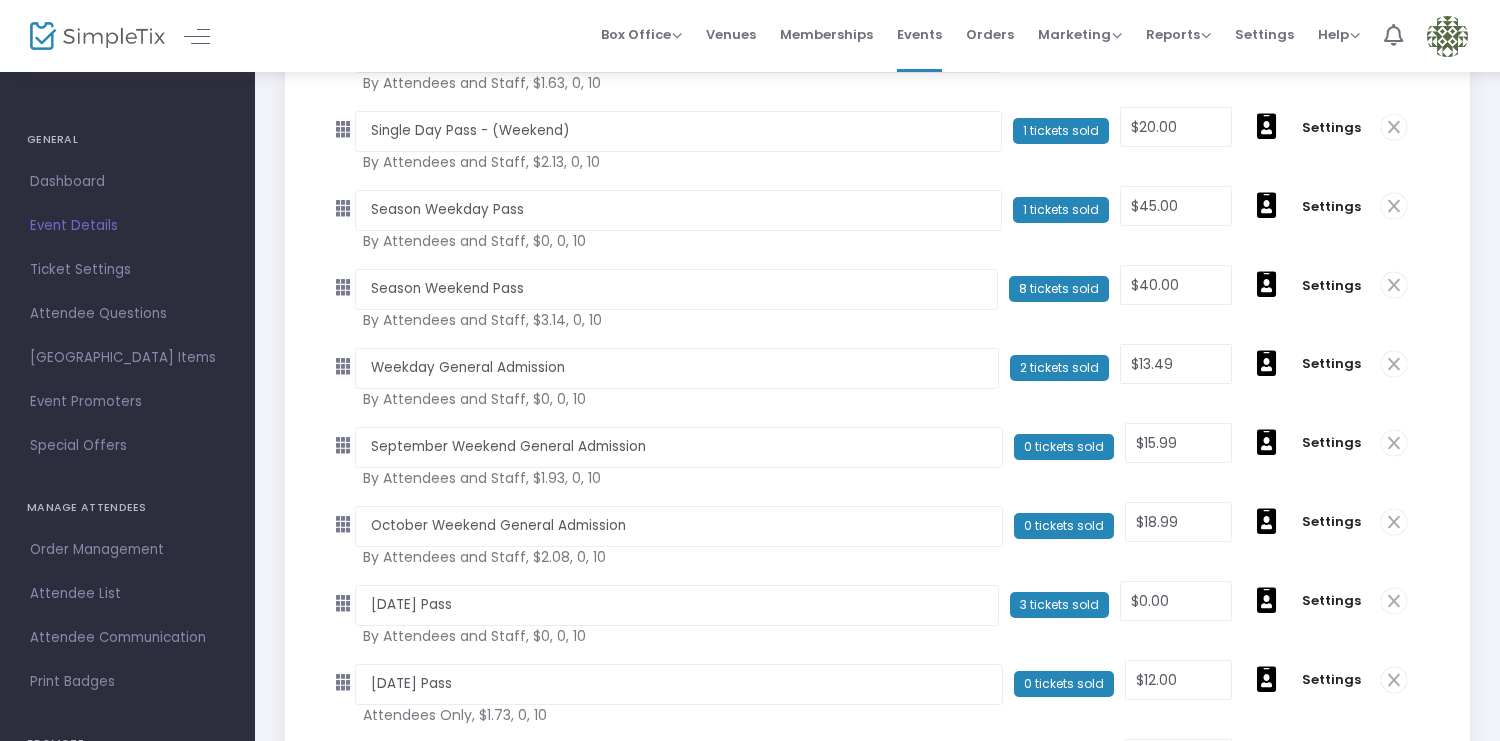 scroll, scrollTop: 298, scrollLeft: 0, axis: vertical 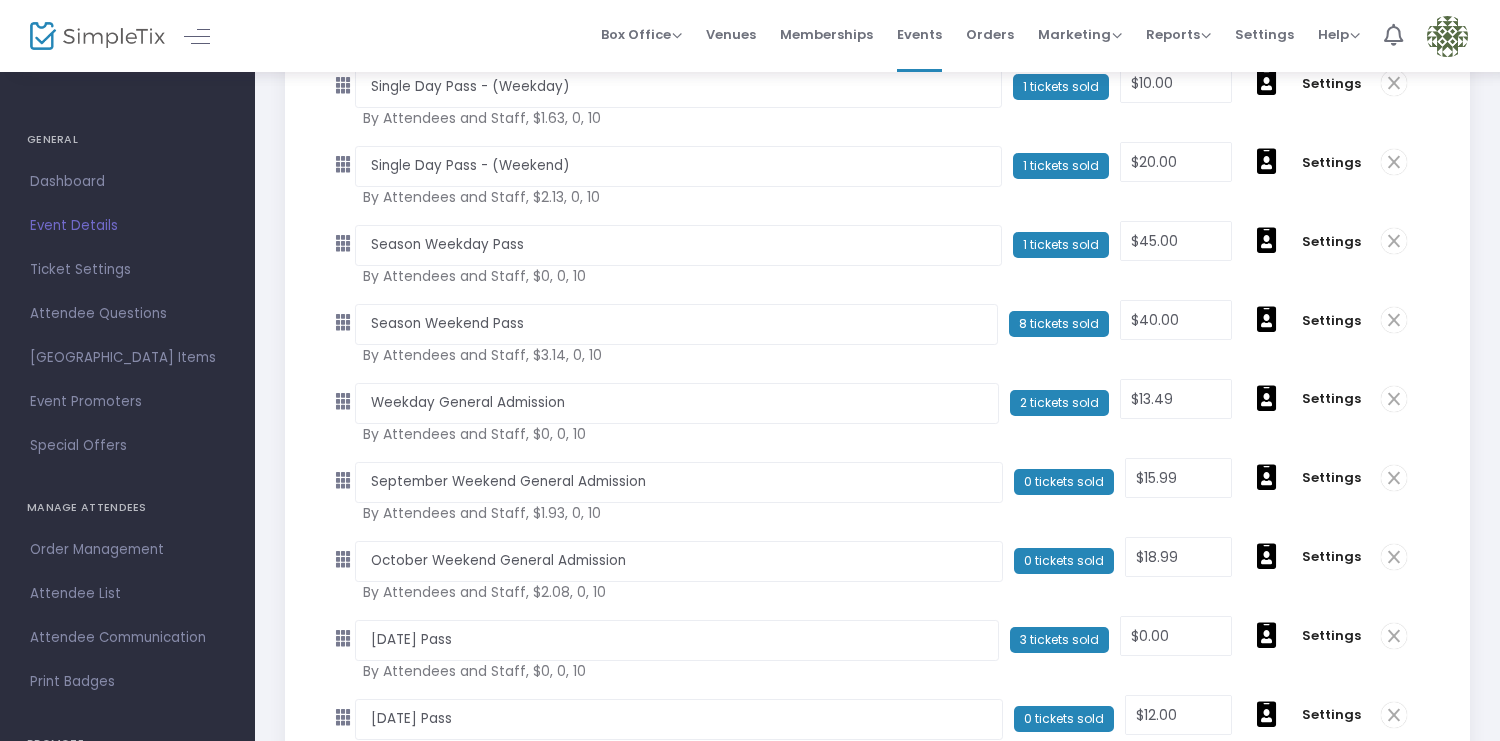 click at bounding box center [1394, 478] 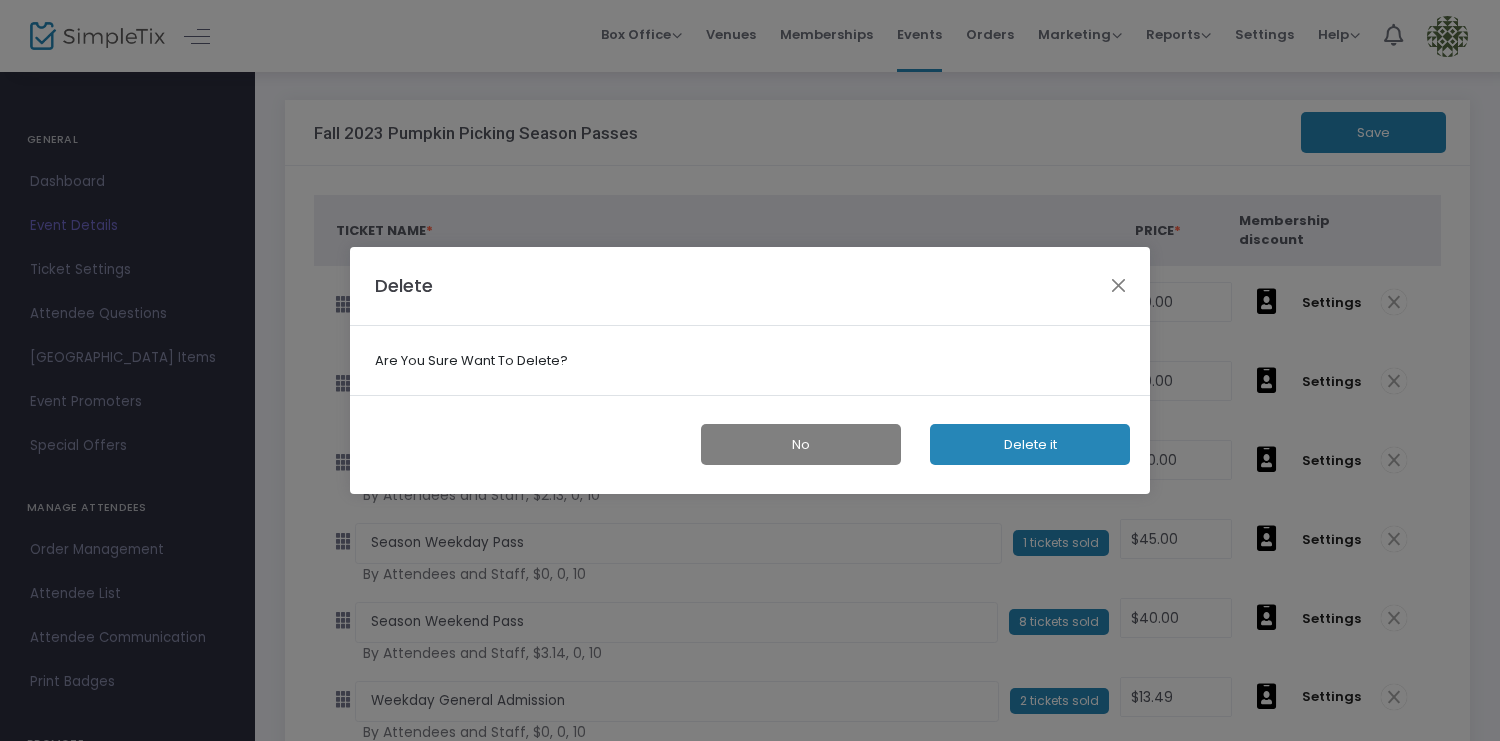 scroll, scrollTop: 0, scrollLeft: 0, axis: both 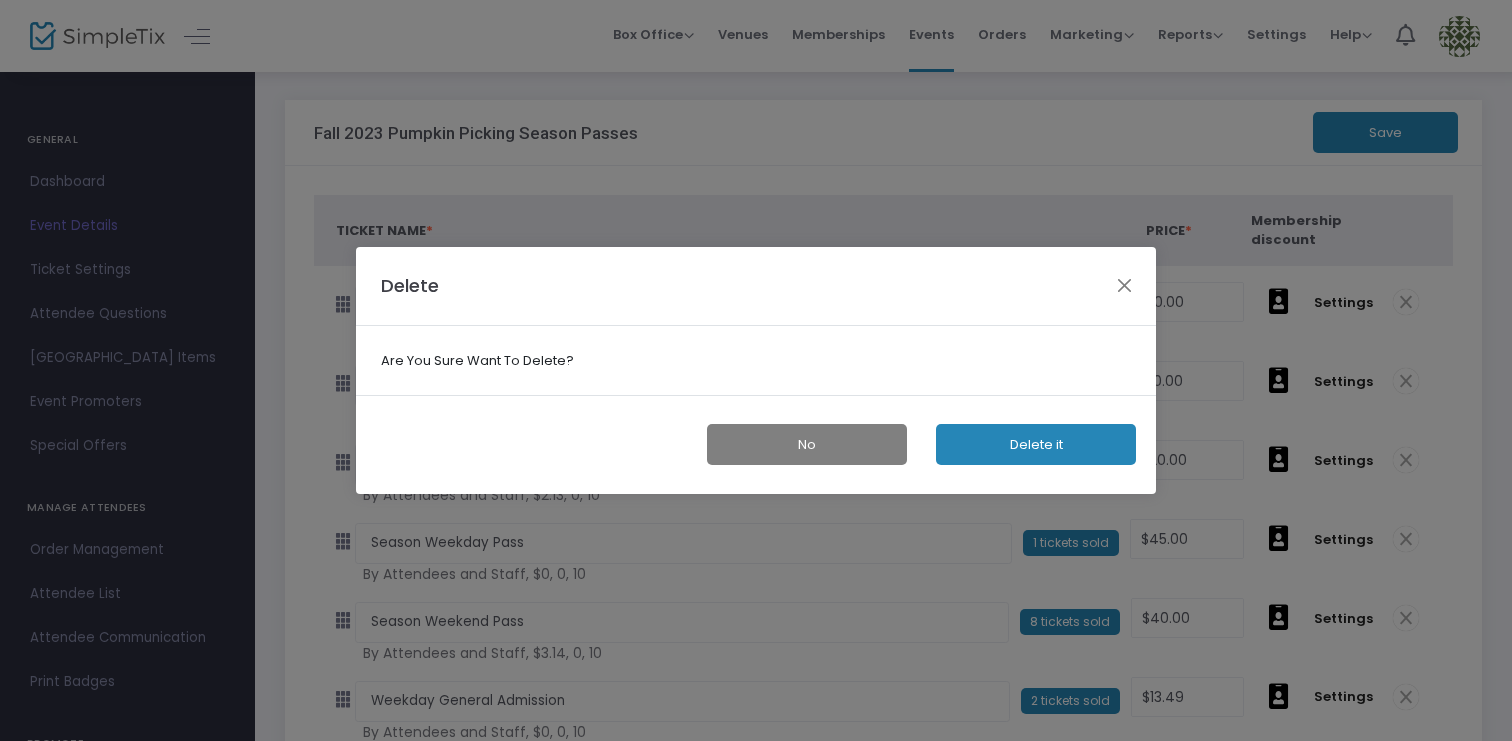 click on "Delete it" 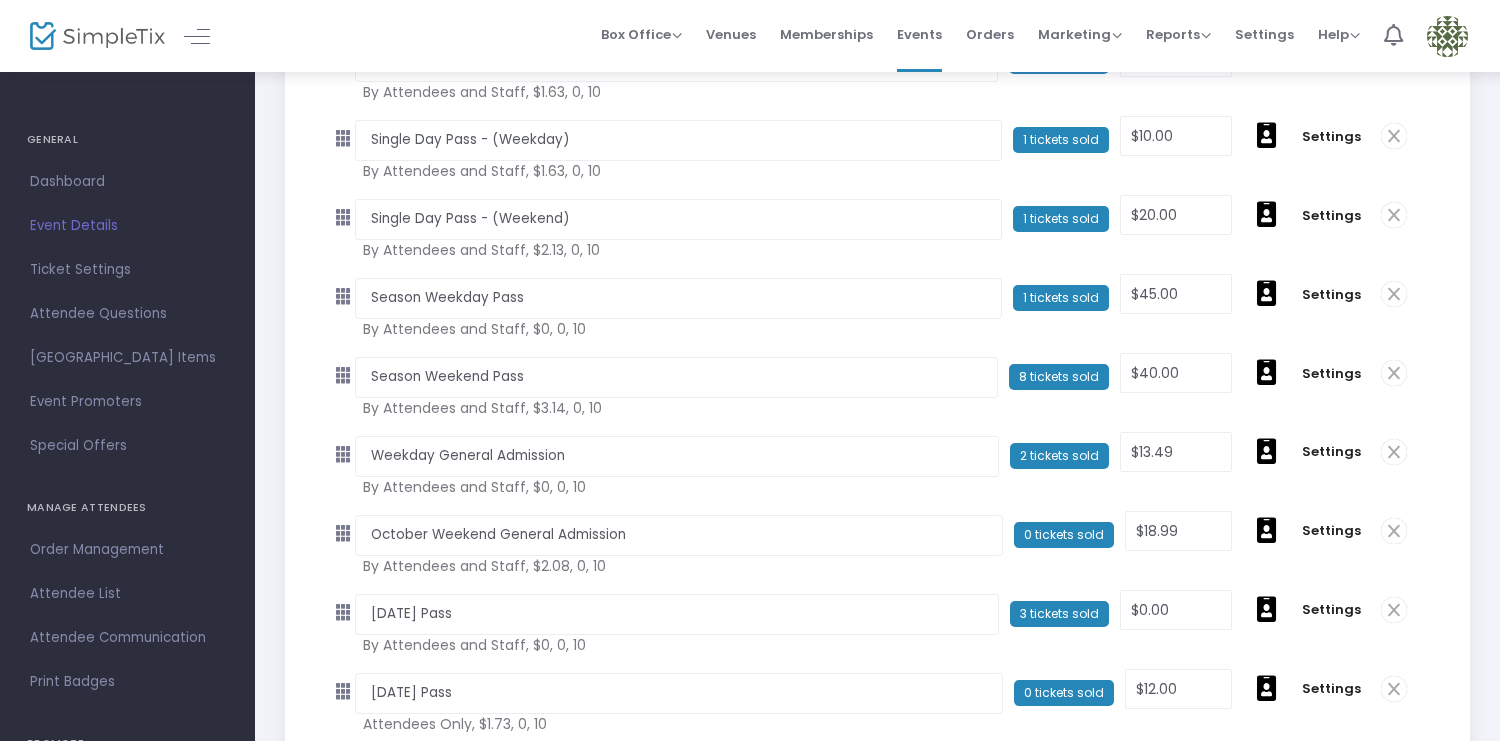 scroll, scrollTop: 274, scrollLeft: 0, axis: vertical 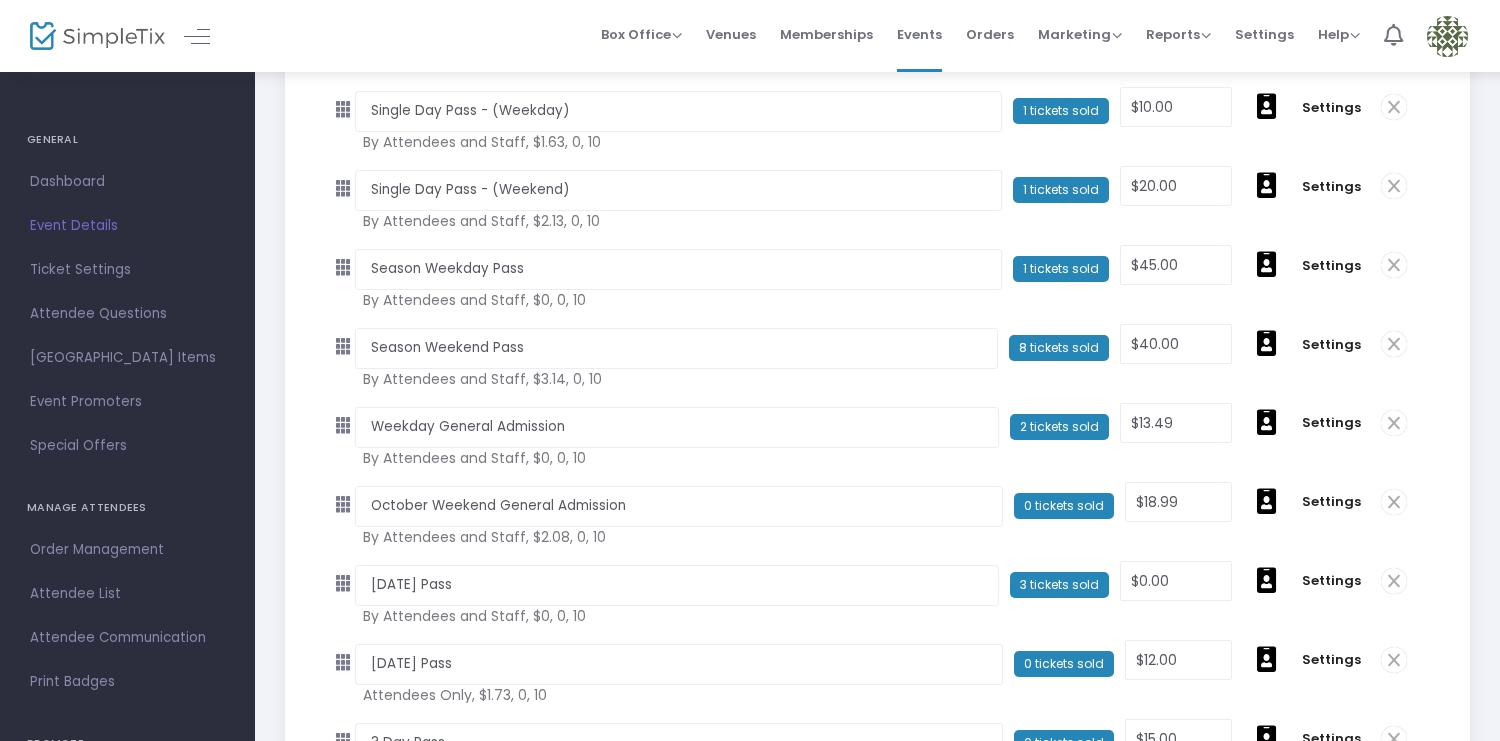 click at bounding box center (1394, 502) 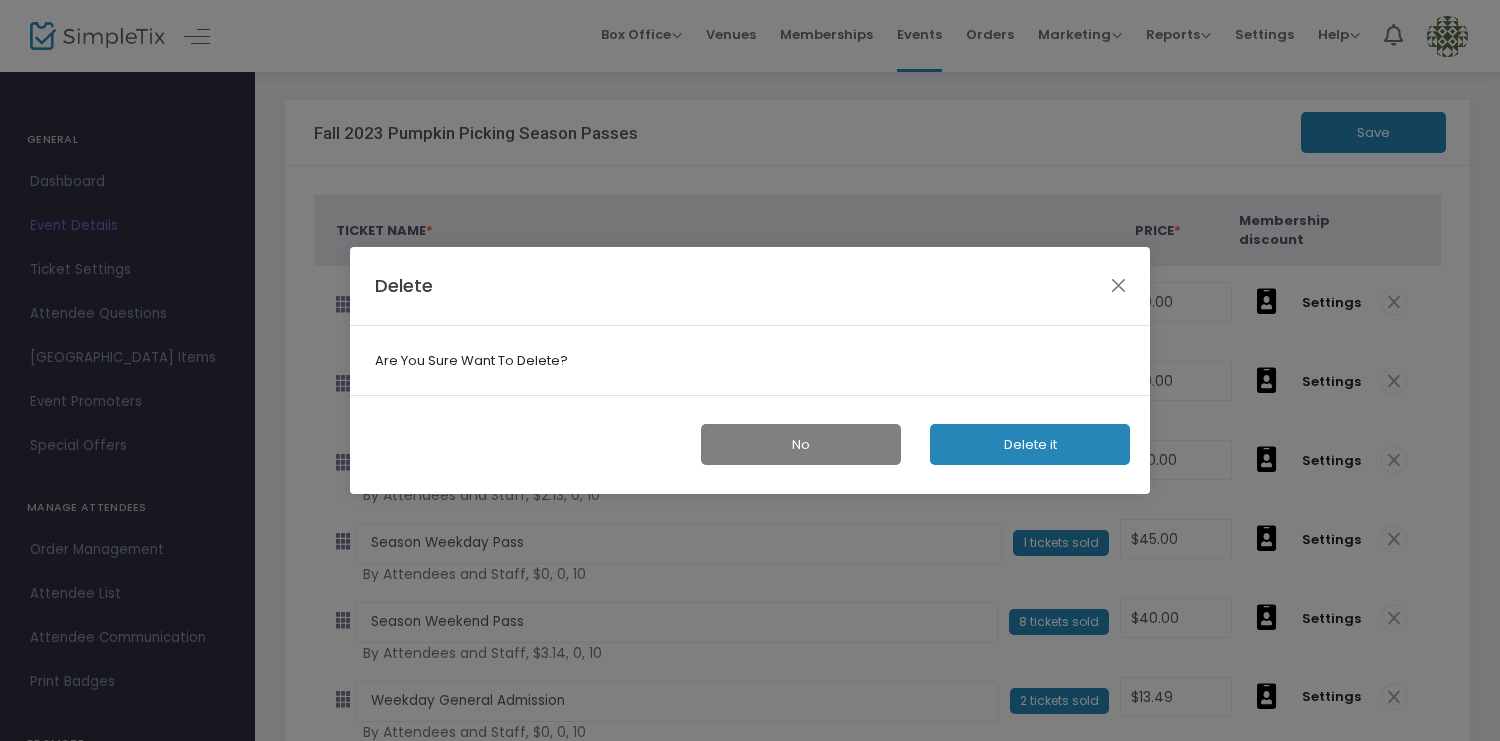 scroll, scrollTop: 0, scrollLeft: 0, axis: both 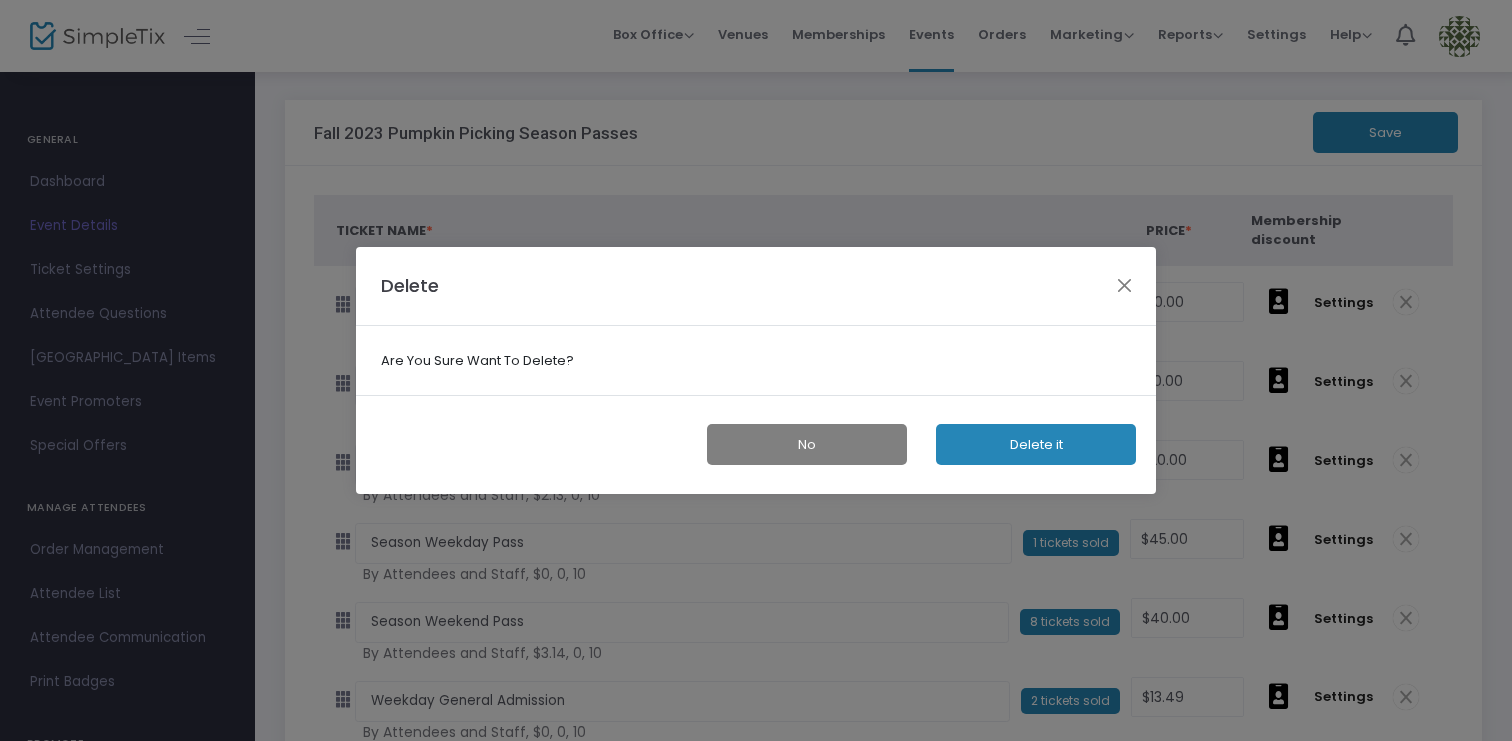 click on "Delete it" 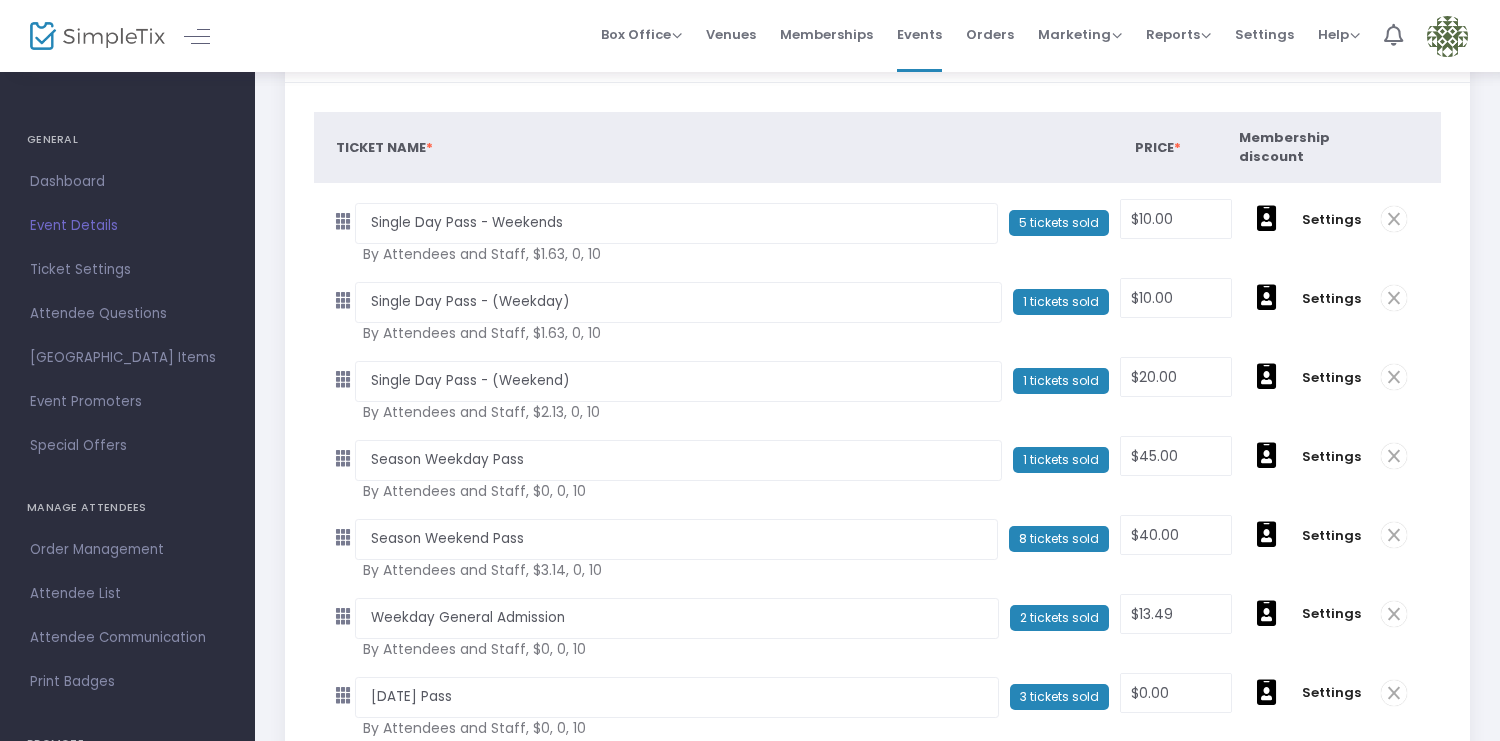 scroll, scrollTop: 92, scrollLeft: 0, axis: vertical 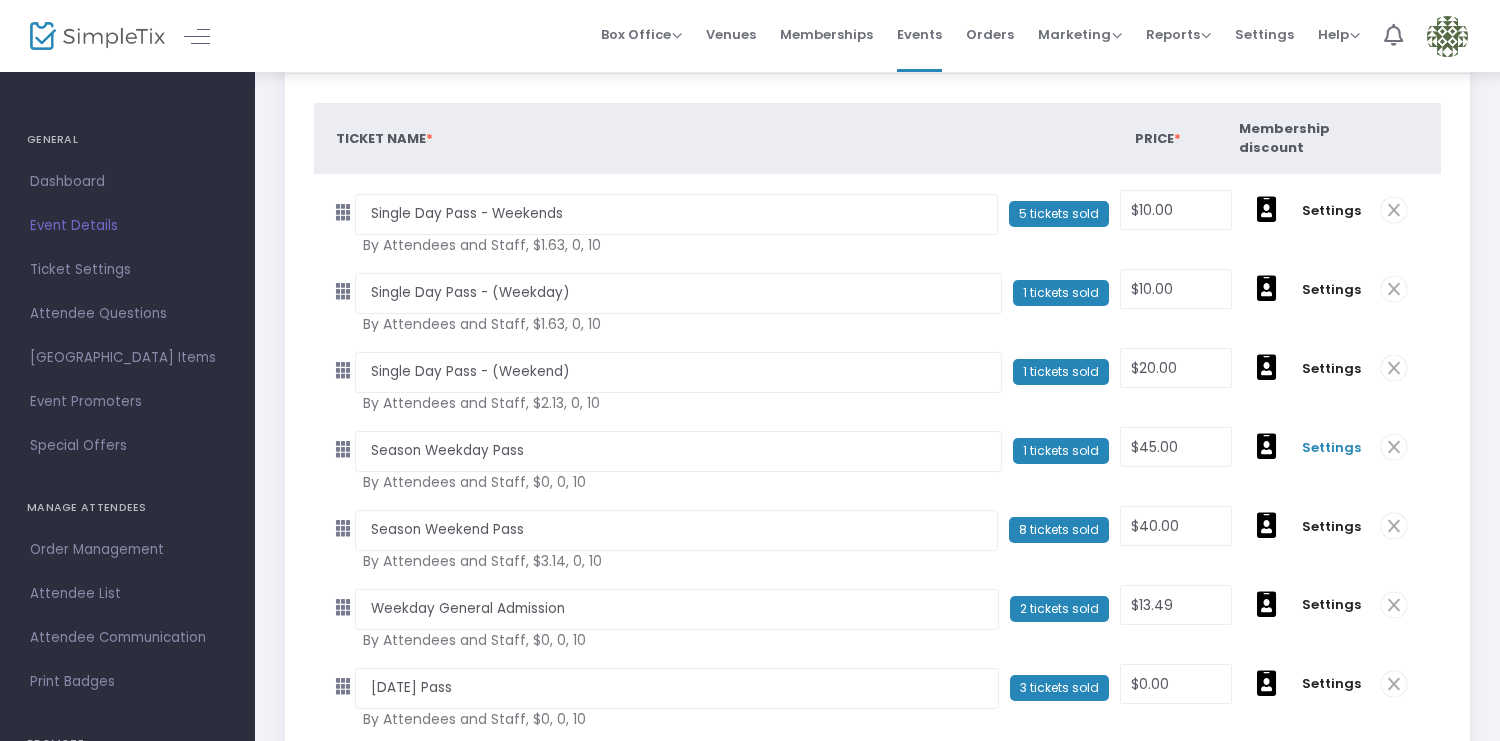 click on "Settings" at bounding box center [1331, 448] 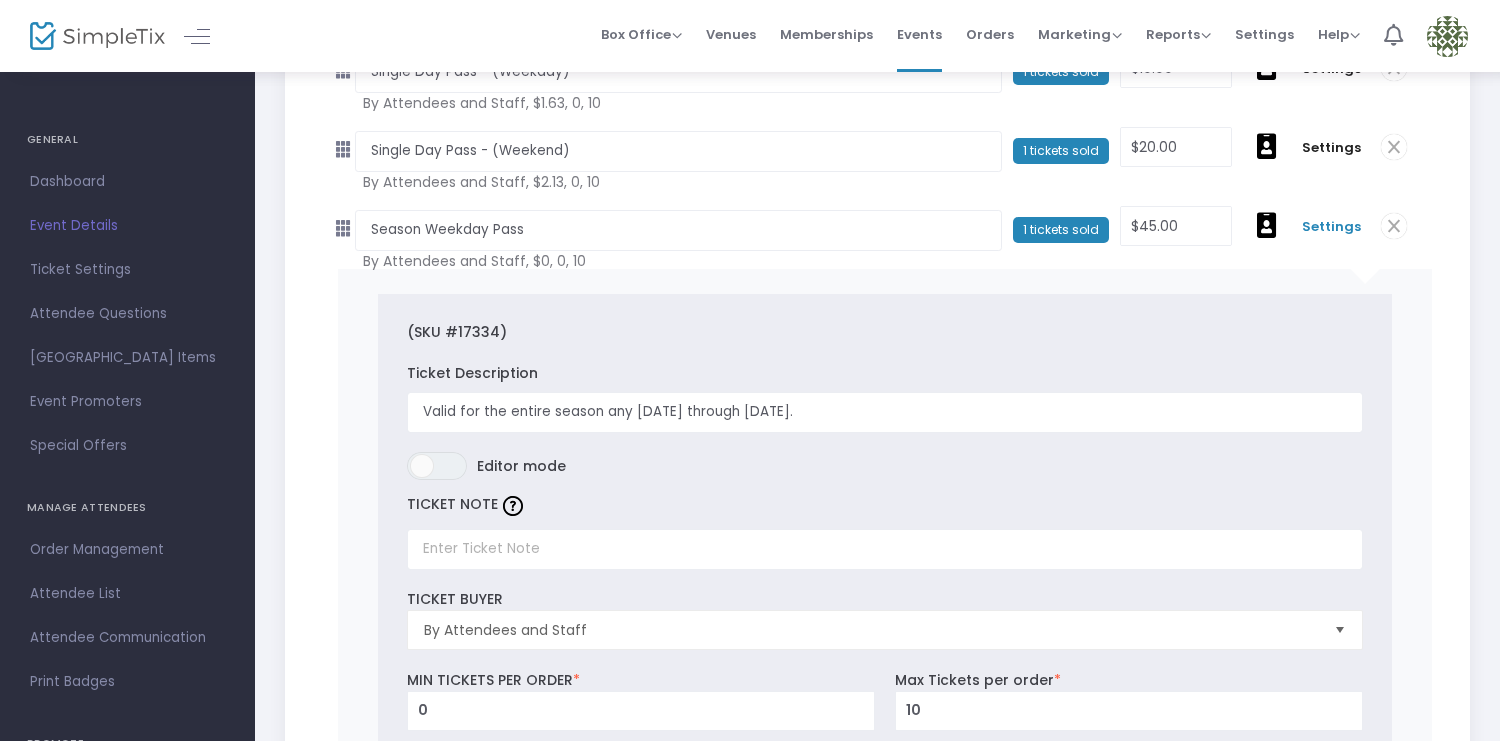 scroll, scrollTop: 0, scrollLeft: 0, axis: both 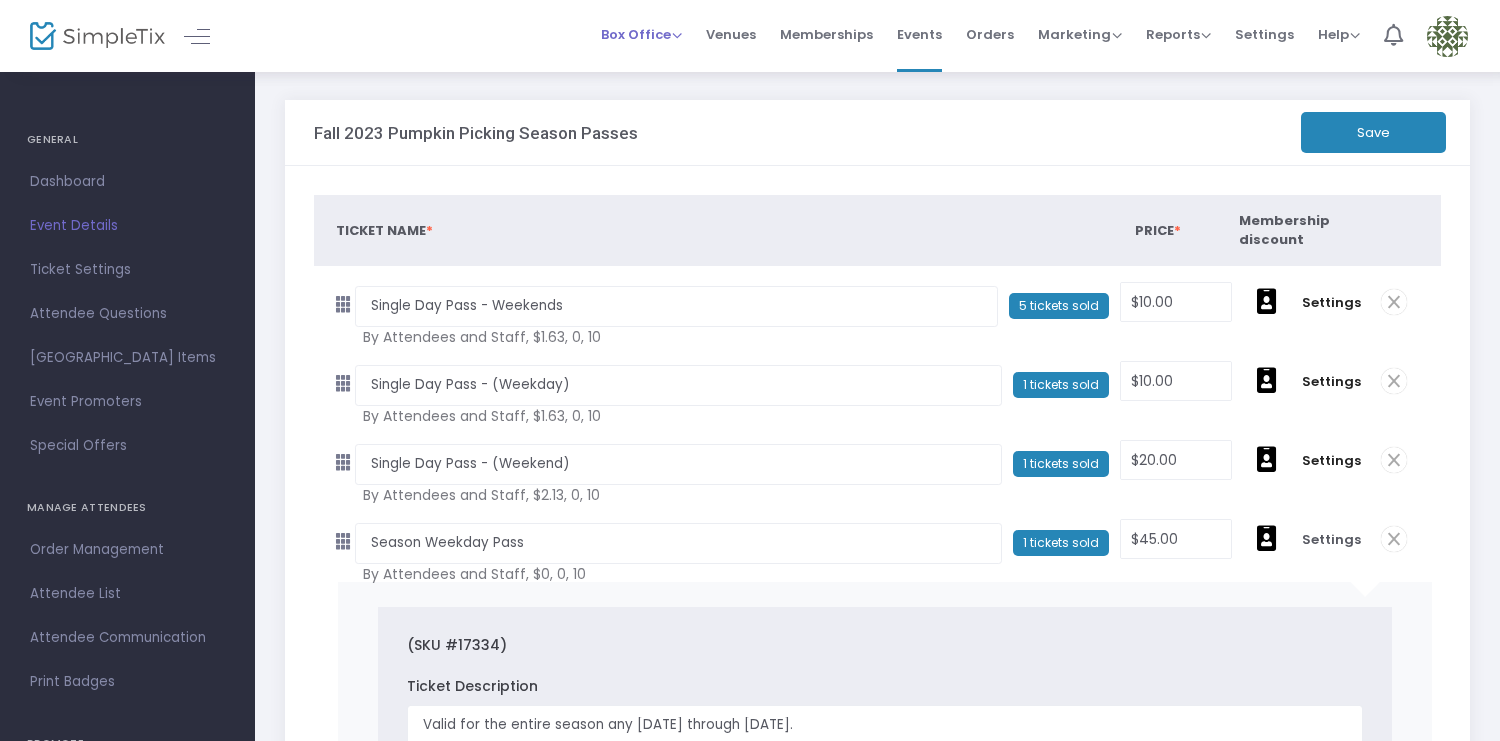 click on "Box Office   Sell Tickets   Bookings   Sell Season Pass" at bounding box center [641, 34] 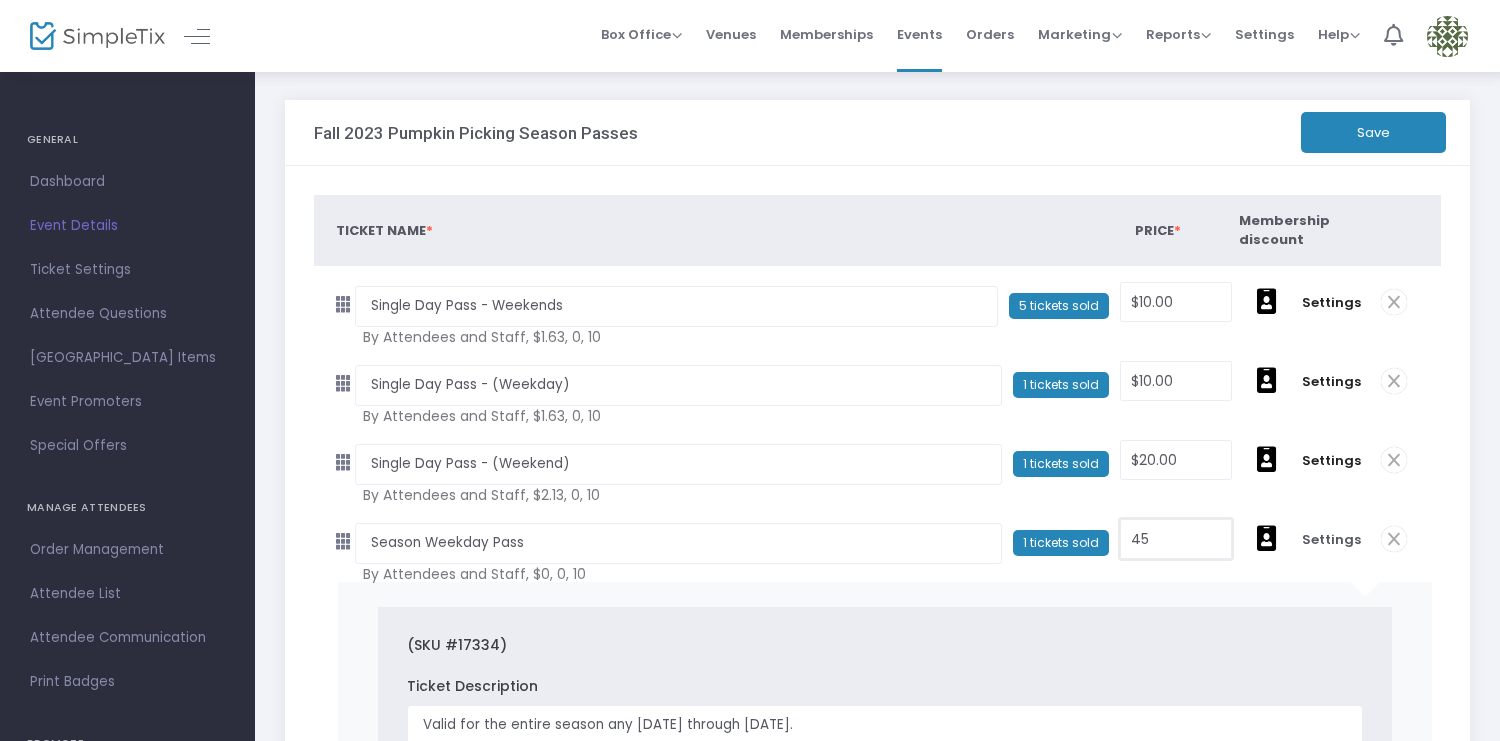 click on "45" at bounding box center [1176, 539] 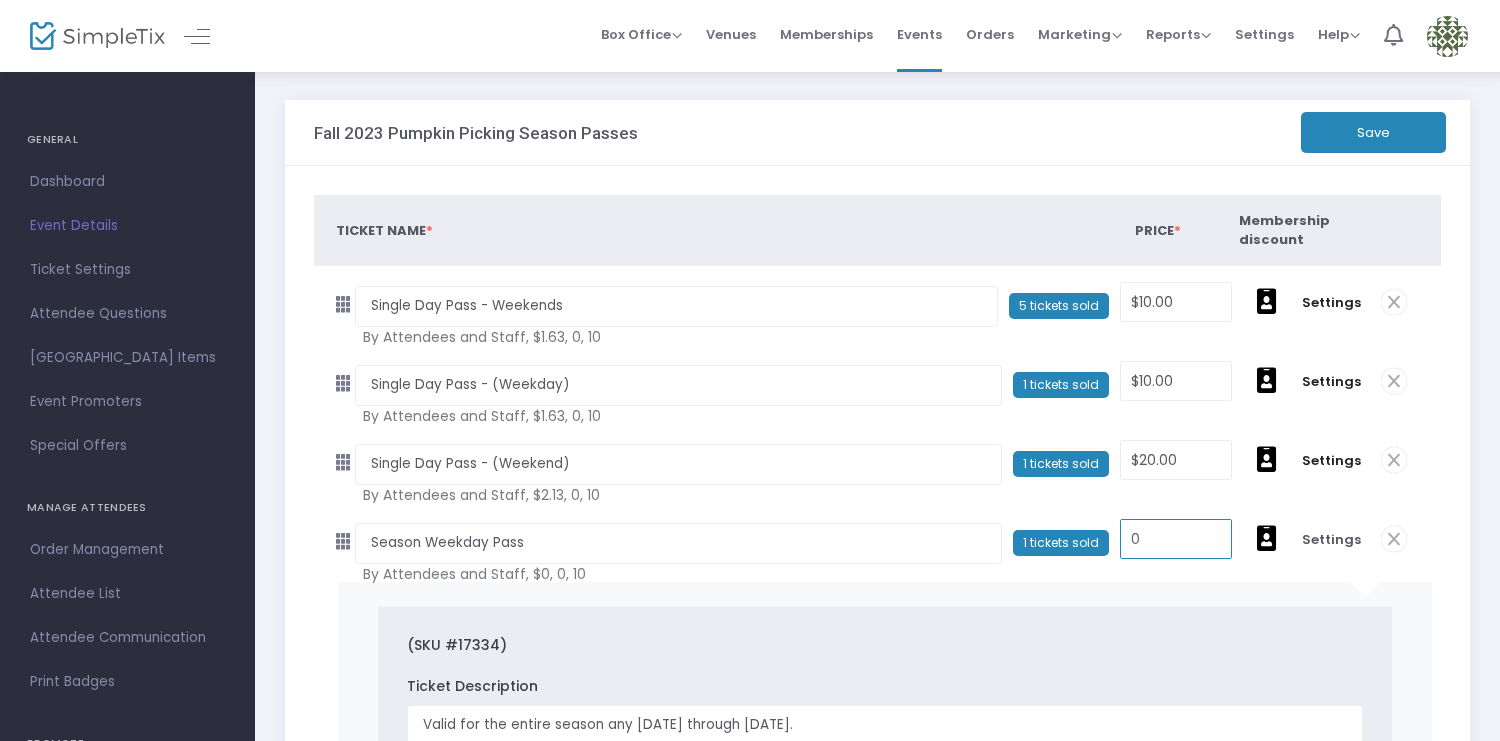 type on "$0.00" 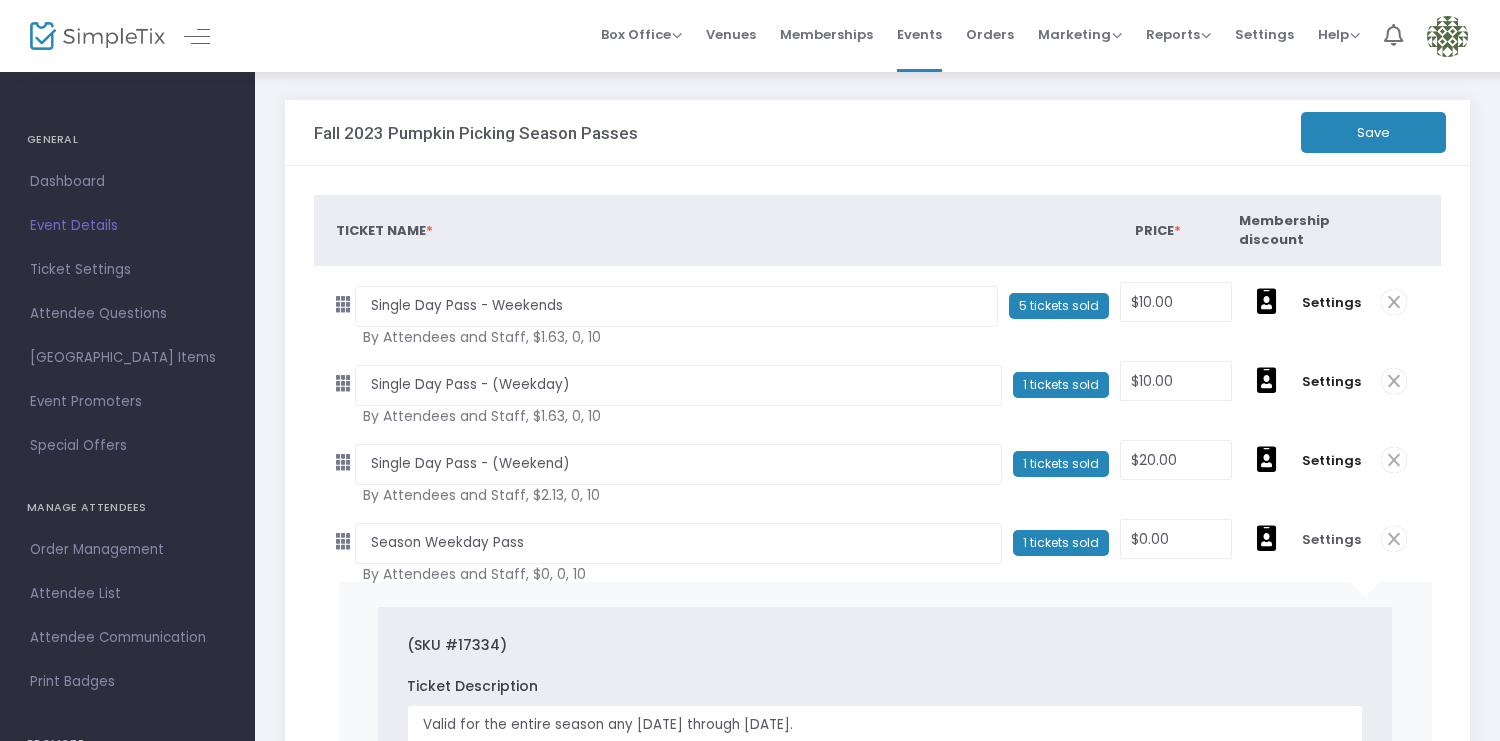 click on "Save" 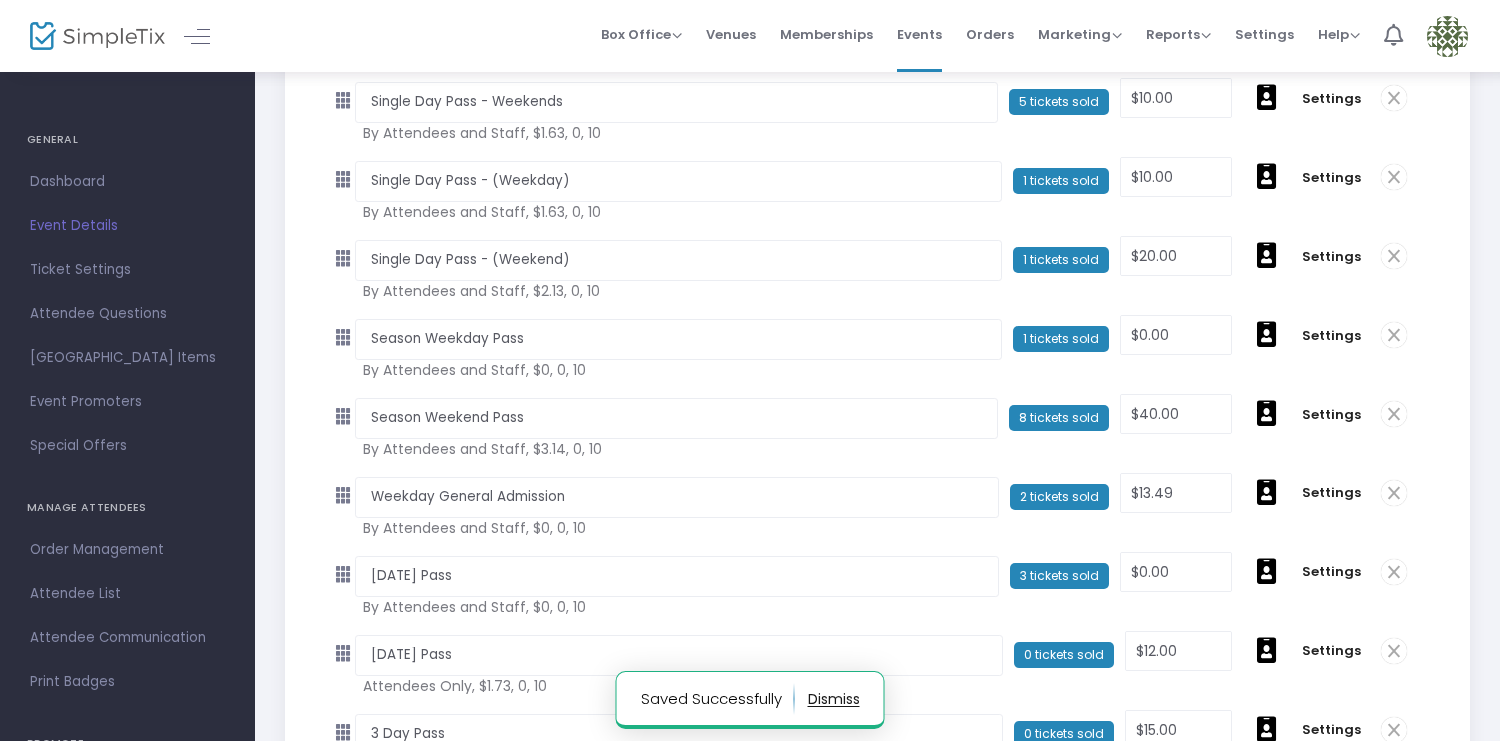 scroll, scrollTop: 512, scrollLeft: 0, axis: vertical 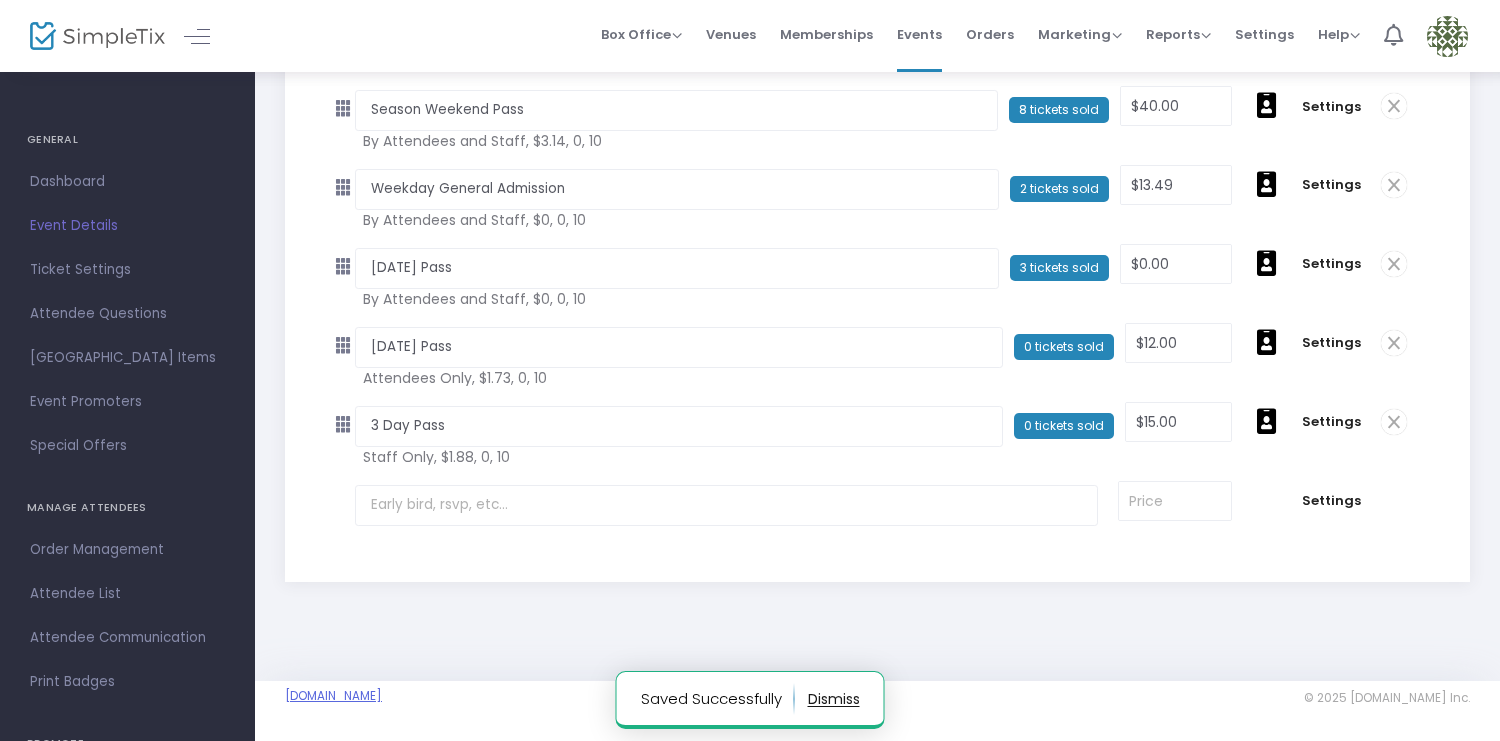 click on "[DOMAIN_NAME]" 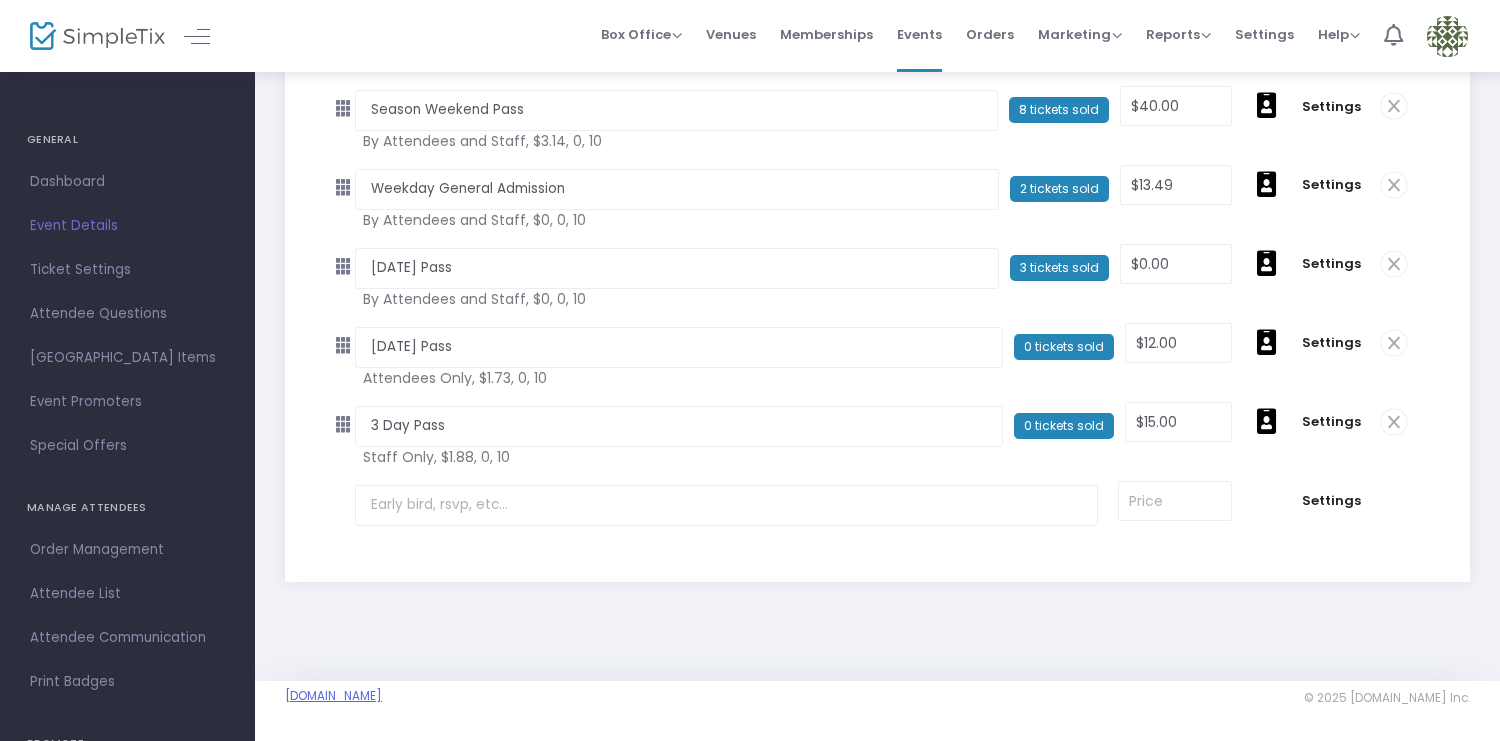 click on "[DOMAIN_NAME]" 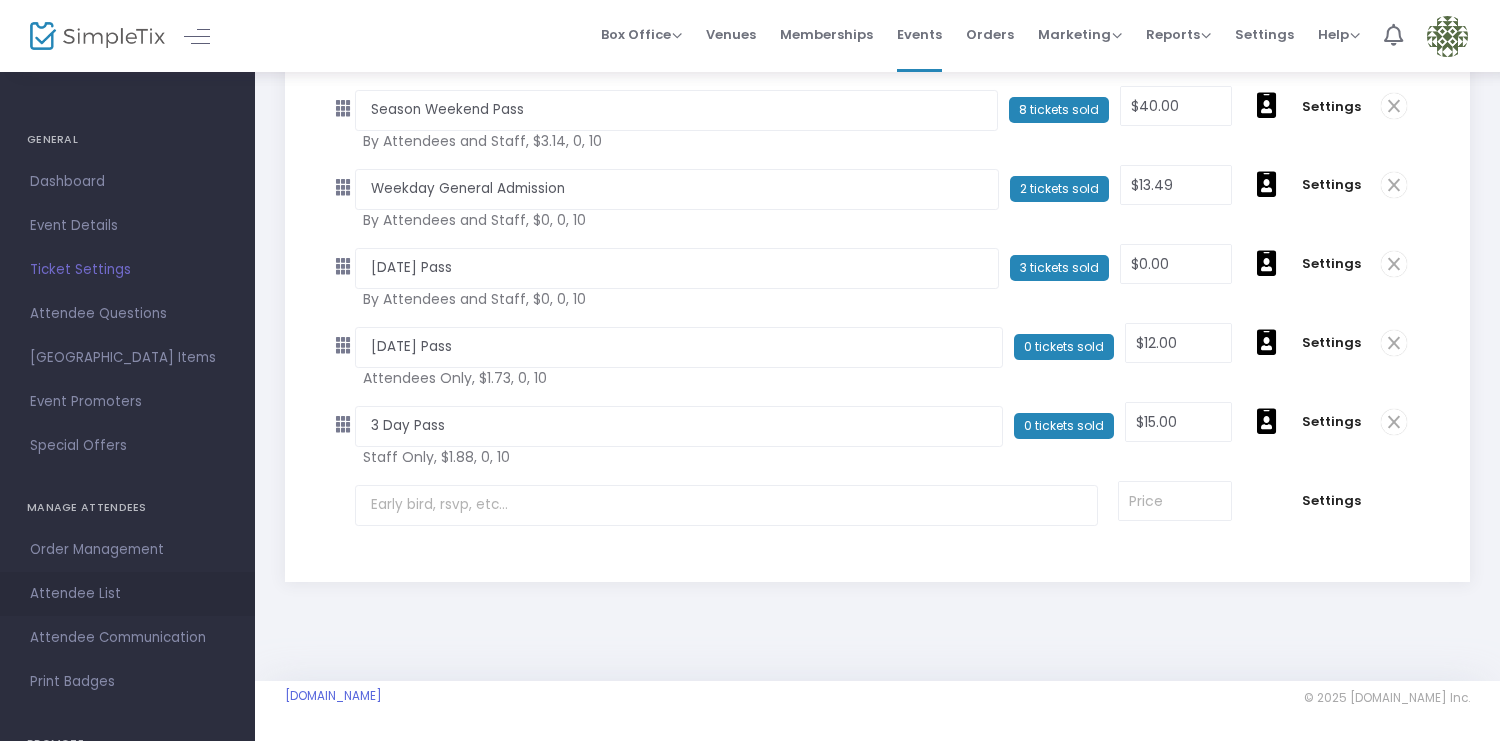 click on "Attendee List" at bounding box center [127, 594] 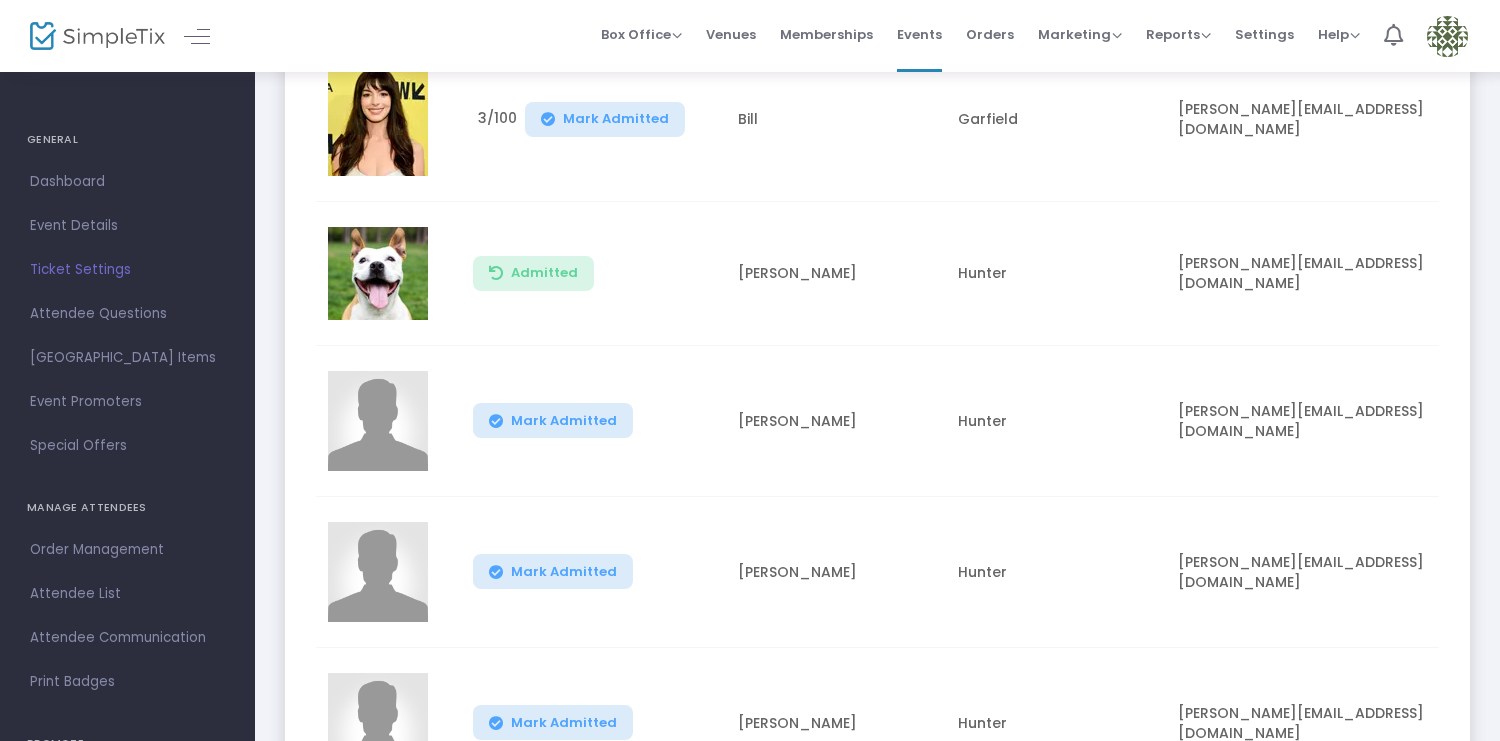scroll, scrollTop: 0, scrollLeft: 0, axis: both 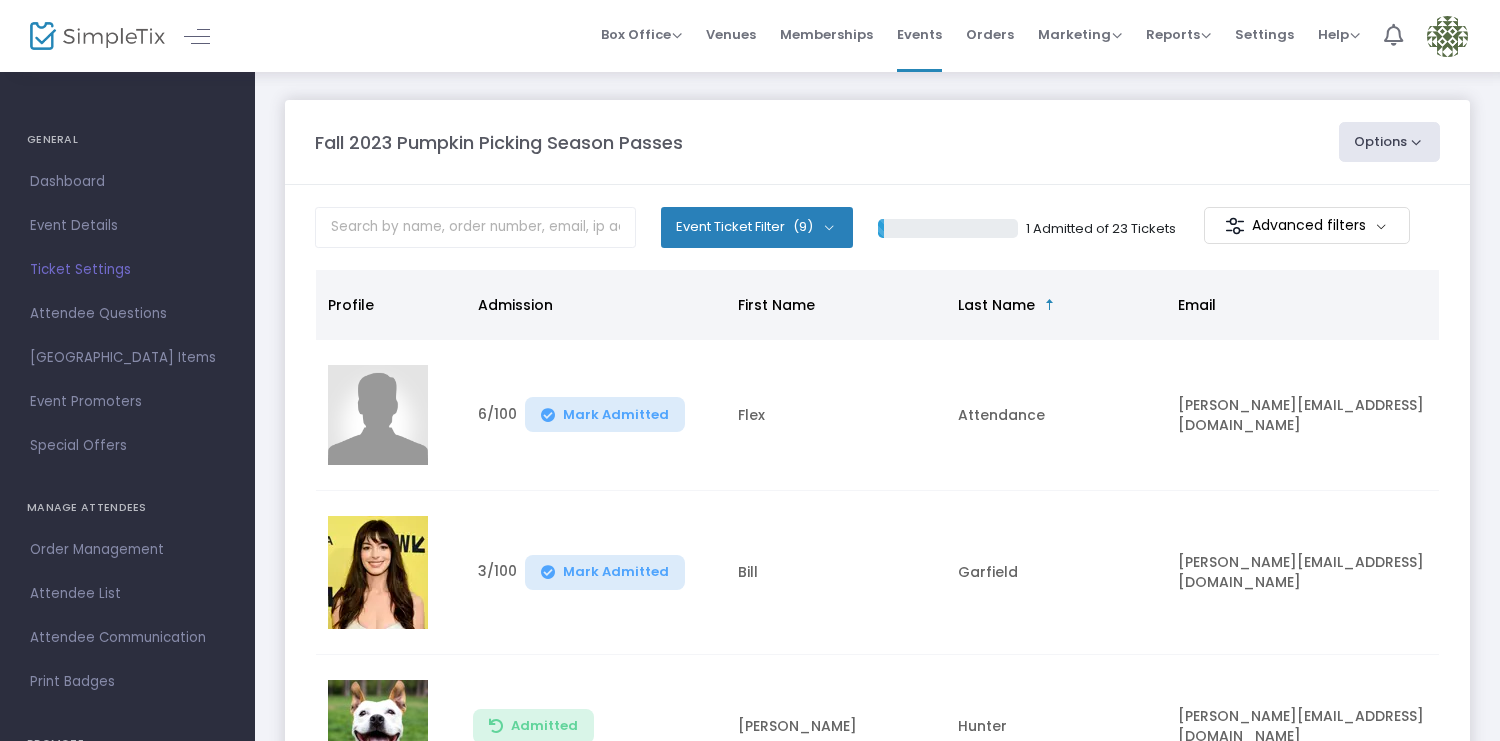 click on "Profile" 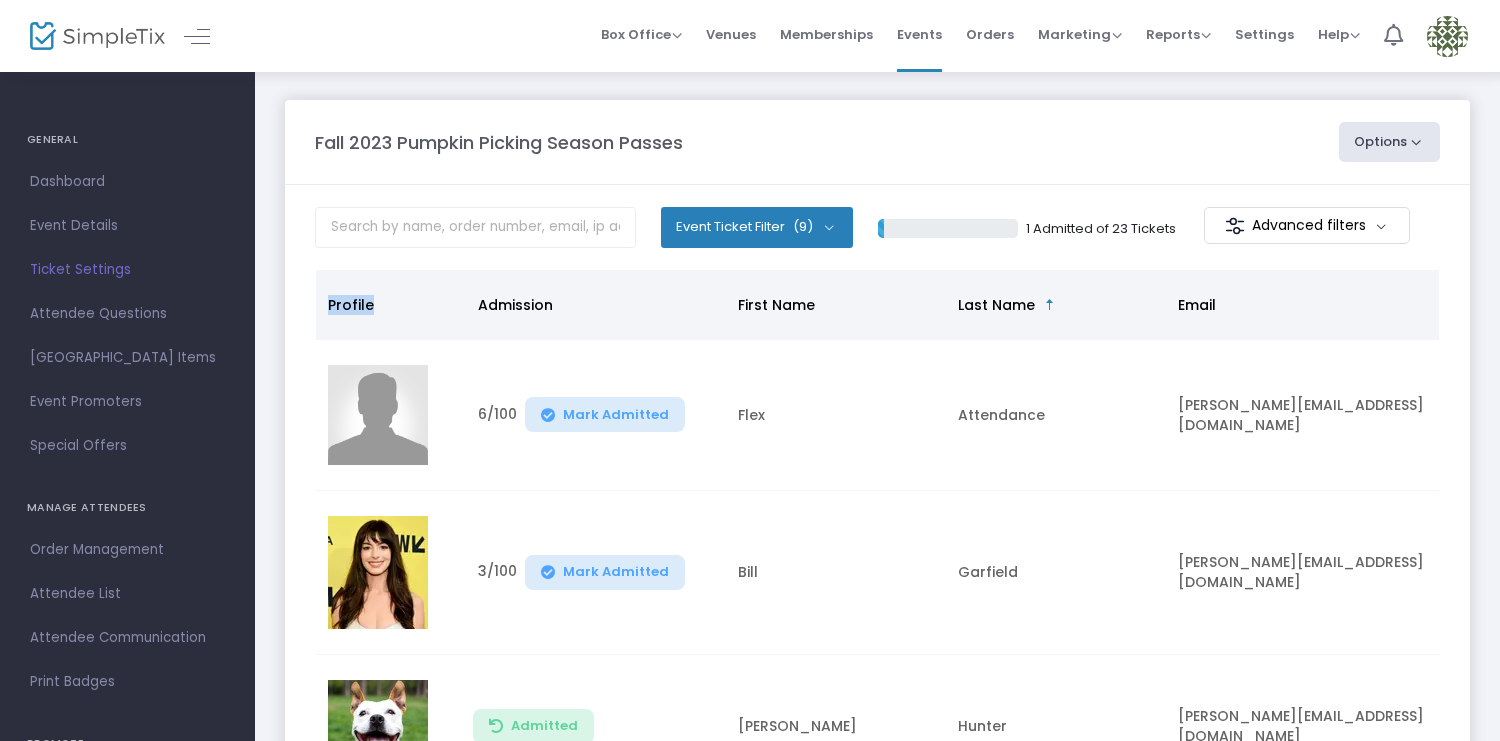 click on "Profile" 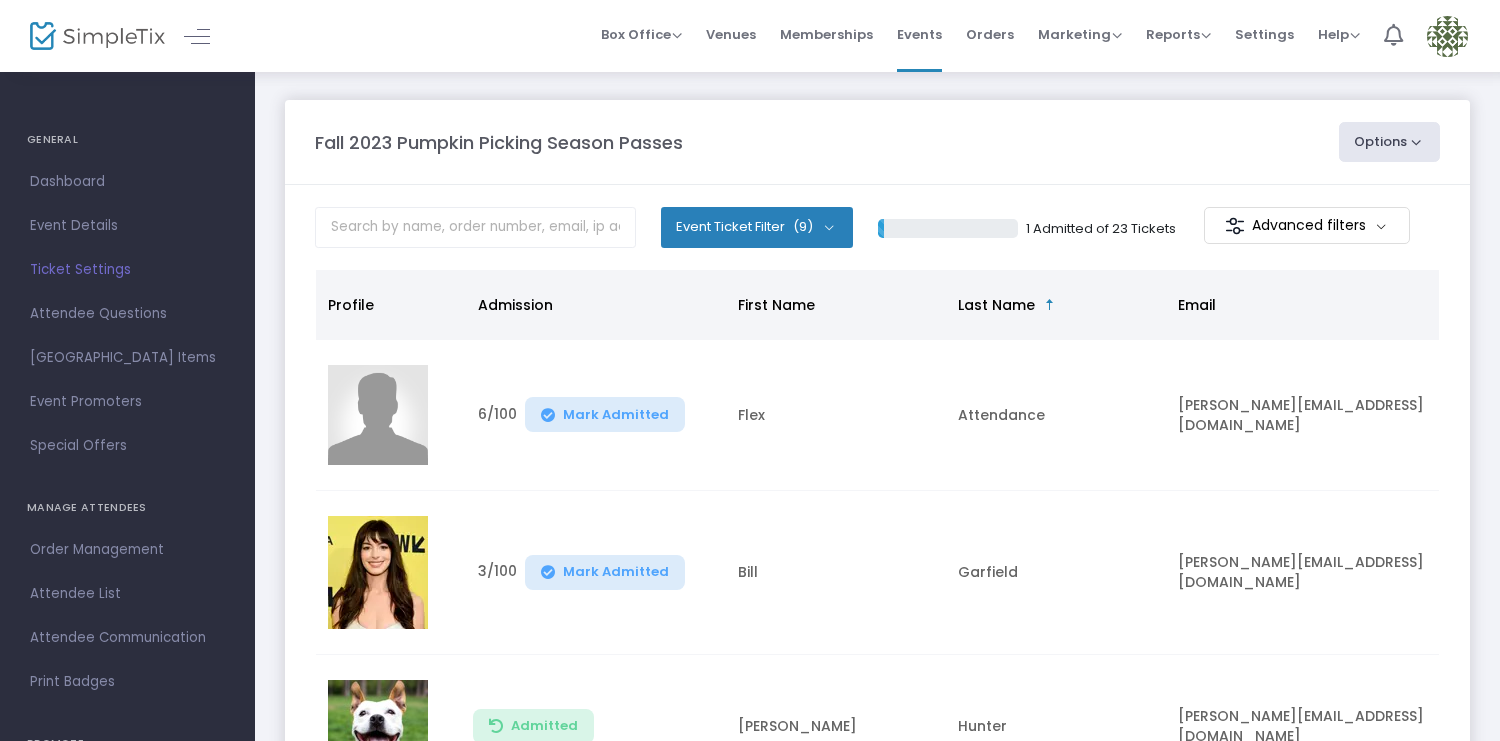 click on "Admission" 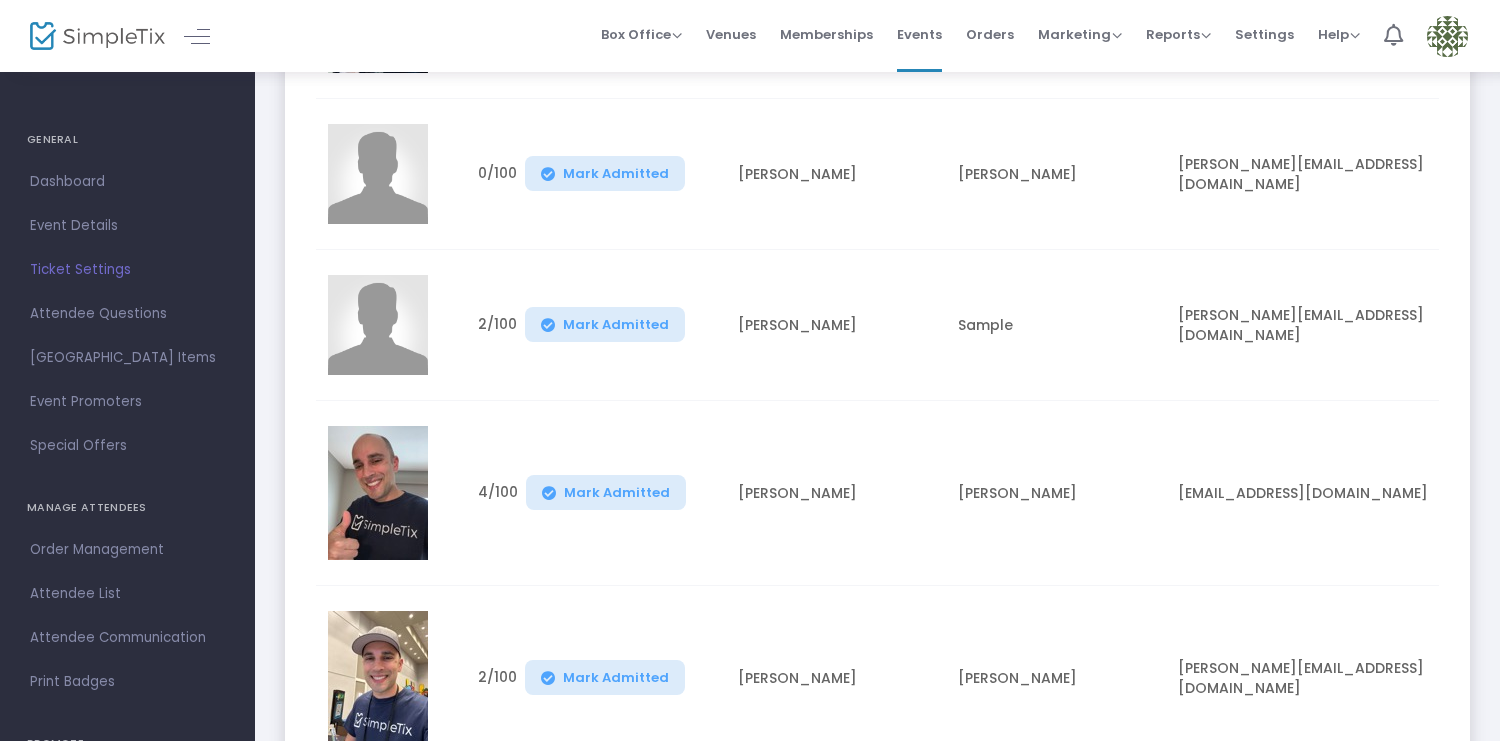 scroll, scrollTop: 0, scrollLeft: 0, axis: both 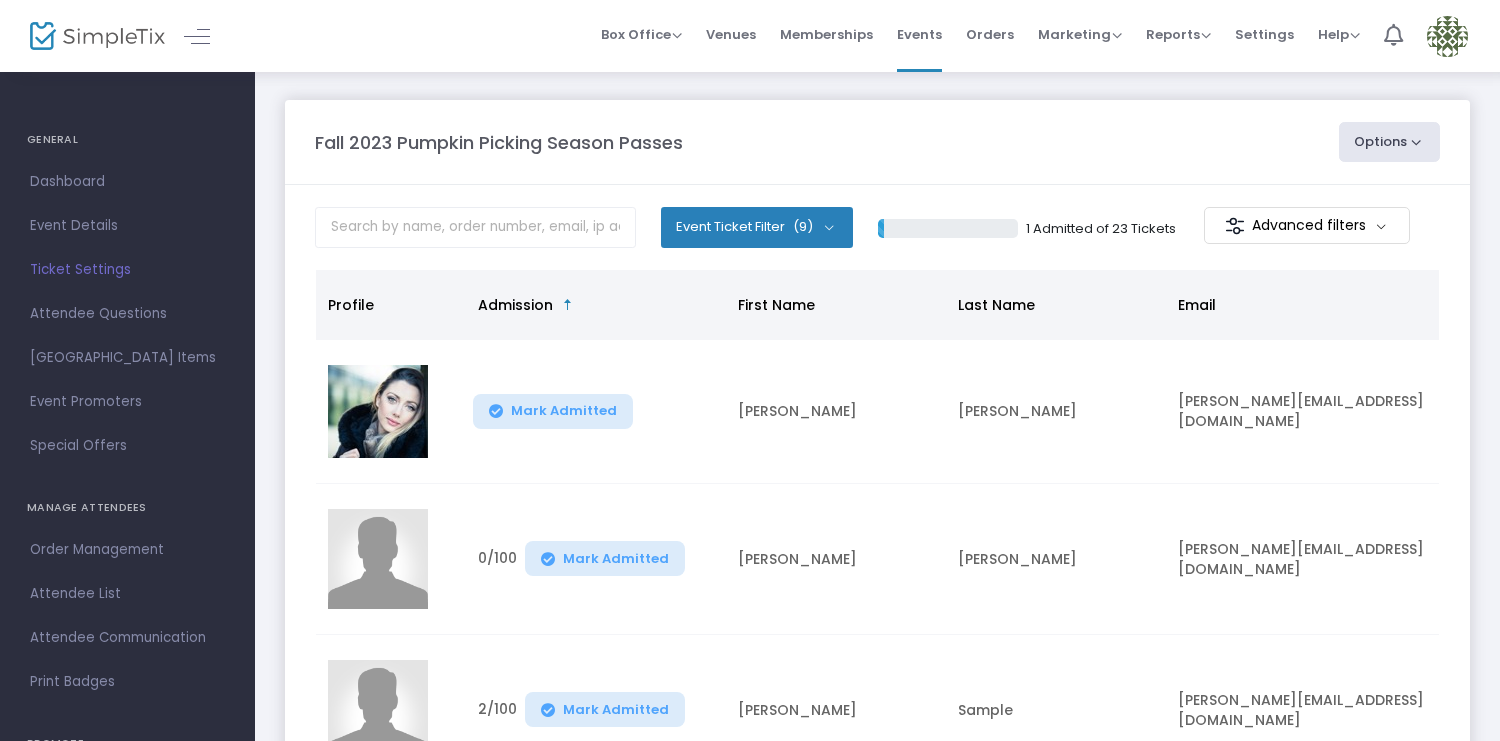 click on "Last Name" 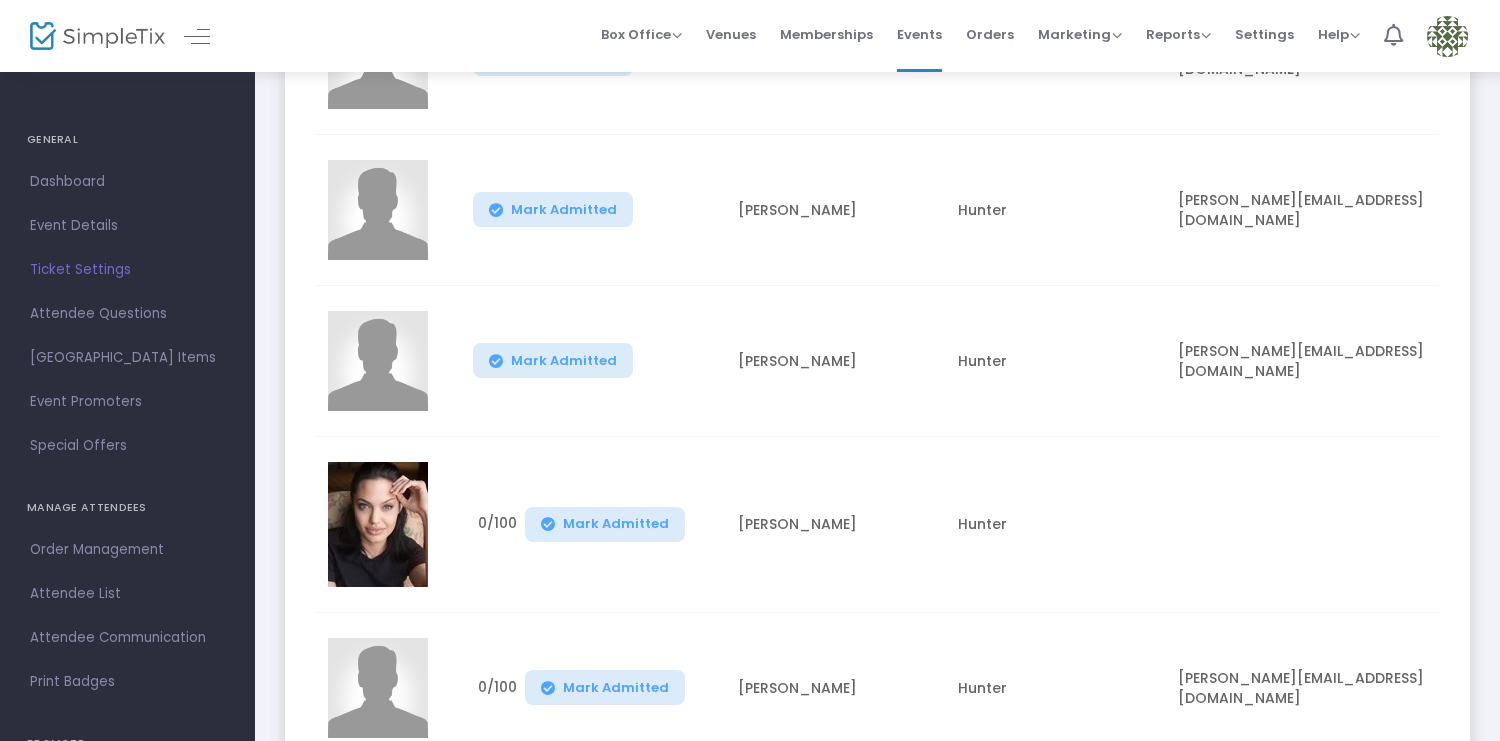 scroll, scrollTop: 845, scrollLeft: 0, axis: vertical 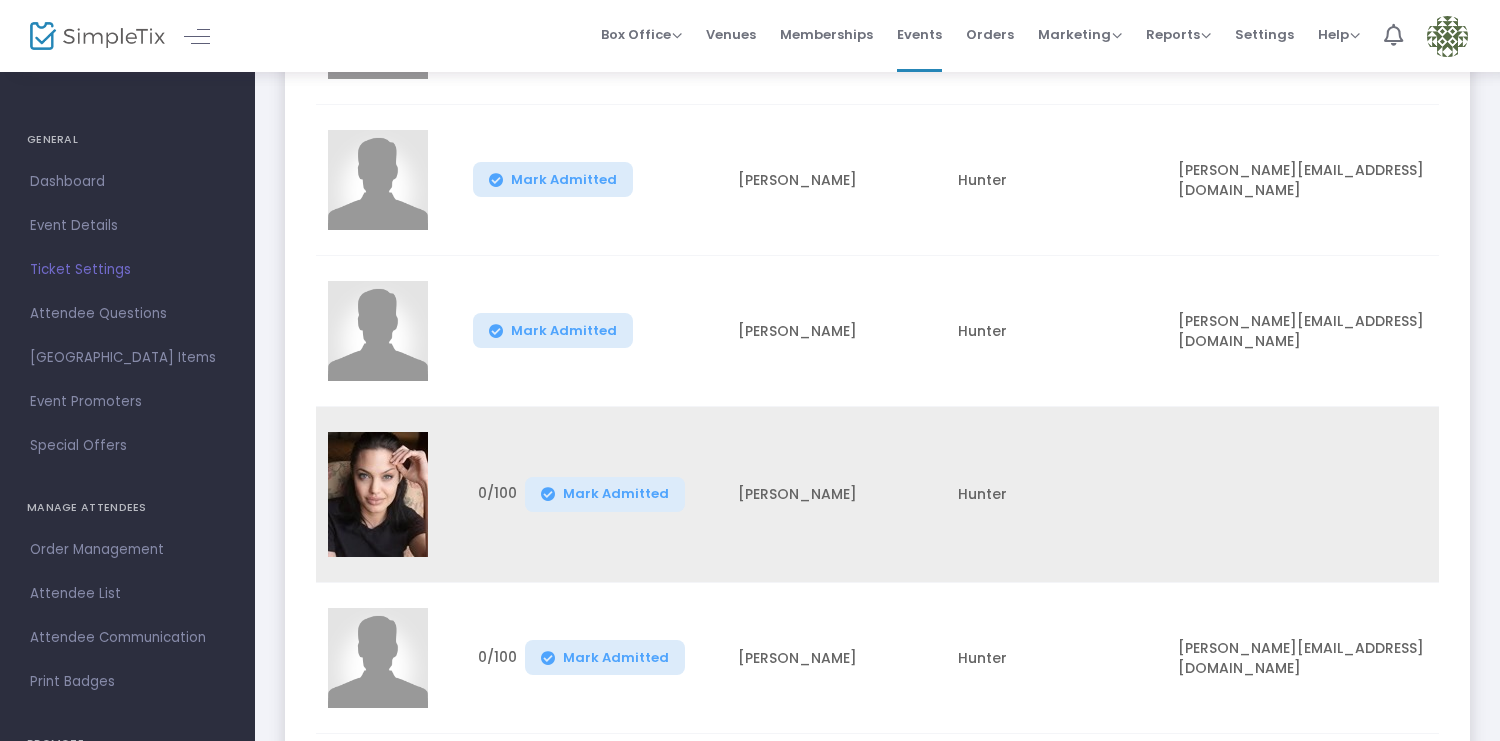 click 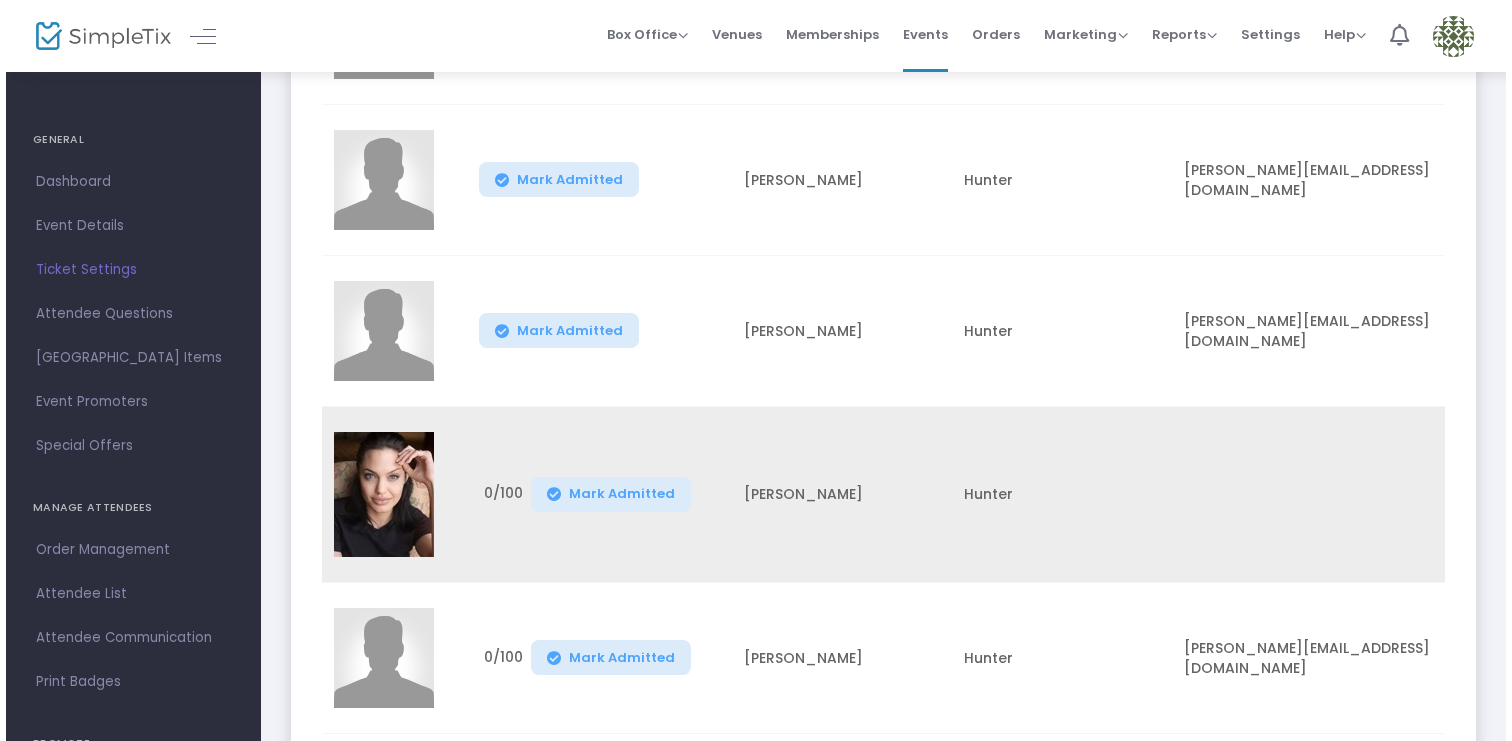 scroll, scrollTop: 0, scrollLeft: 0, axis: both 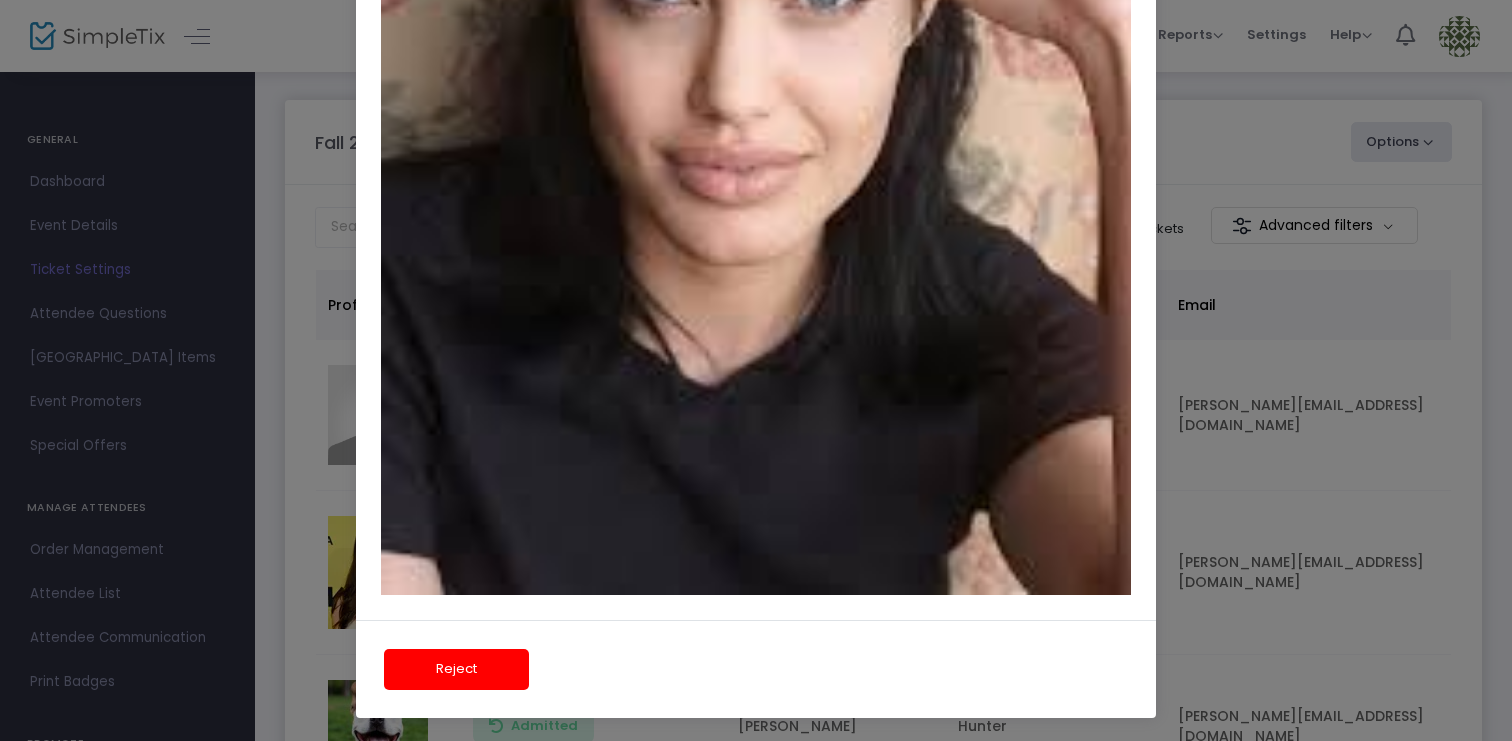 click on "Reject" 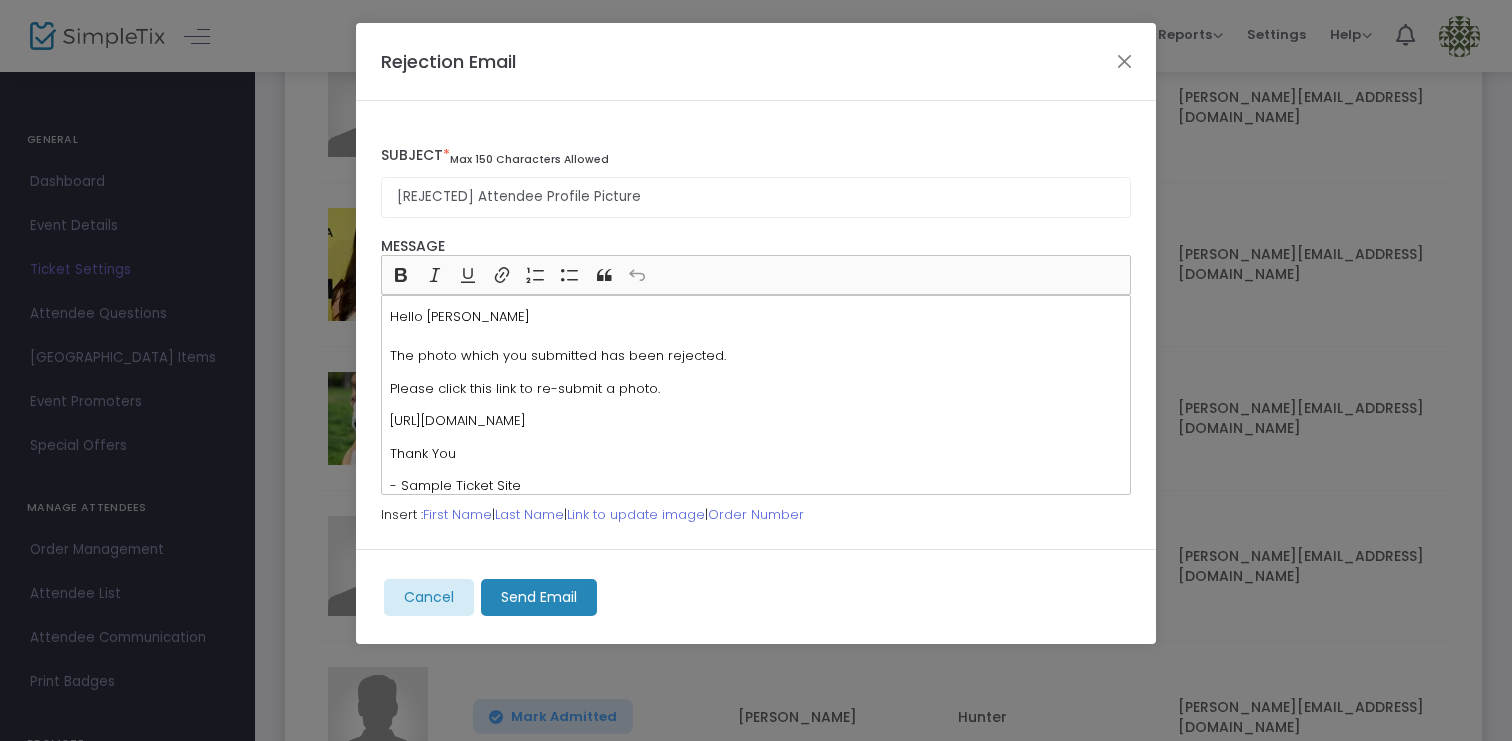 scroll, scrollTop: 340, scrollLeft: 0, axis: vertical 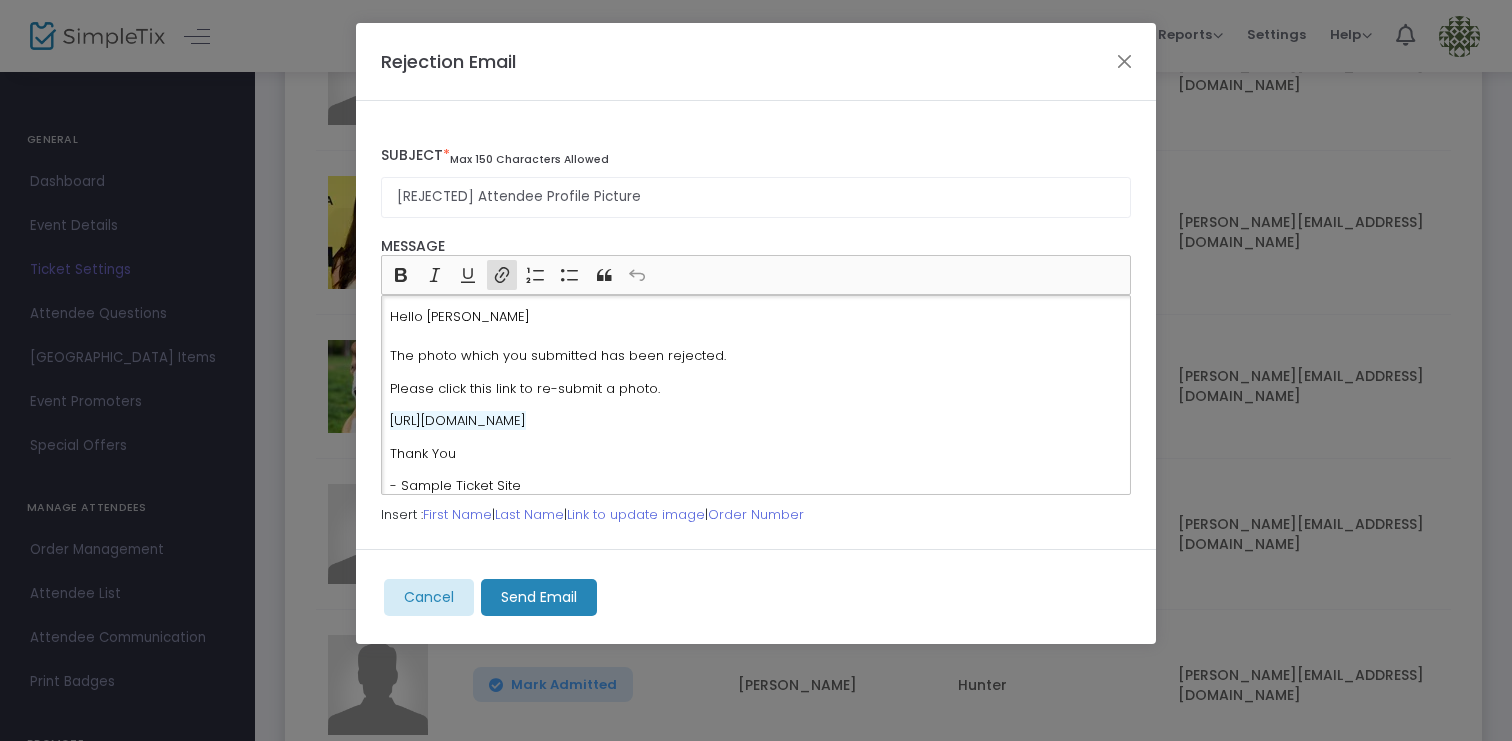drag, startPoint x: 696, startPoint y: 440, endPoint x: 389, endPoint y: 425, distance: 307.36624 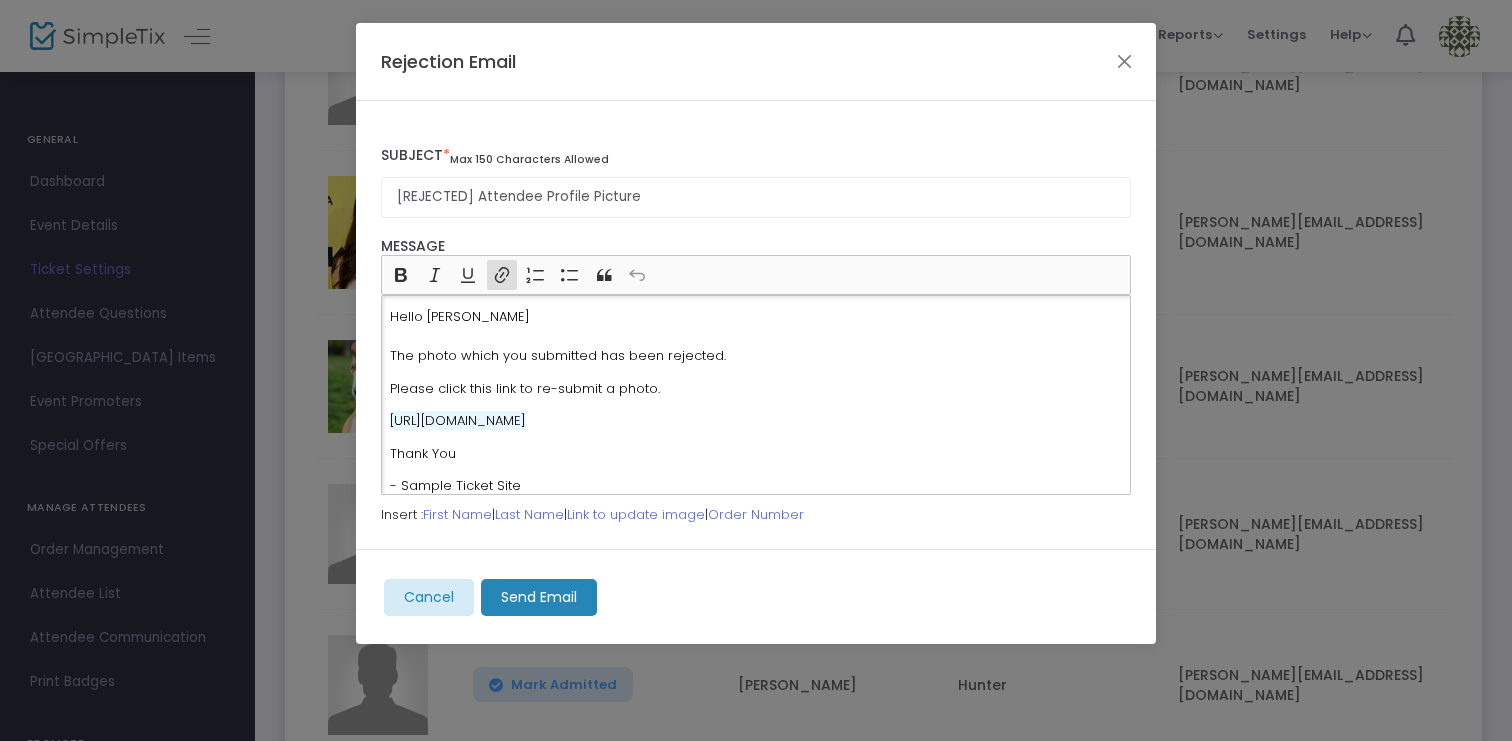 click on "Hello [PERSON_NAME] The photo which you submitted has been rejected. Please click this link to re-submit a photo. [URL][DOMAIN_NAME] Thank You - Sample Ticket Site" 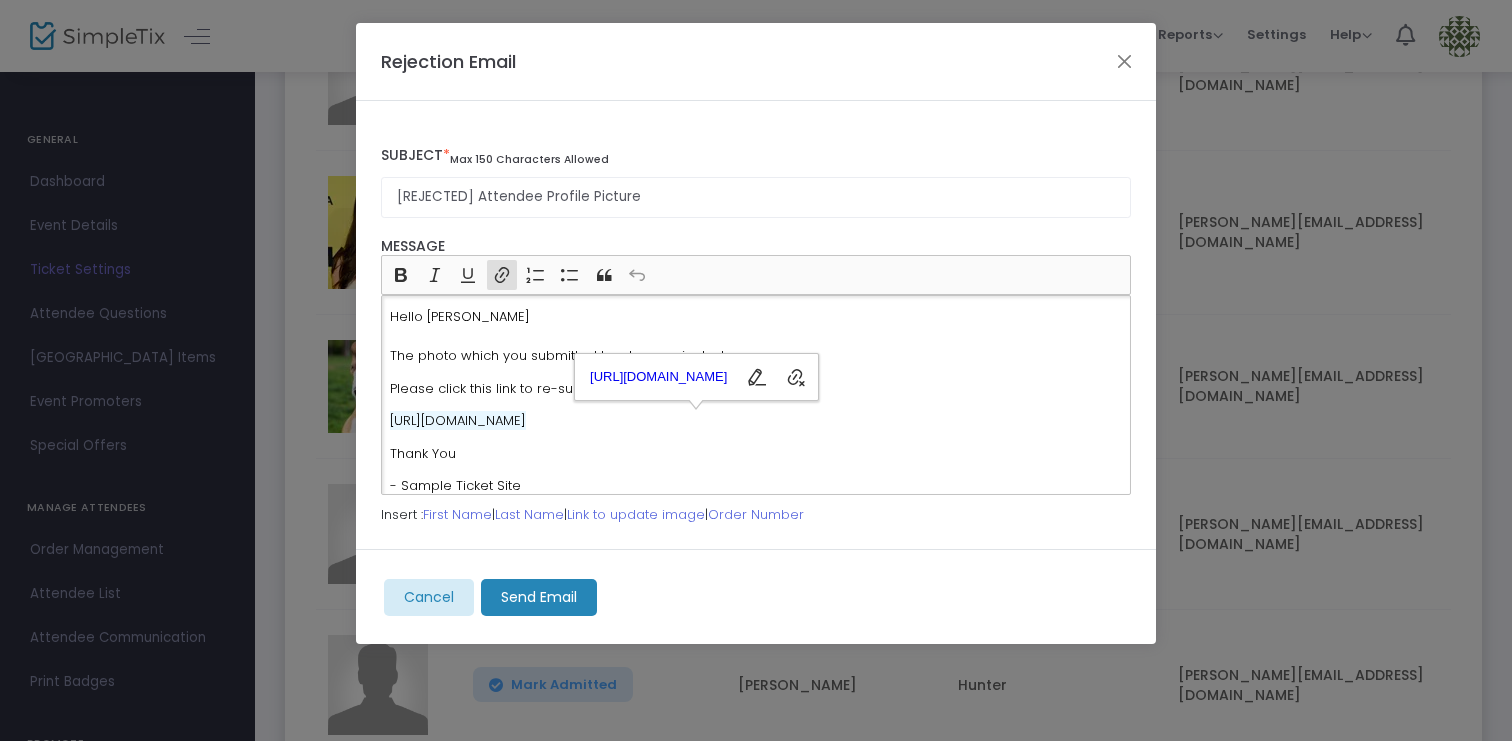 copy on "[URL][DOMAIN_NAME]" 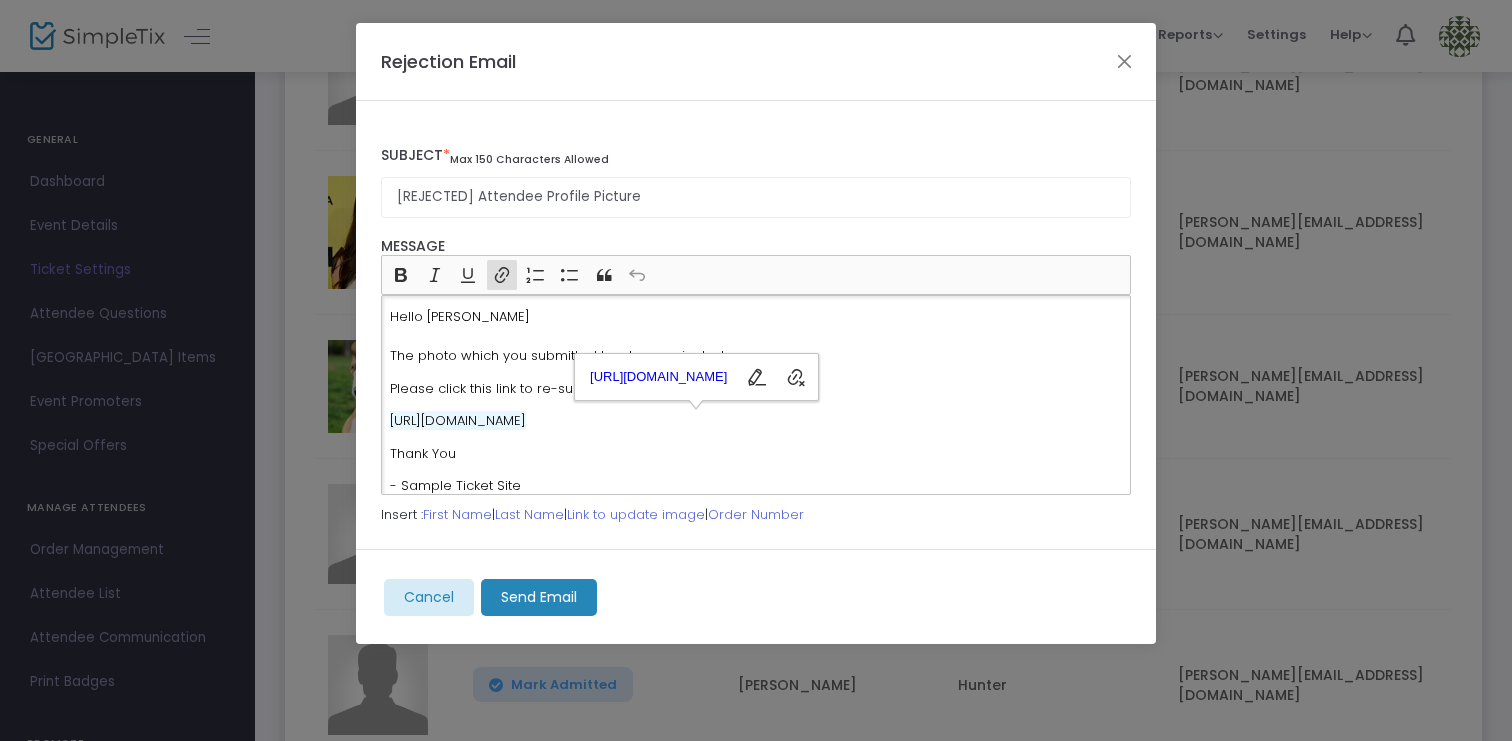 click on "Subject  *  Max 150 characters allowed" 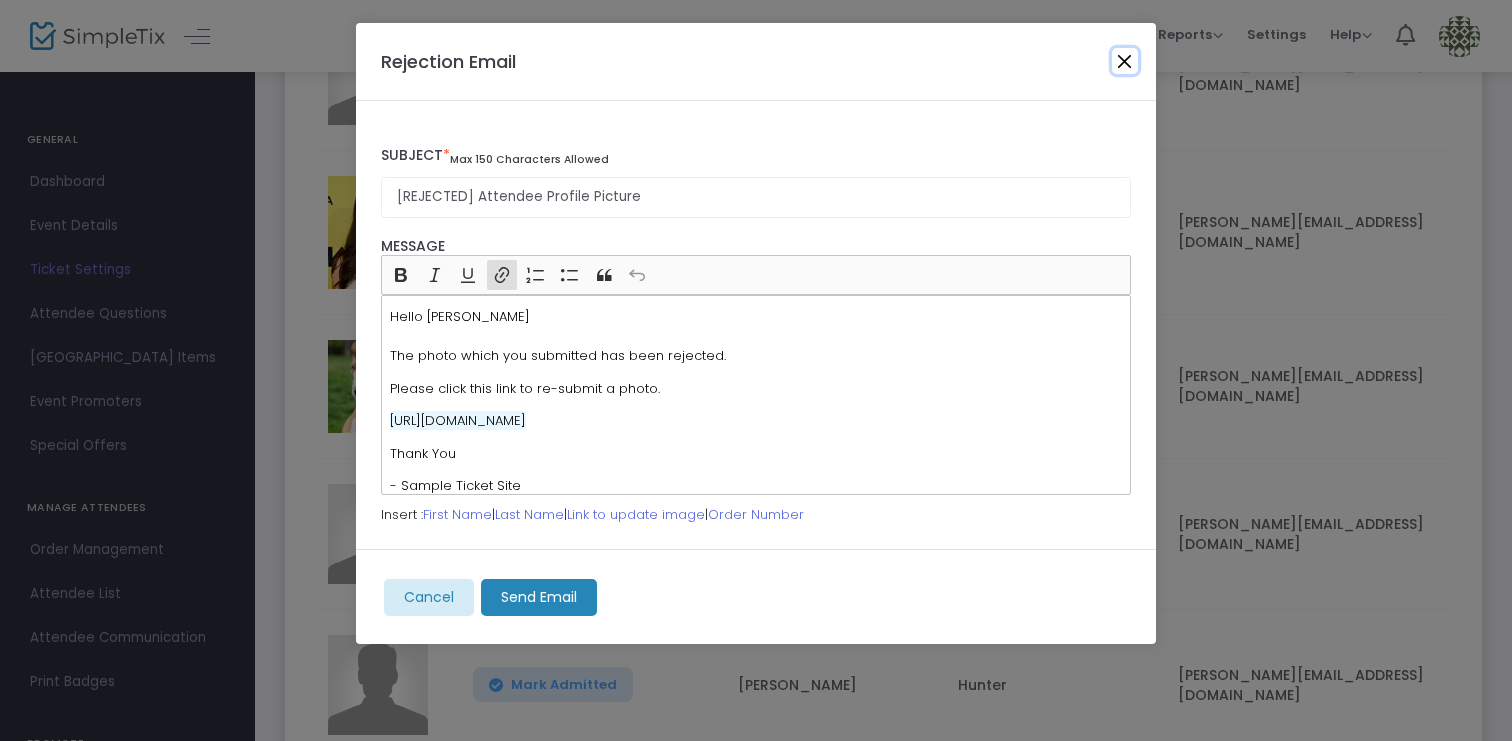 click 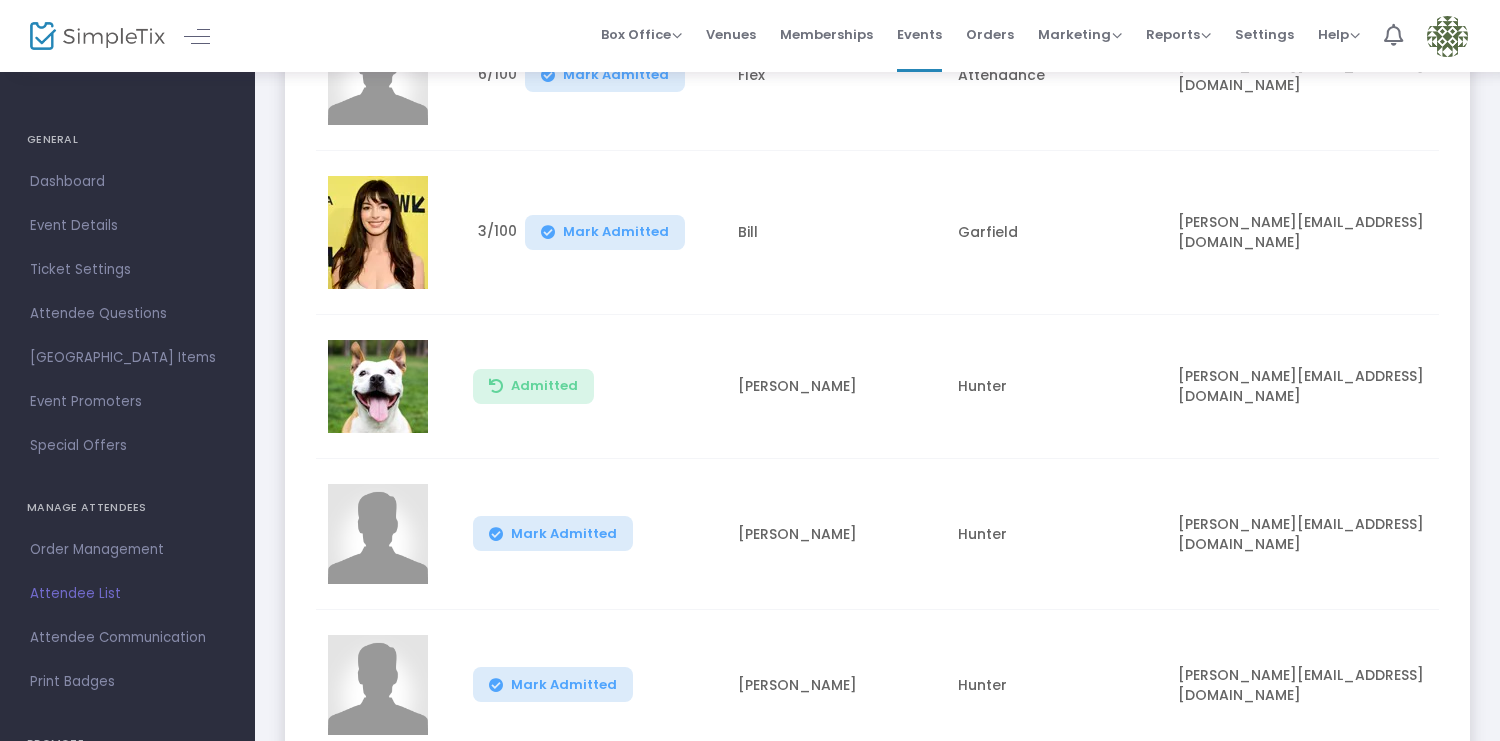 click at bounding box center [1447, 36] 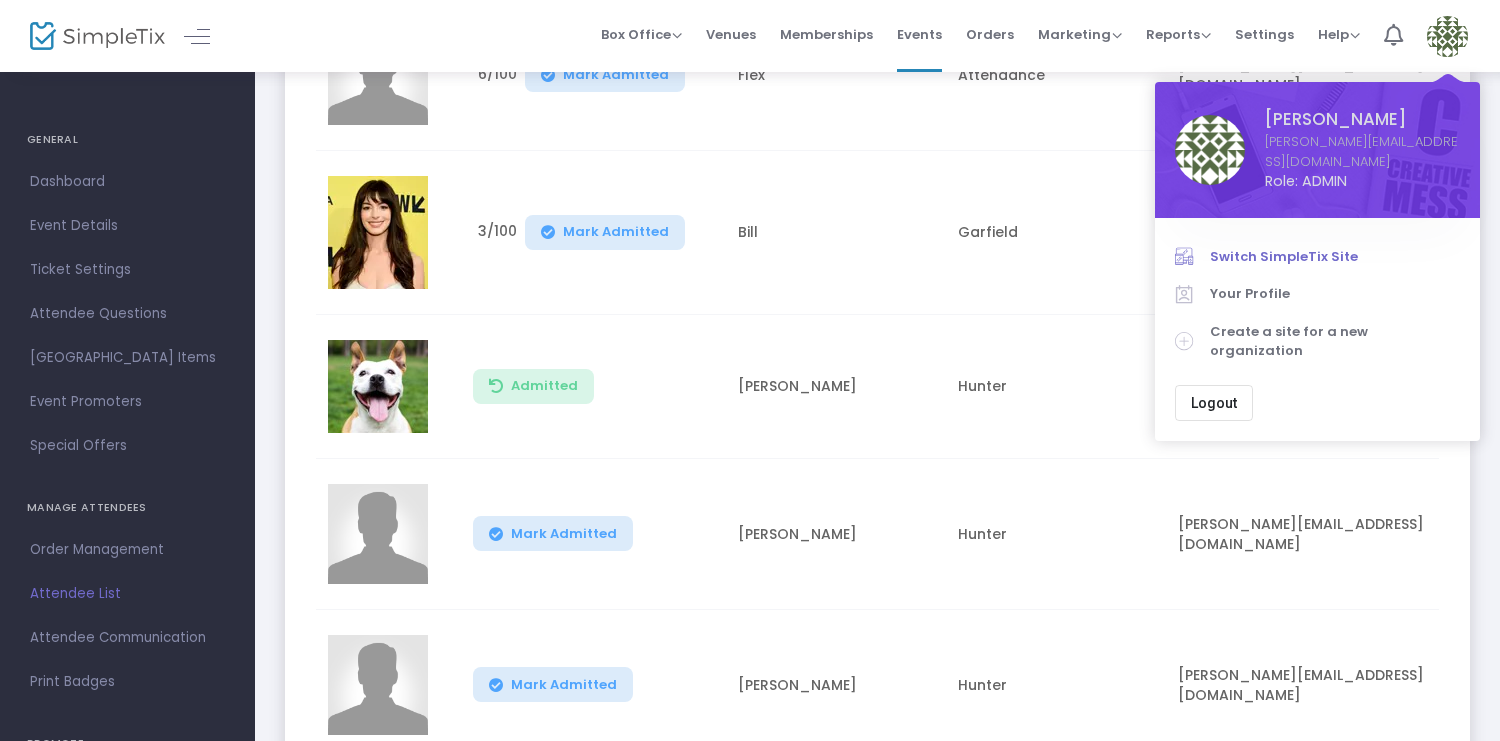 click on "Switch SimpleTix Site" at bounding box center (1335, 257) 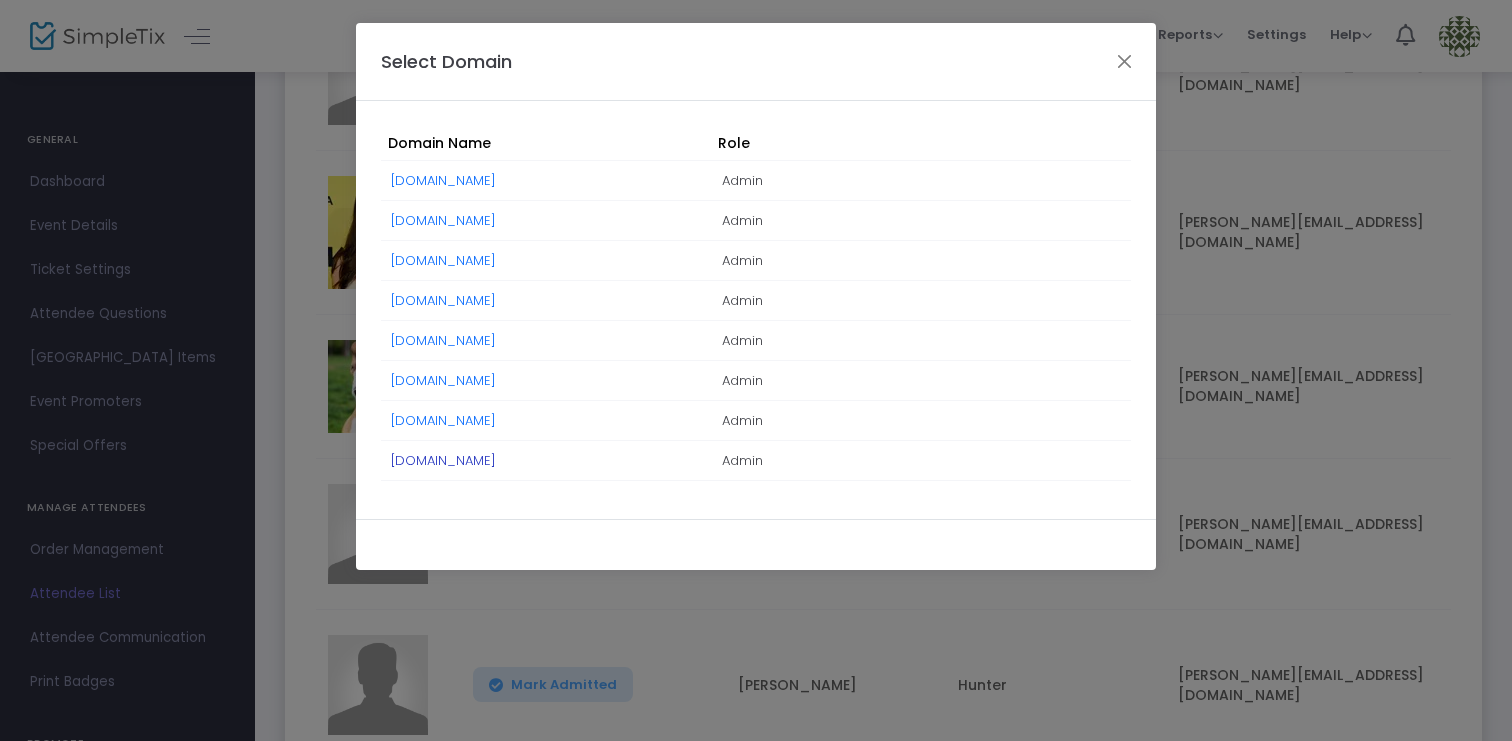 click on "CBC.simpletix.com" 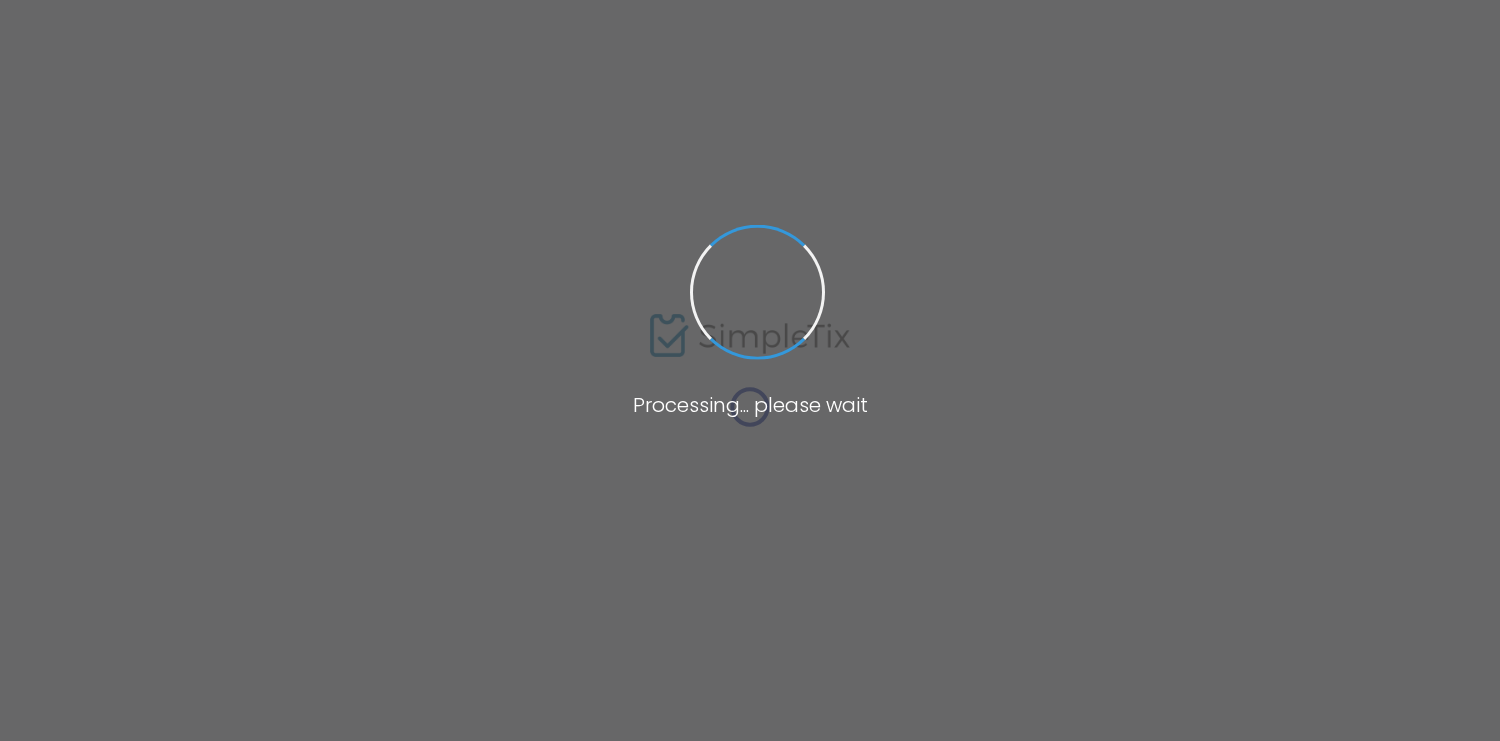 scroll, scrollTop: 0, scrollLeft: 0, axis: both 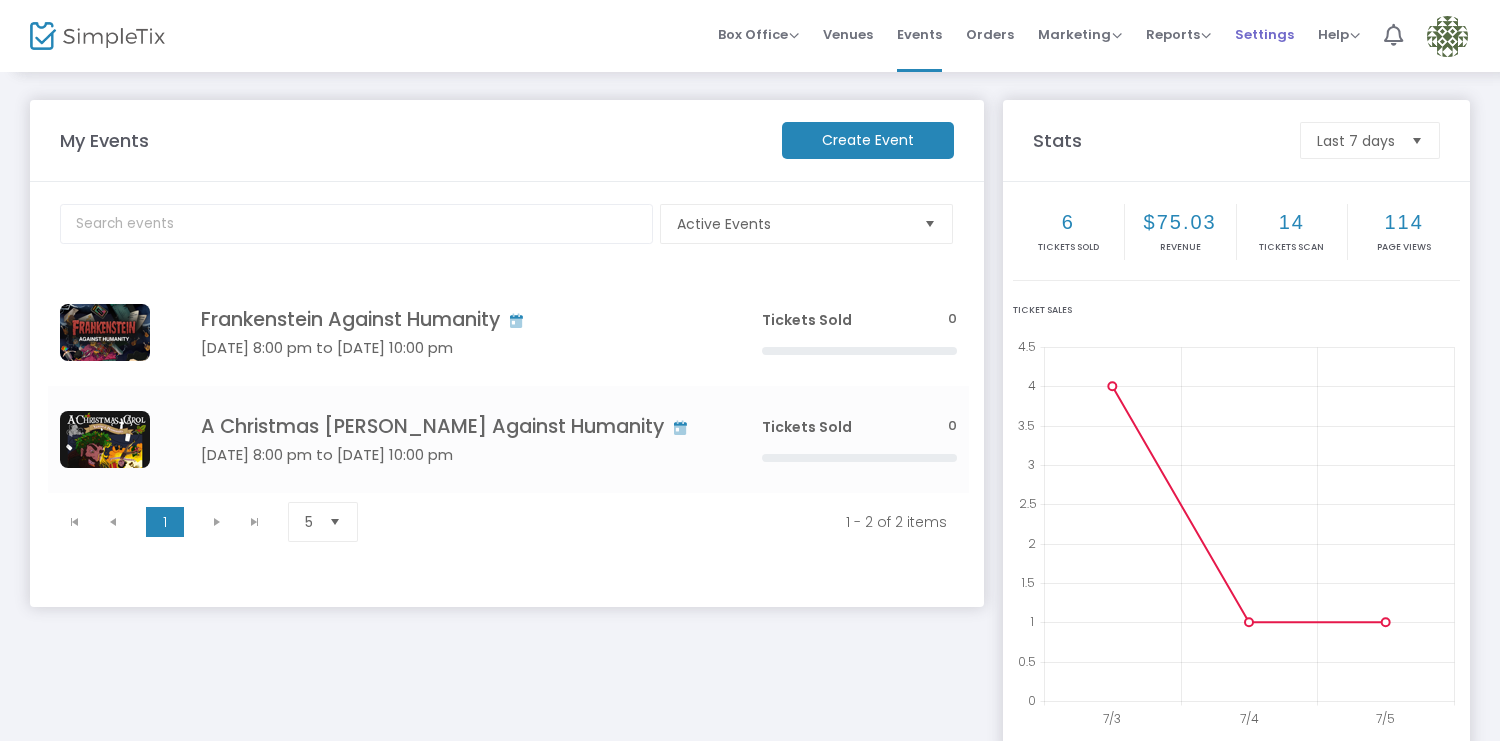 click on "Settings" at bounding box center (1264, 34) 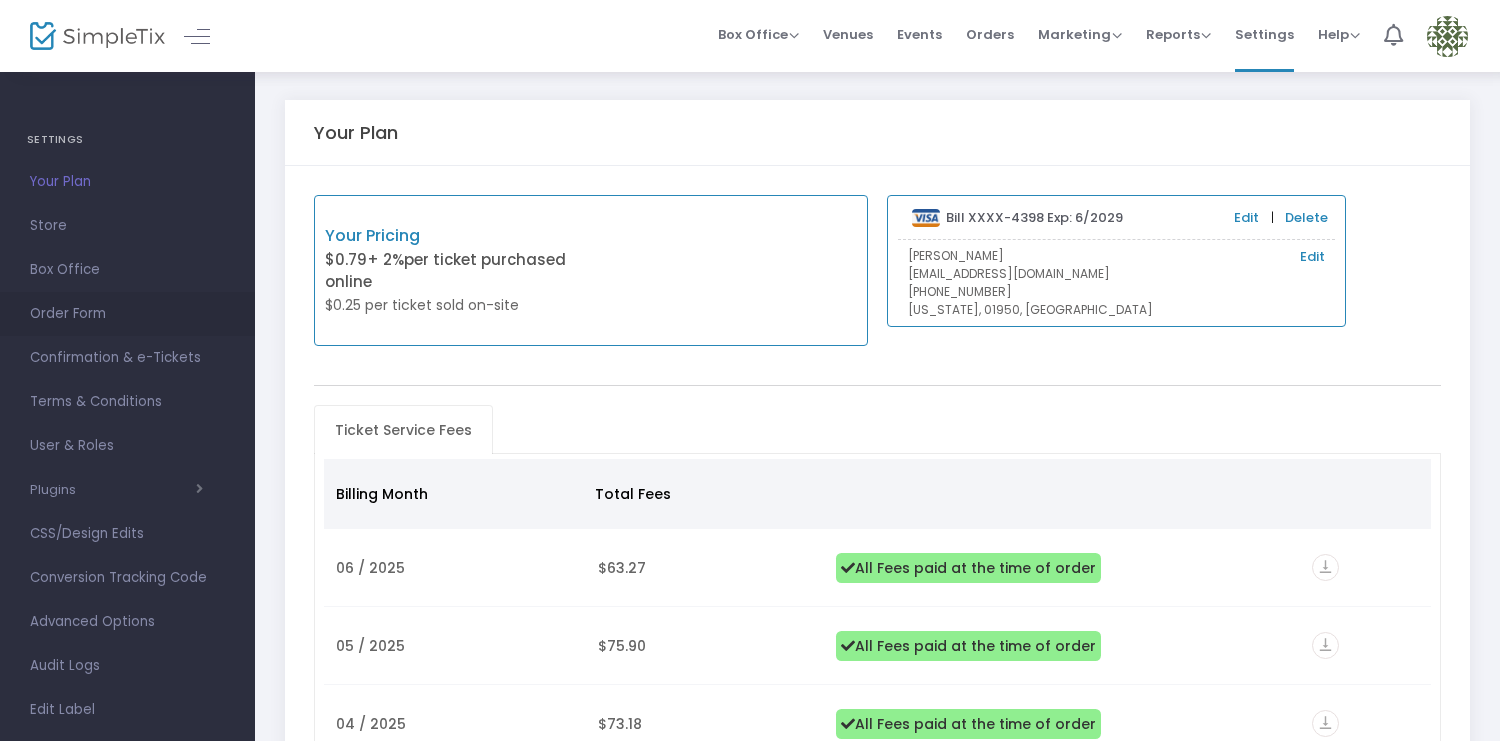 click on "Order Form" at bounding box center [127, 314] 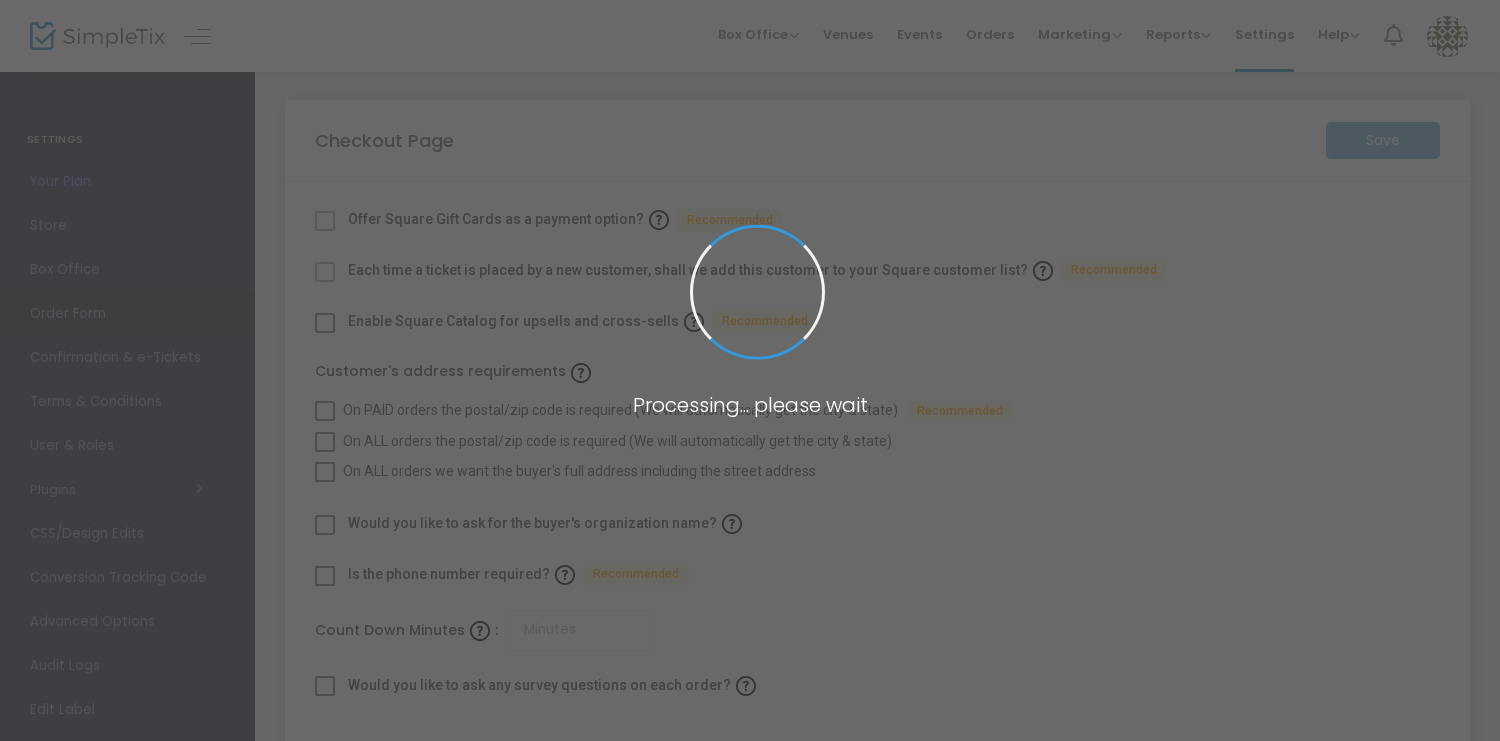 checkbox on "true" 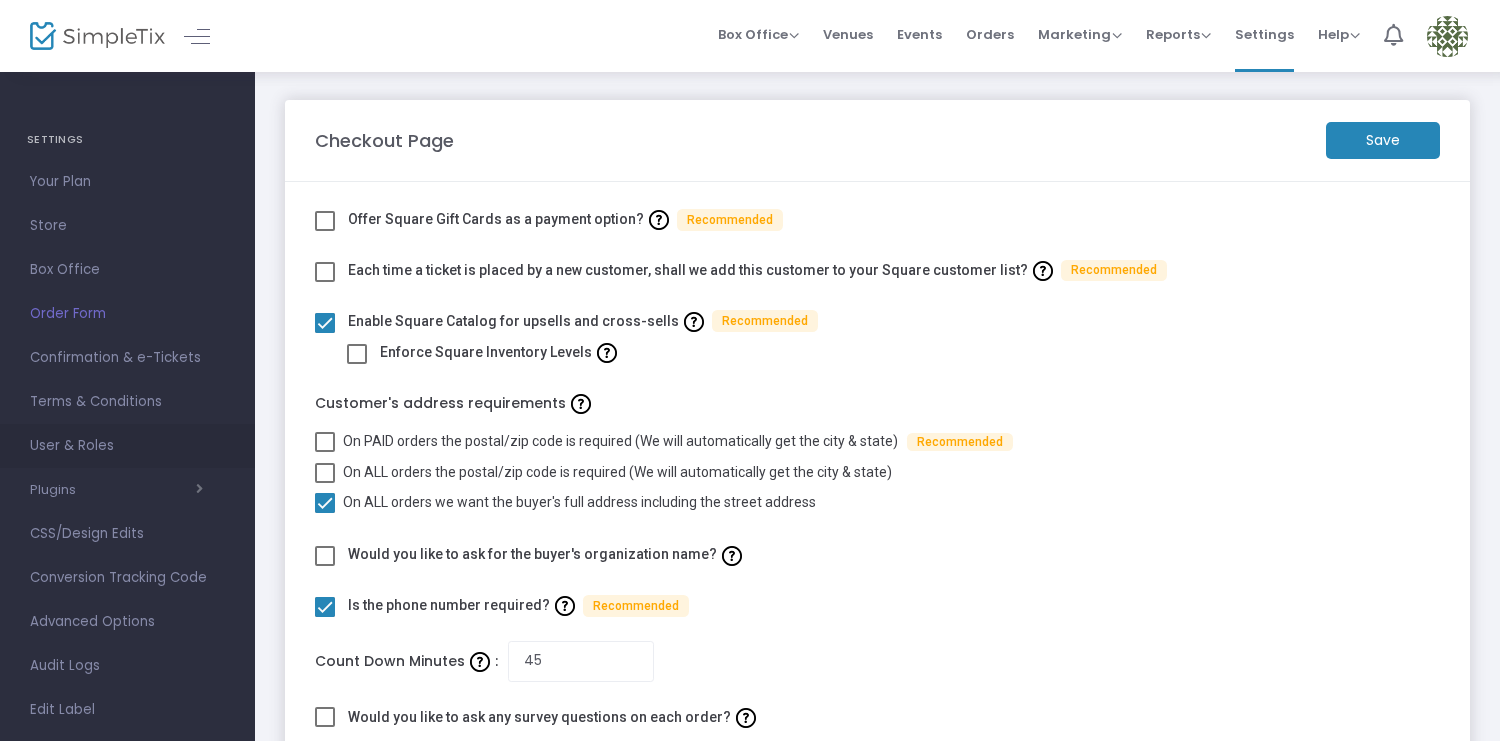 click on "User & Roles" at bounding box center [127, 446] 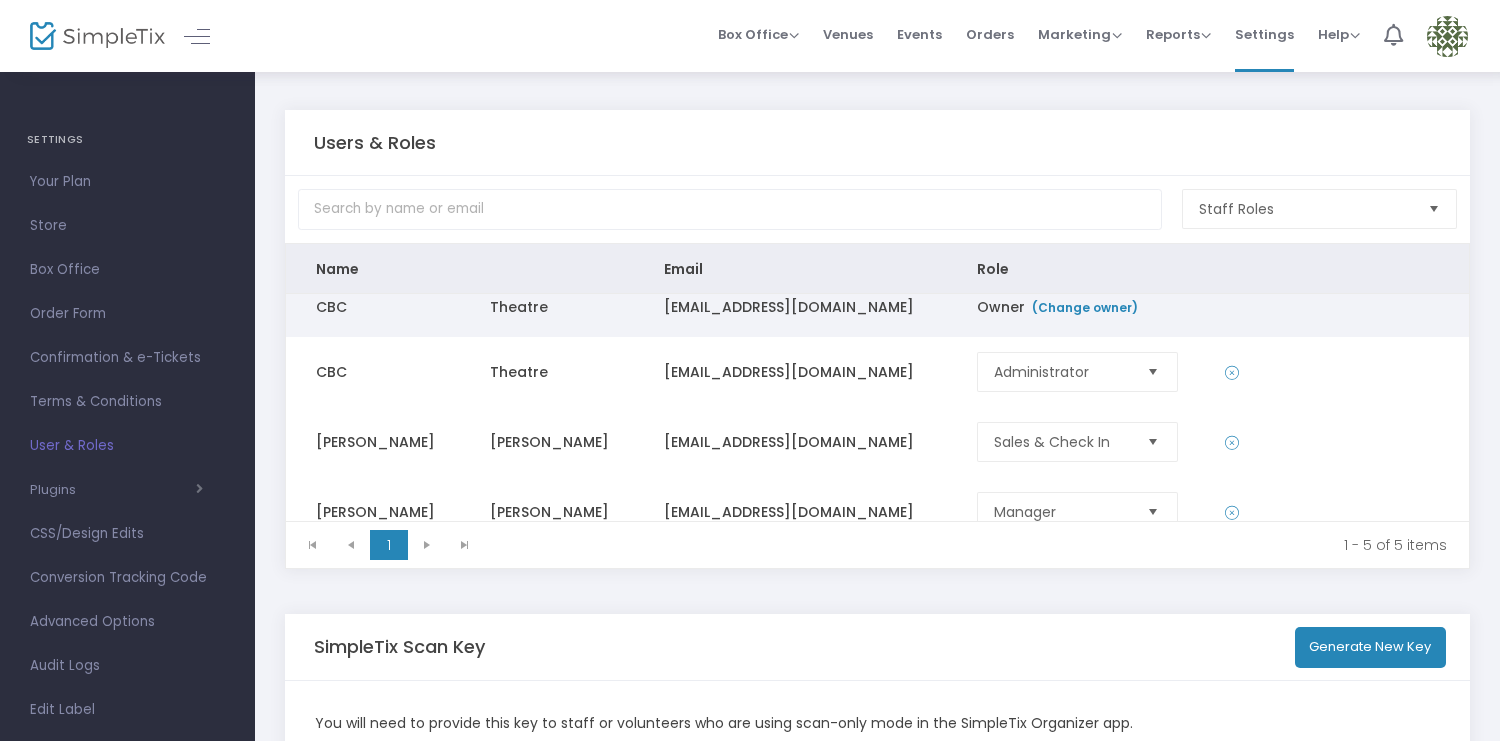 scroll, scrollTop: 166, scrollLeft: 0, axis: vertical 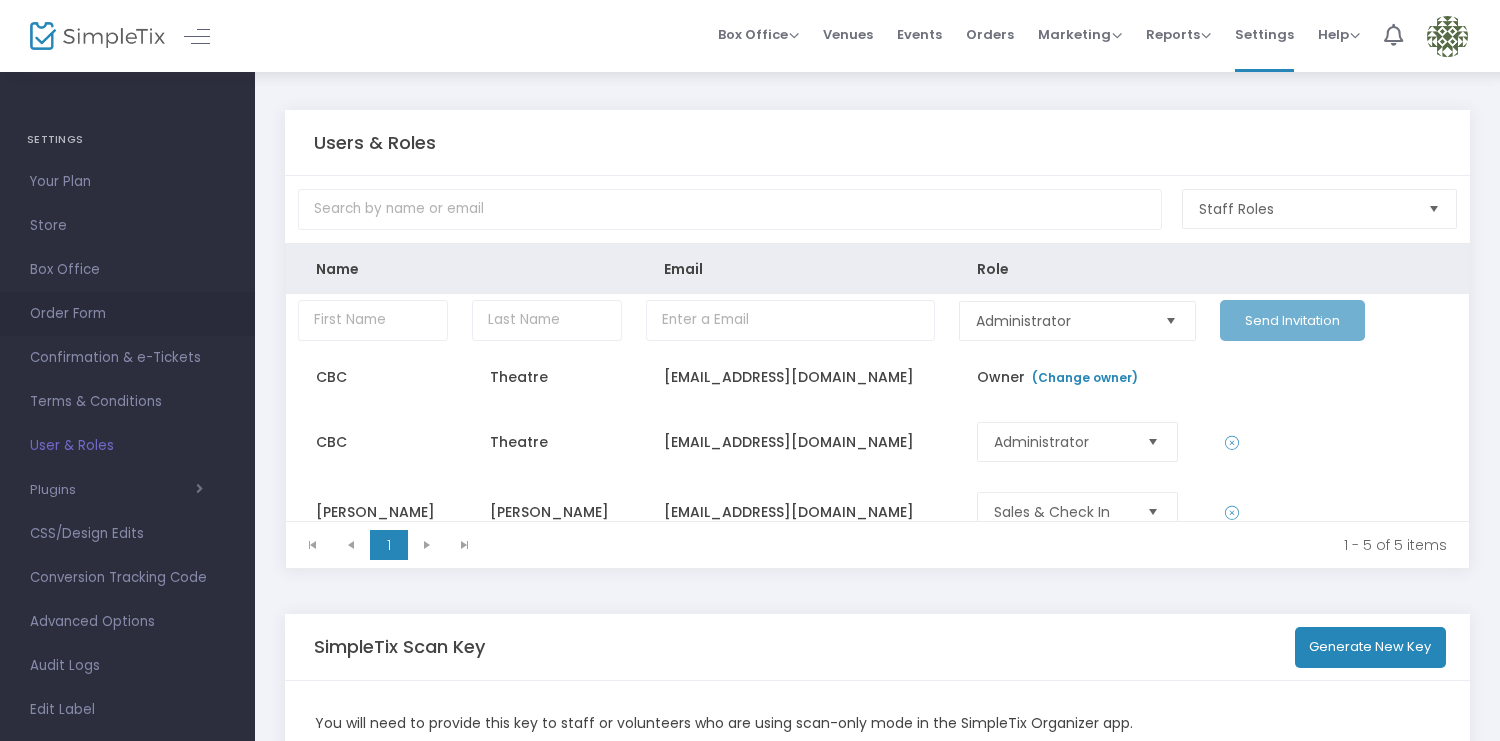 click on "Order Form" at bounding box center [127, 314] 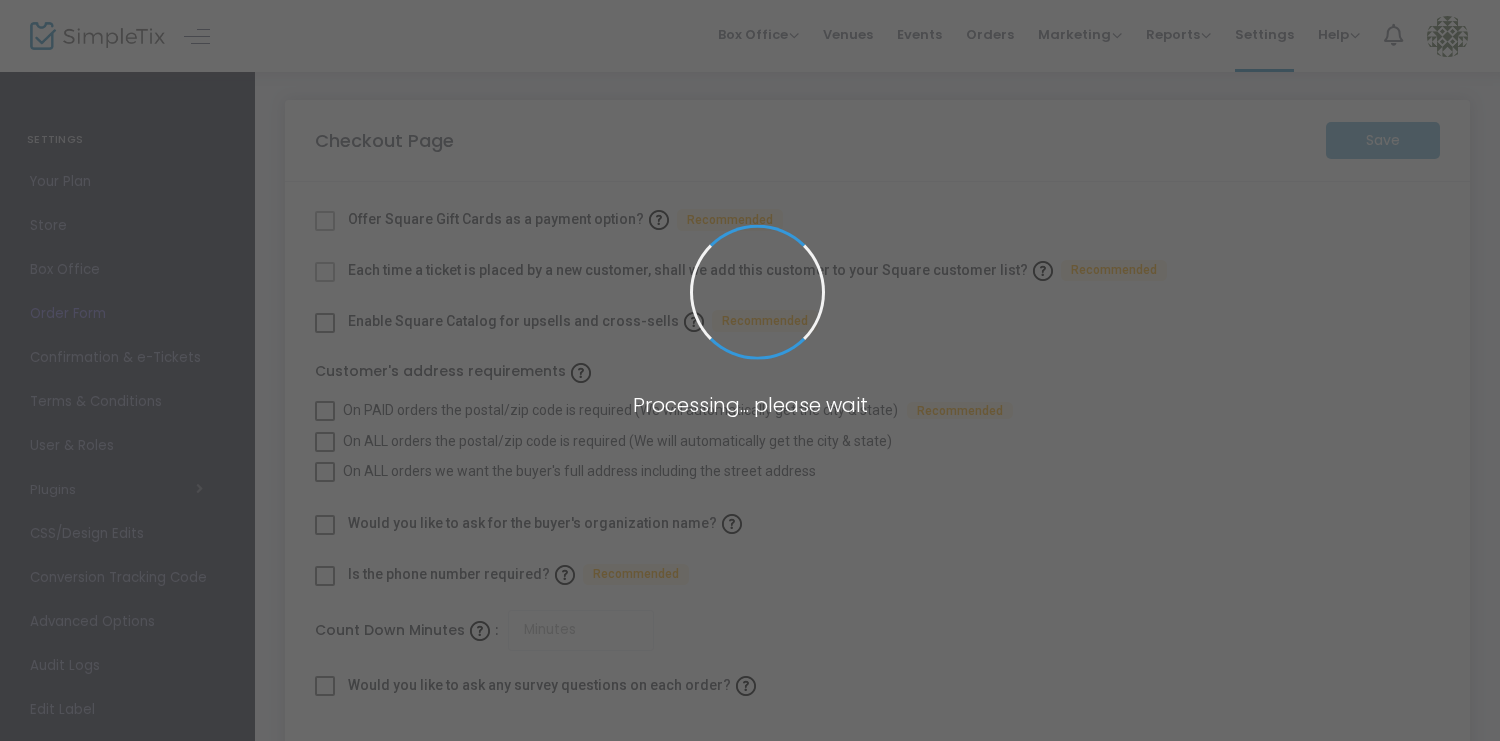checkbox on "true" 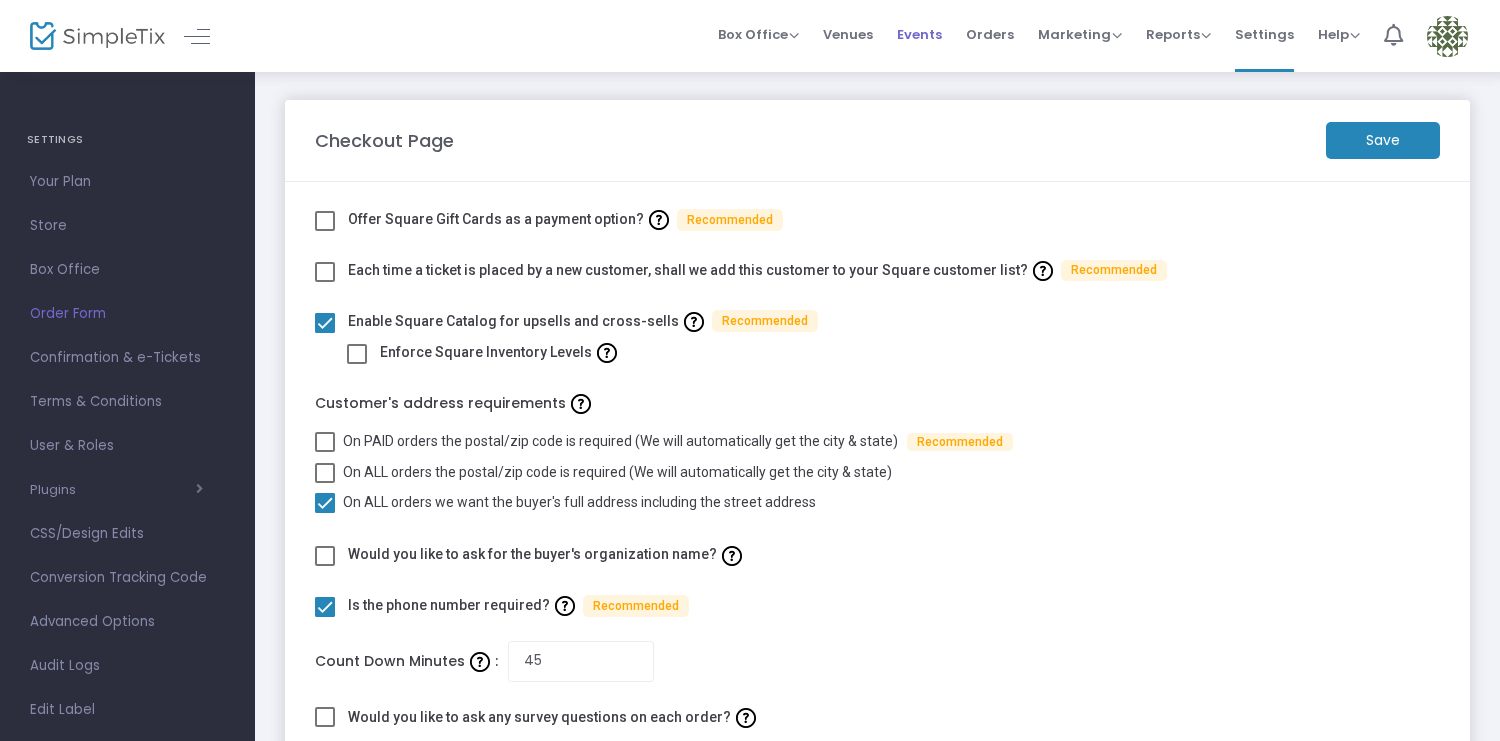 click on "Events" at bounding box center (919, 34) 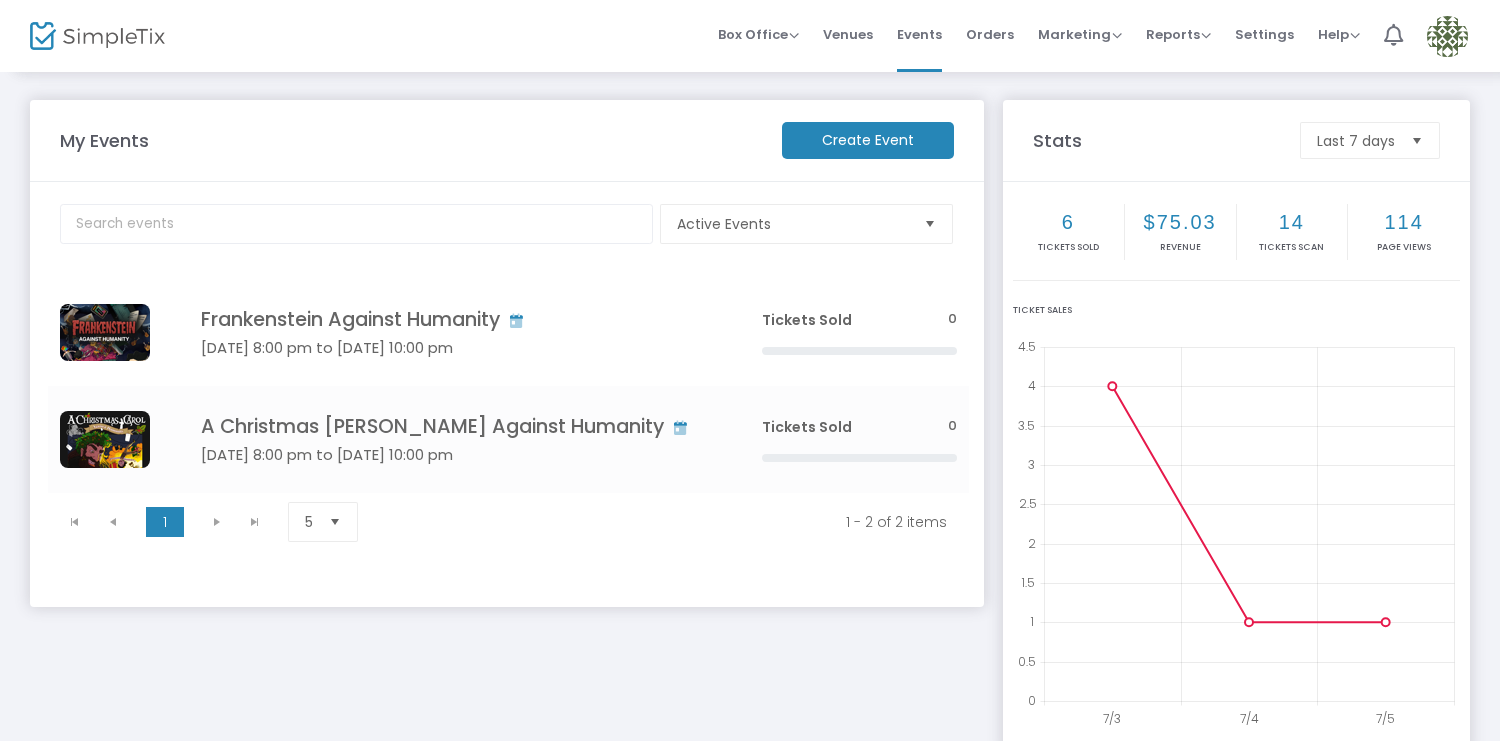 click at bounding box center [1447, 36] 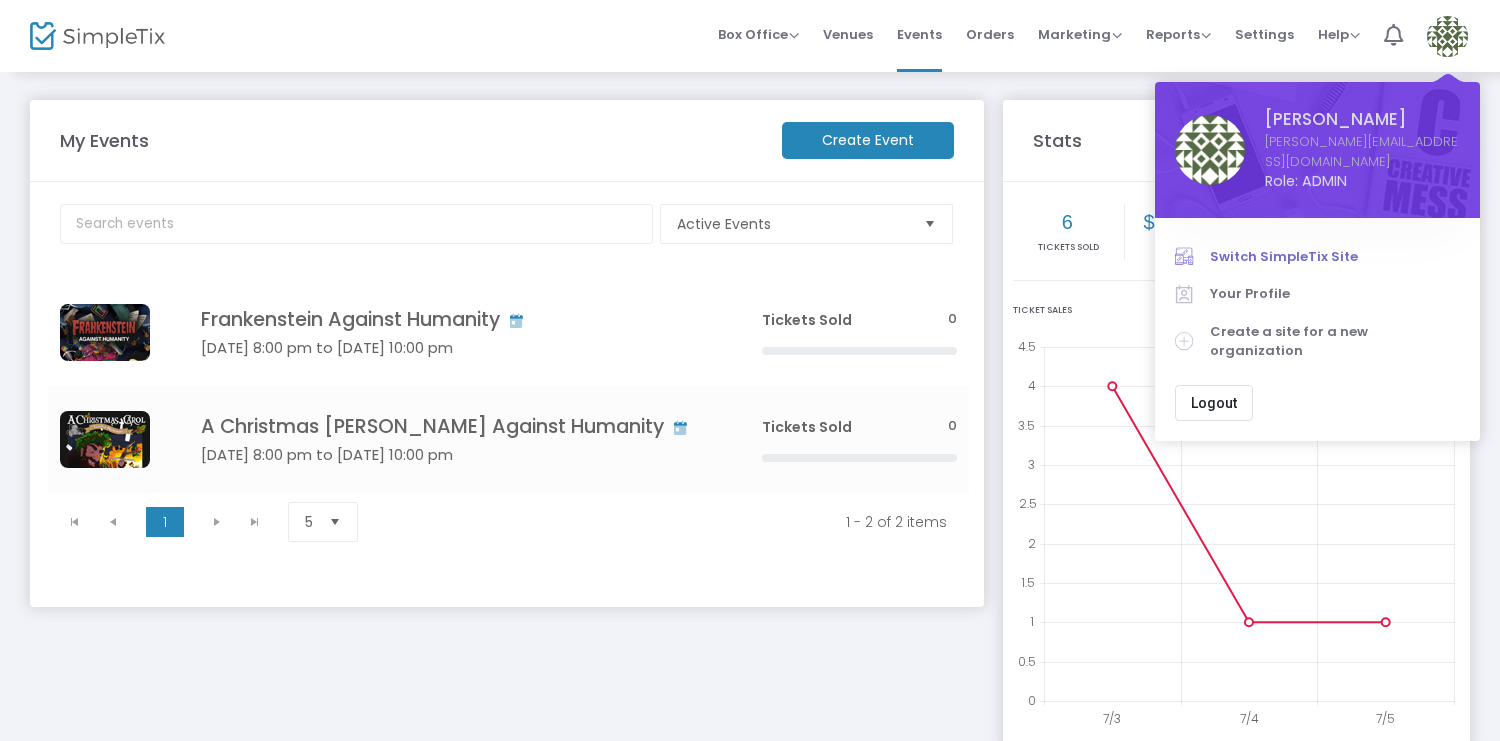 click on "Switch SimpleTix Site" at bounding box center [1335, 257] 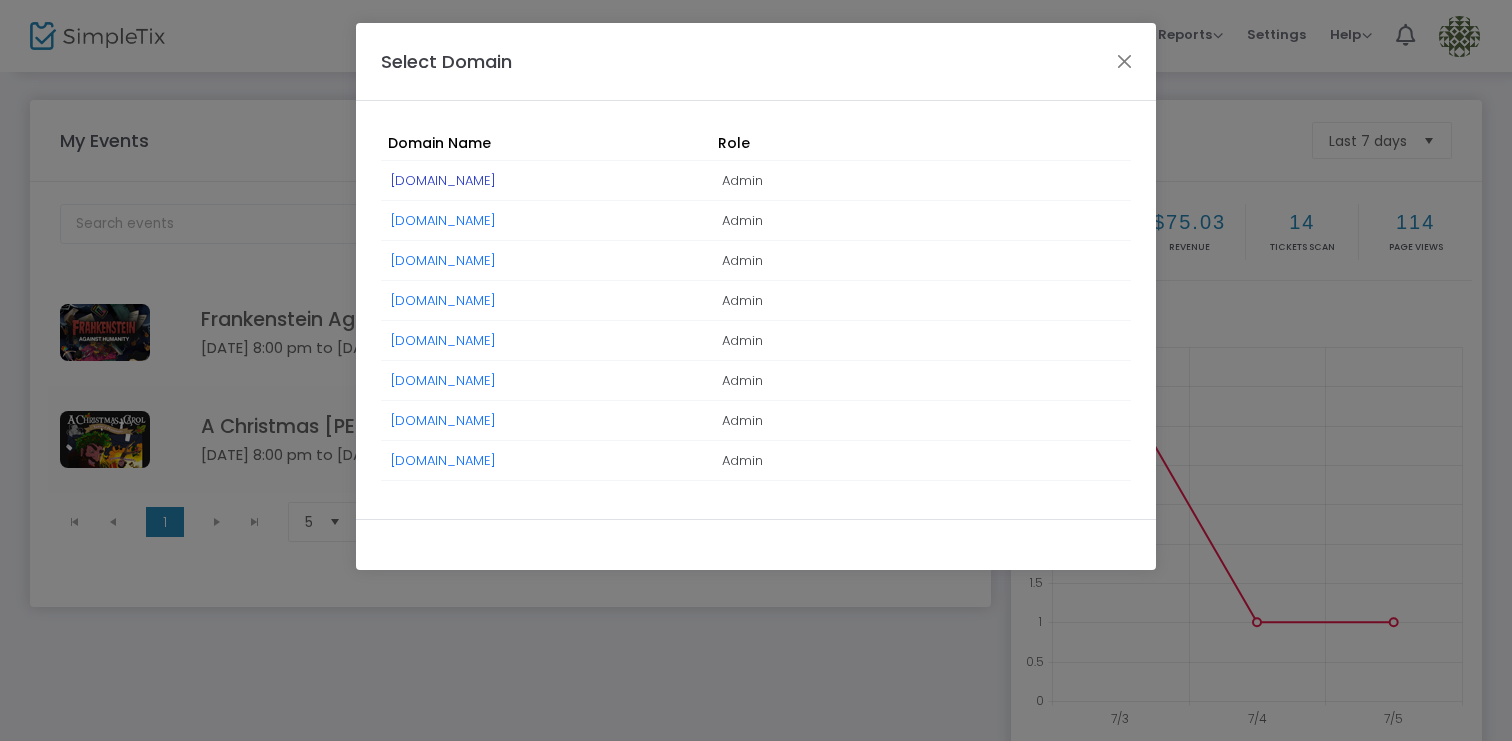 click on "[DOMAIN_NAME]" 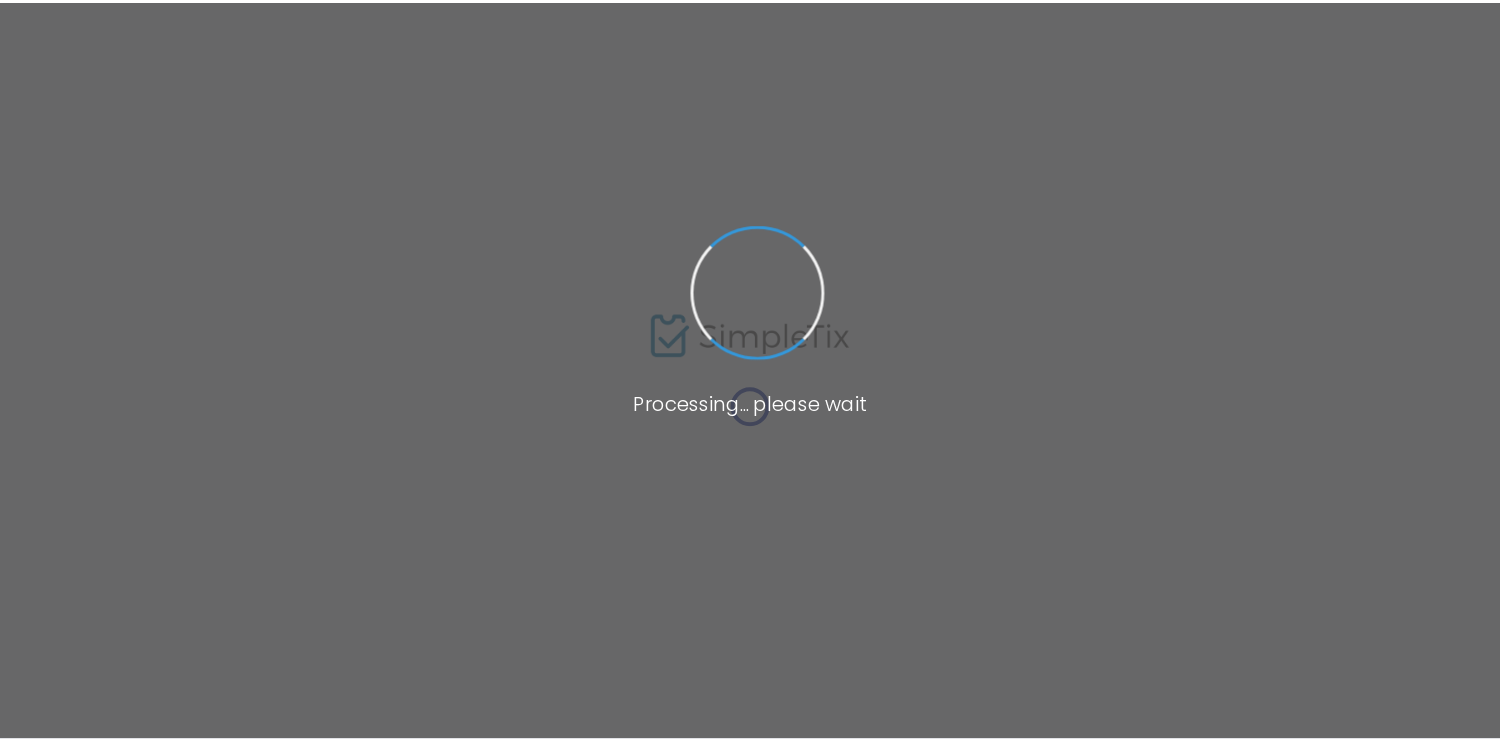 scroll, scrollTop: 0, scrollLeft: 0, axis: both 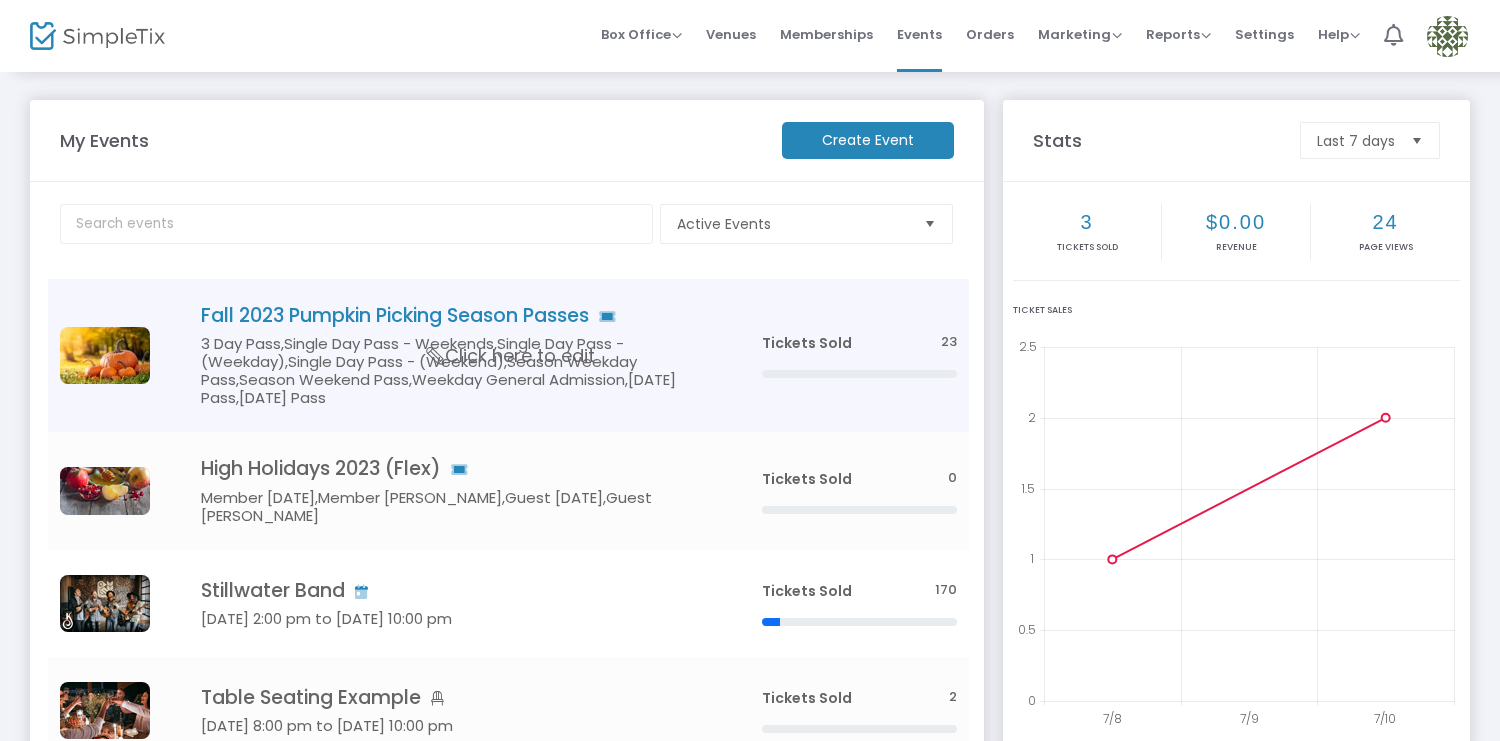 click on "3 Day Pass,Single Day Pass - Weekends,Single Day Pass - (Weekday),Single Day Pass - (Weekend),Season Weekday Pass,Season Weekend Pass,Weekday General Admission,[DATE] Pass,[DATE] Pass" 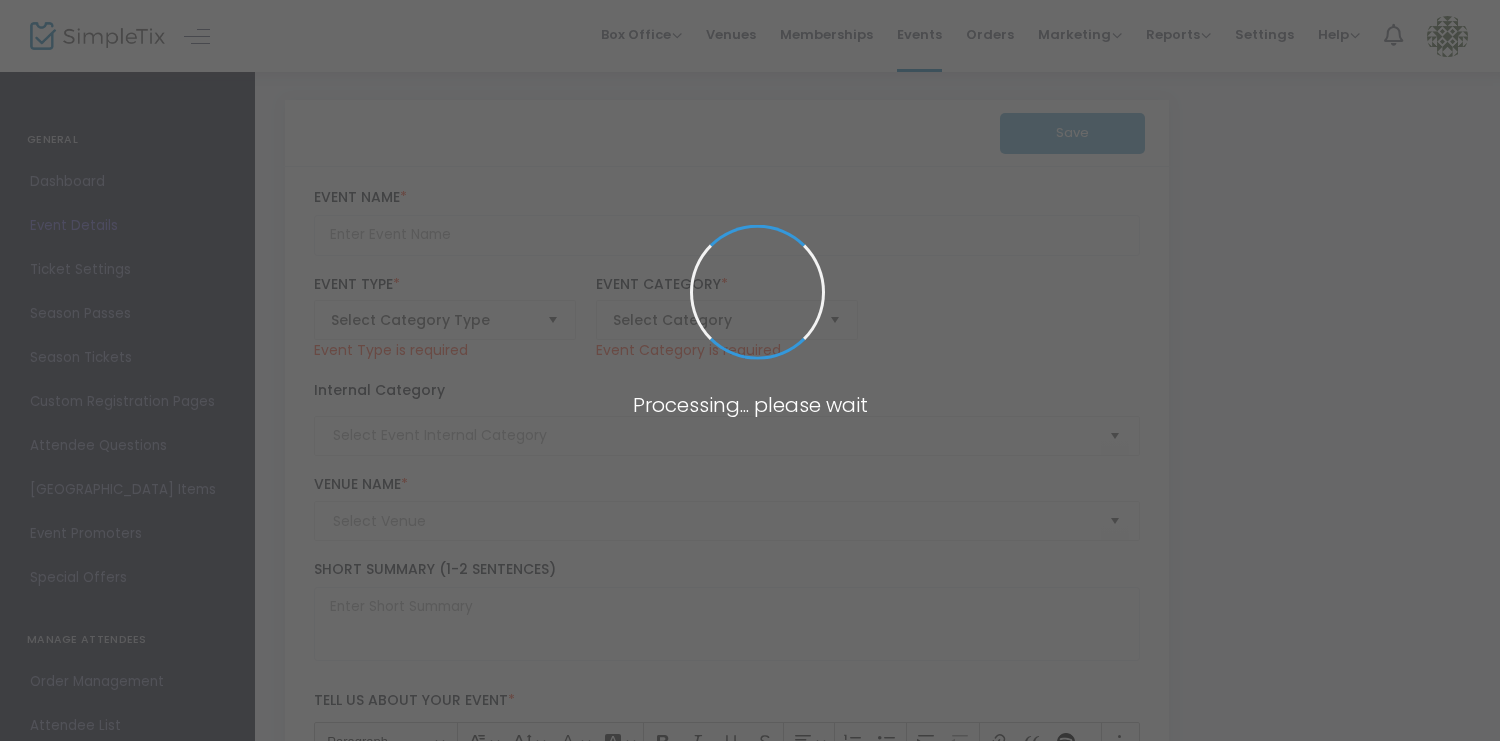 type on "Fall 2023 Pumpkin Picking Season Passes" 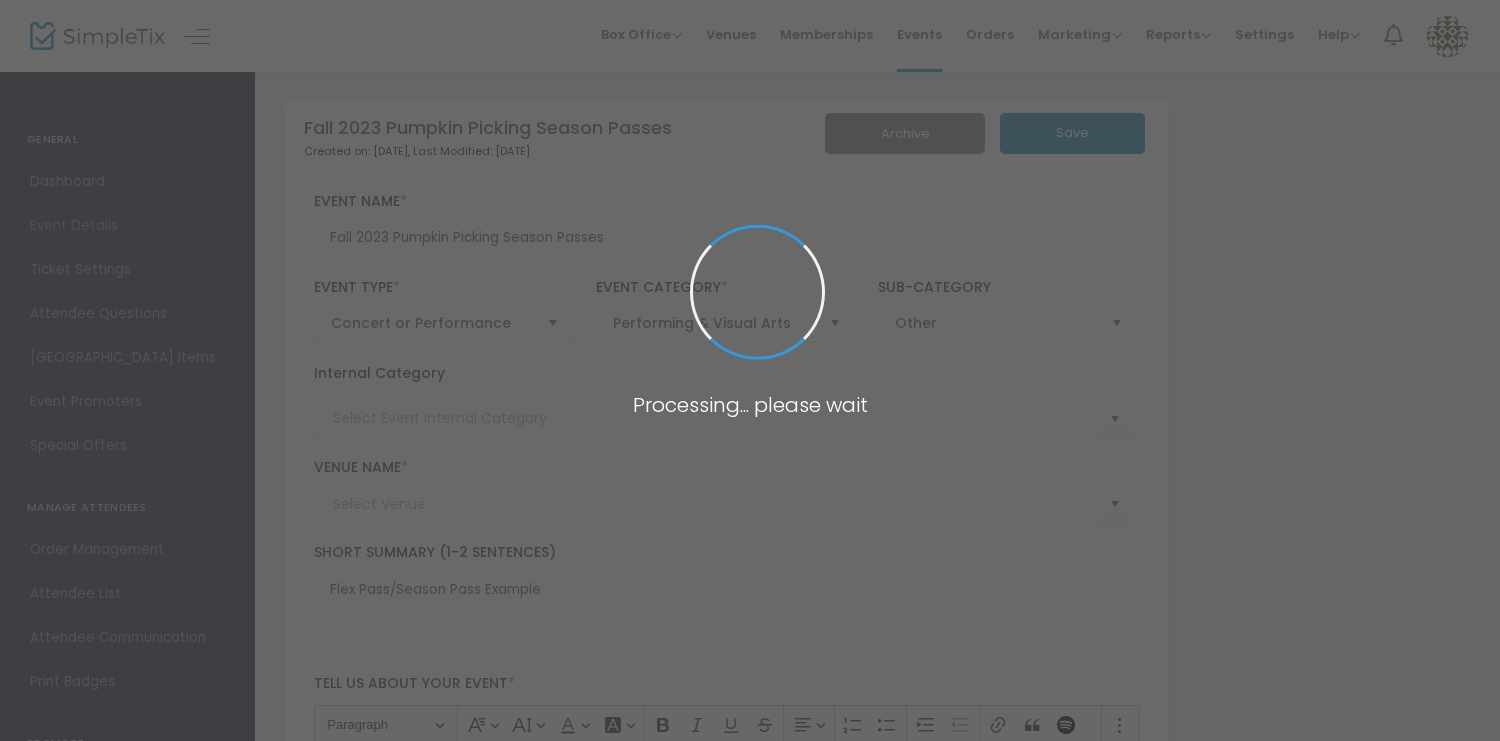 type on "Geffen Playhouse" 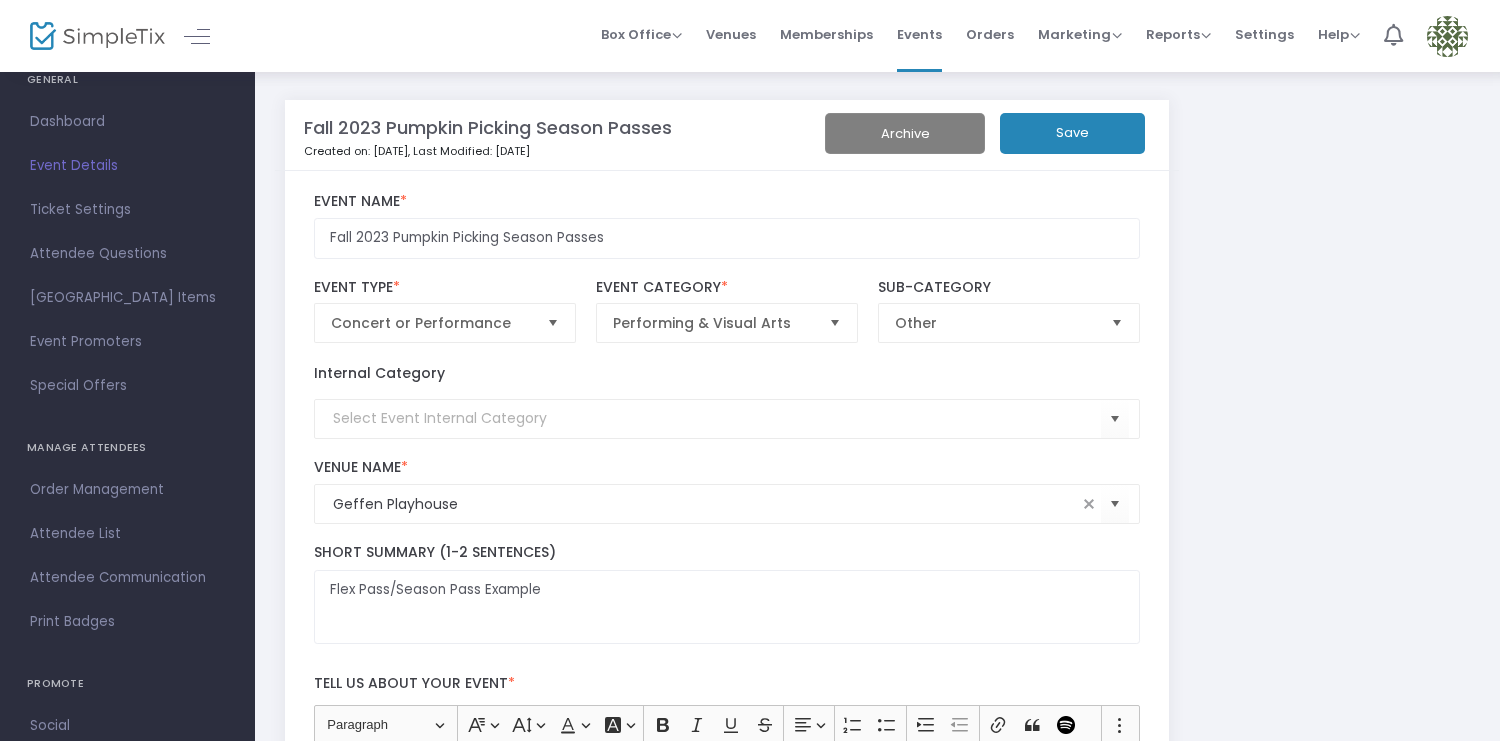 scroll, scrollTop: 182, scrollLeft: 0, axis: vertical 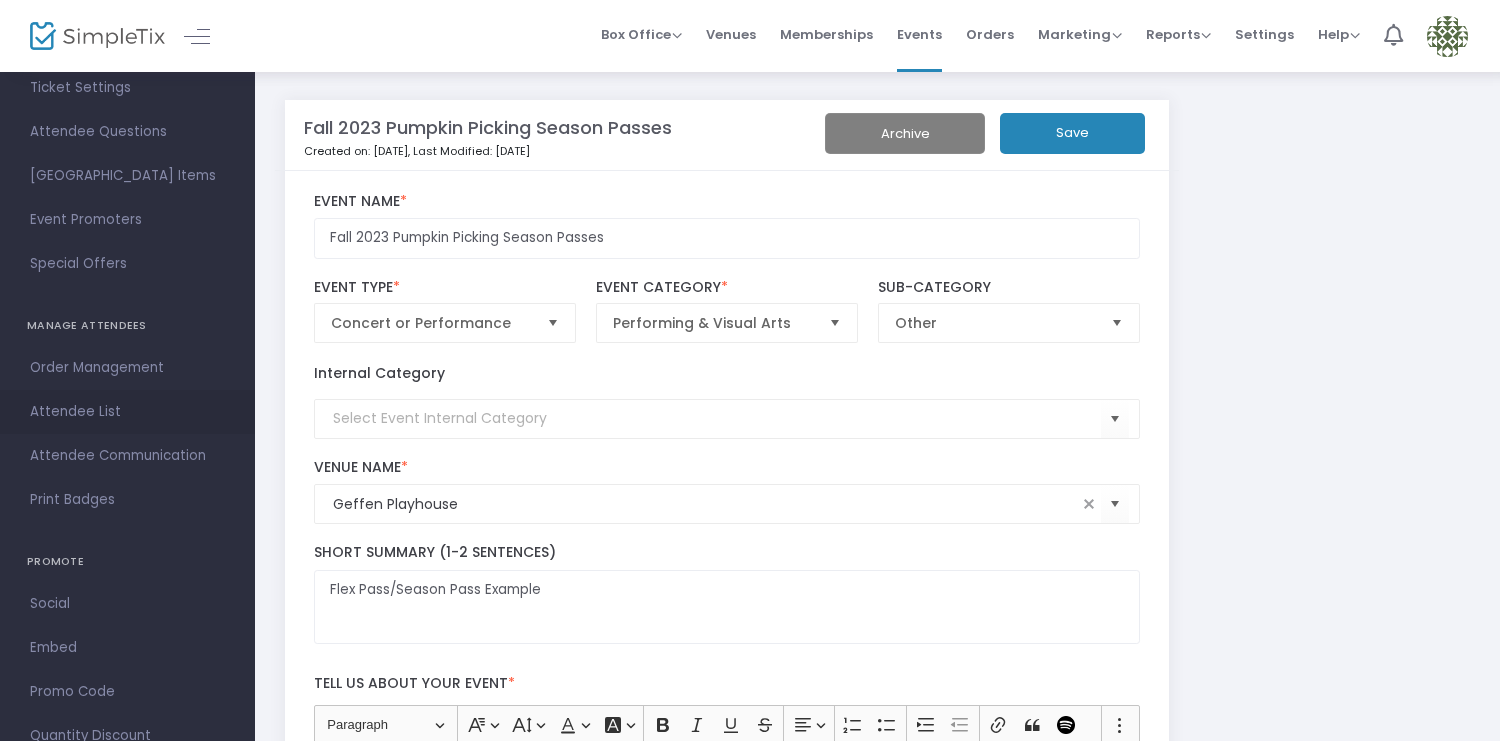 click on "Attendee List" at bounding box center [127, 412] 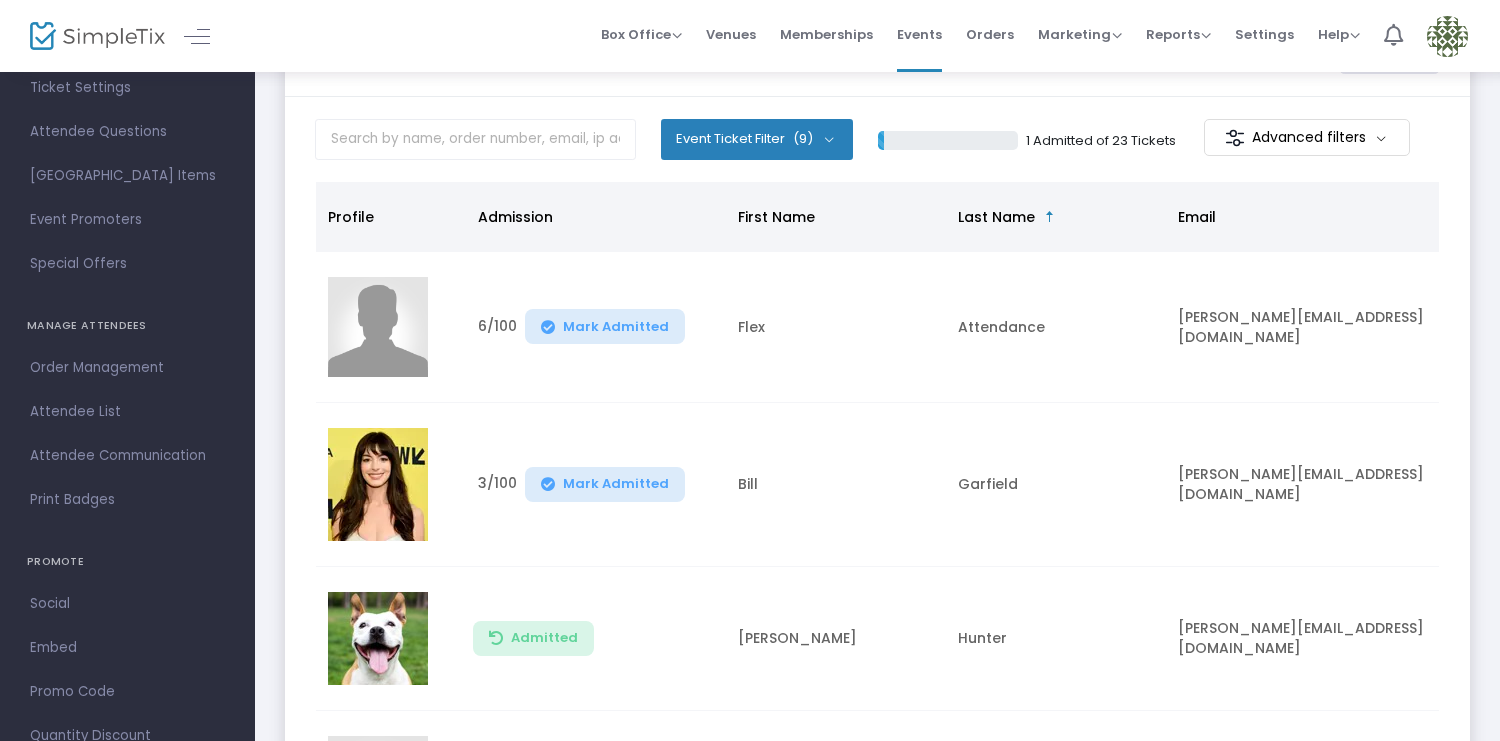 scroll, scrollTop: 284, scrollLeft: 0, axis: vertical 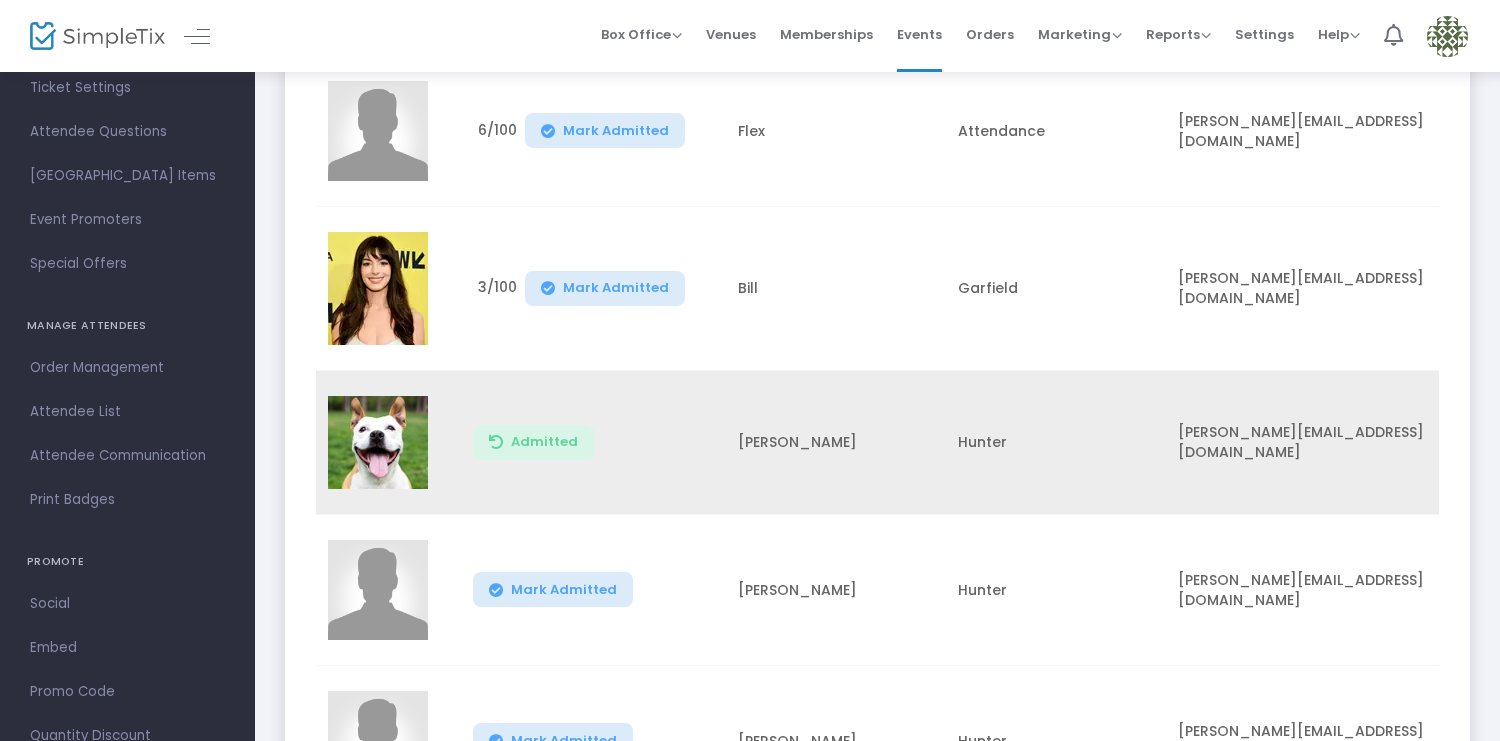 click 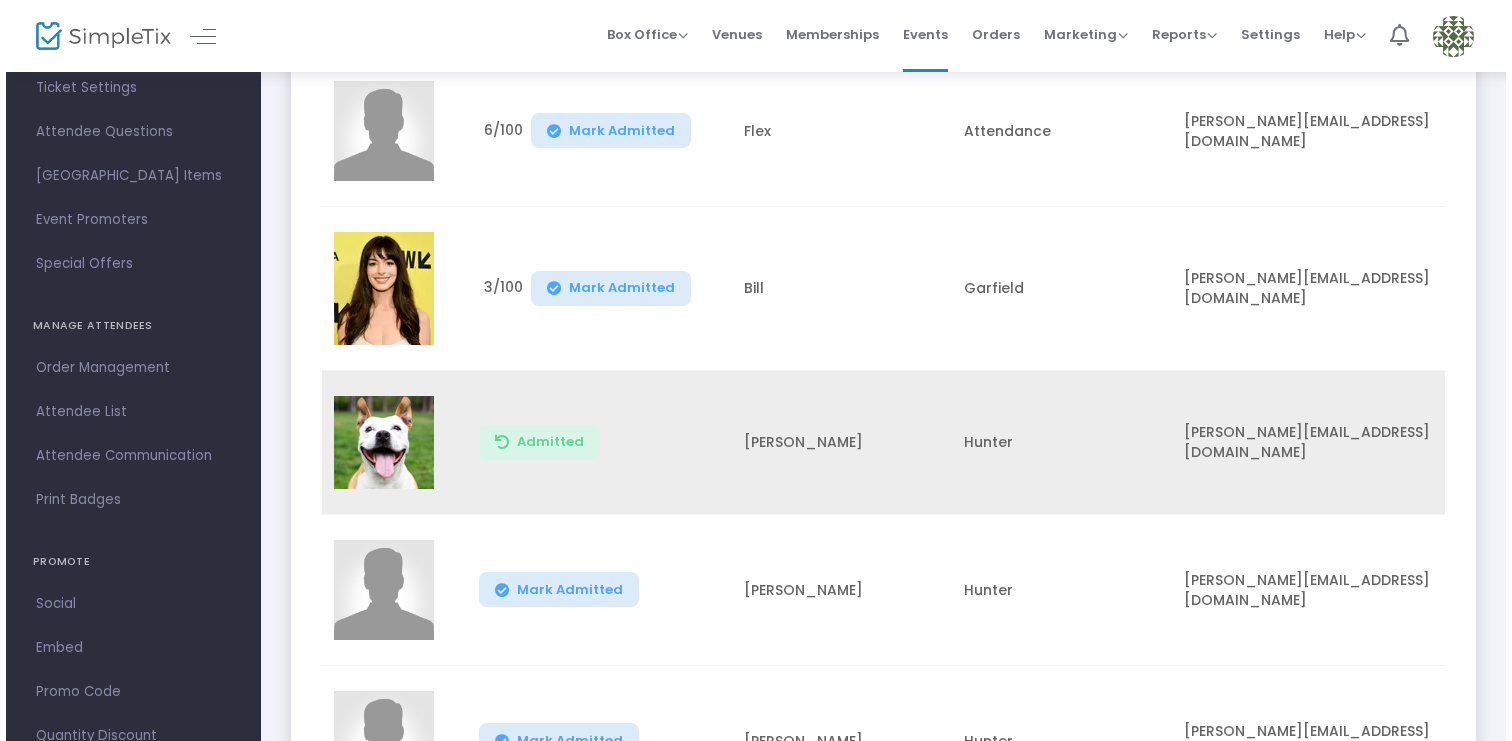 scroll, scrollTop: 0, scrollLeft: 0, axis: both 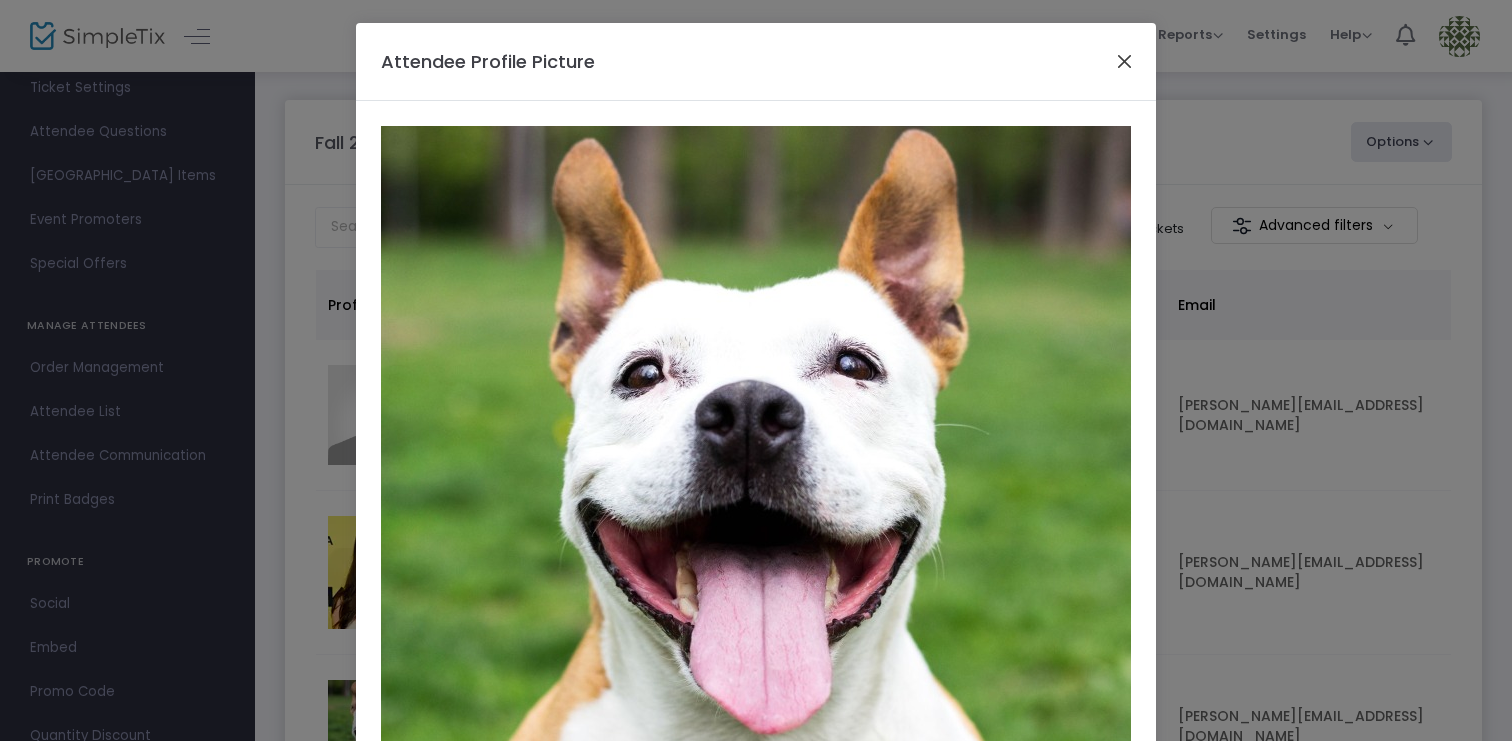 click 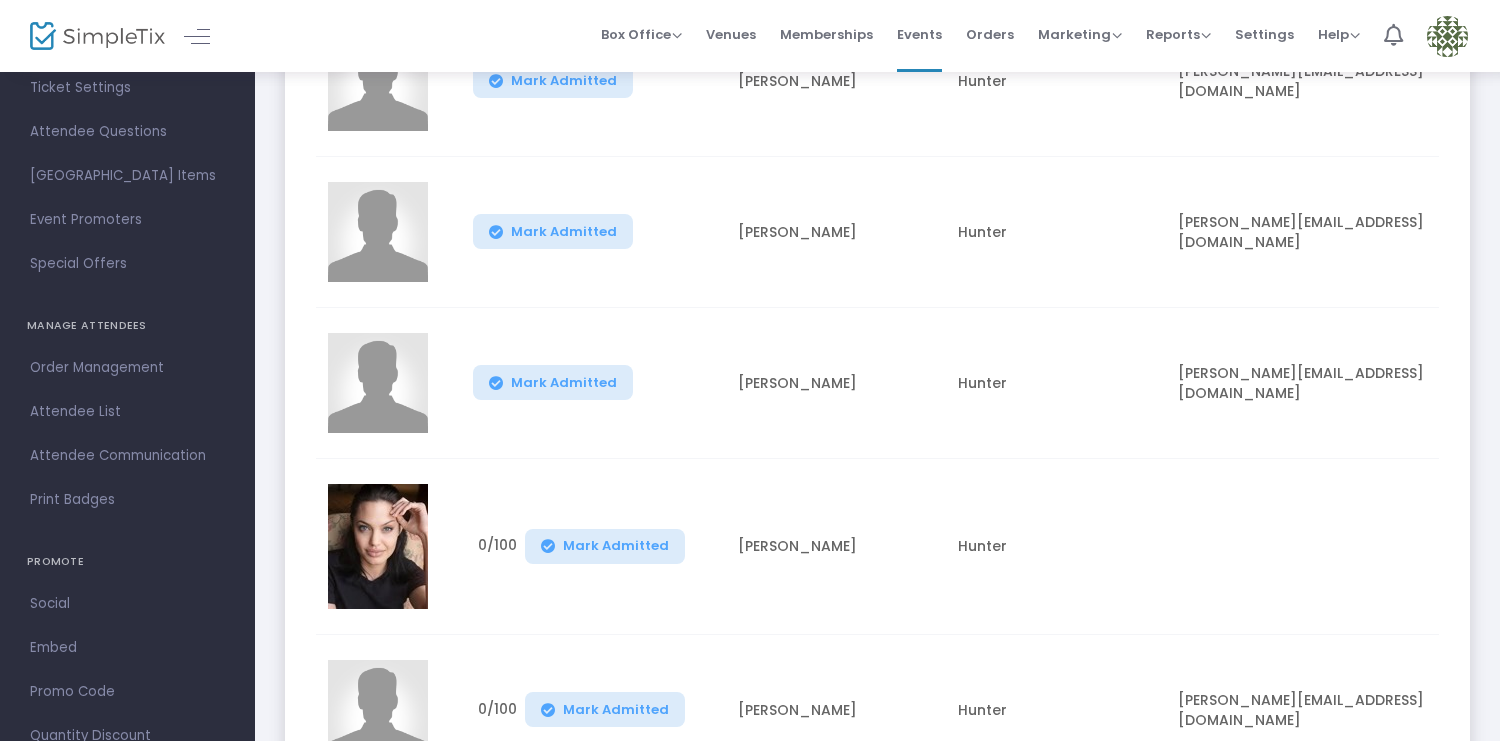 scroll, scrollTop: 910, scrollLeft: 0, axis: vertical 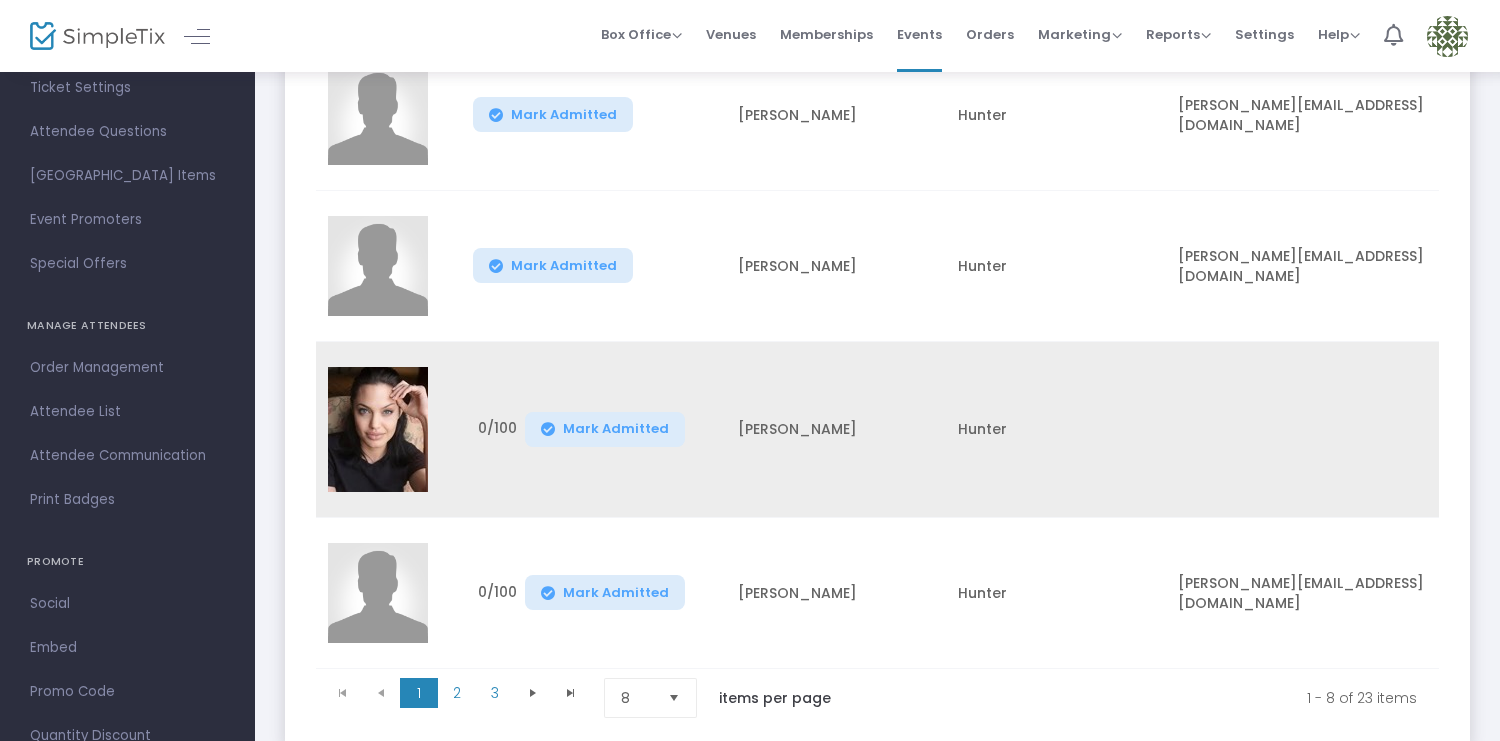 click 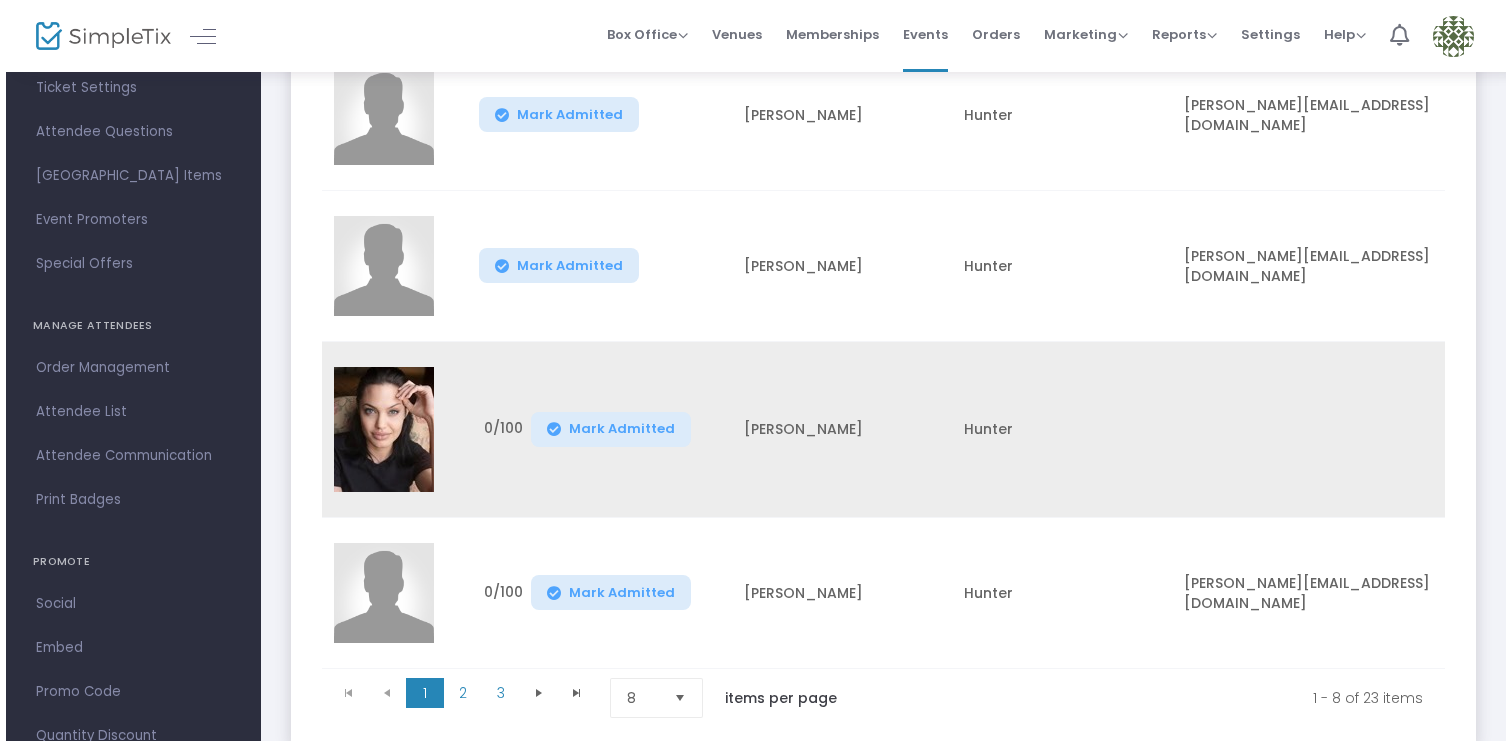 scroll, scrollTop: 0, scrollLeft: 0, axis: both 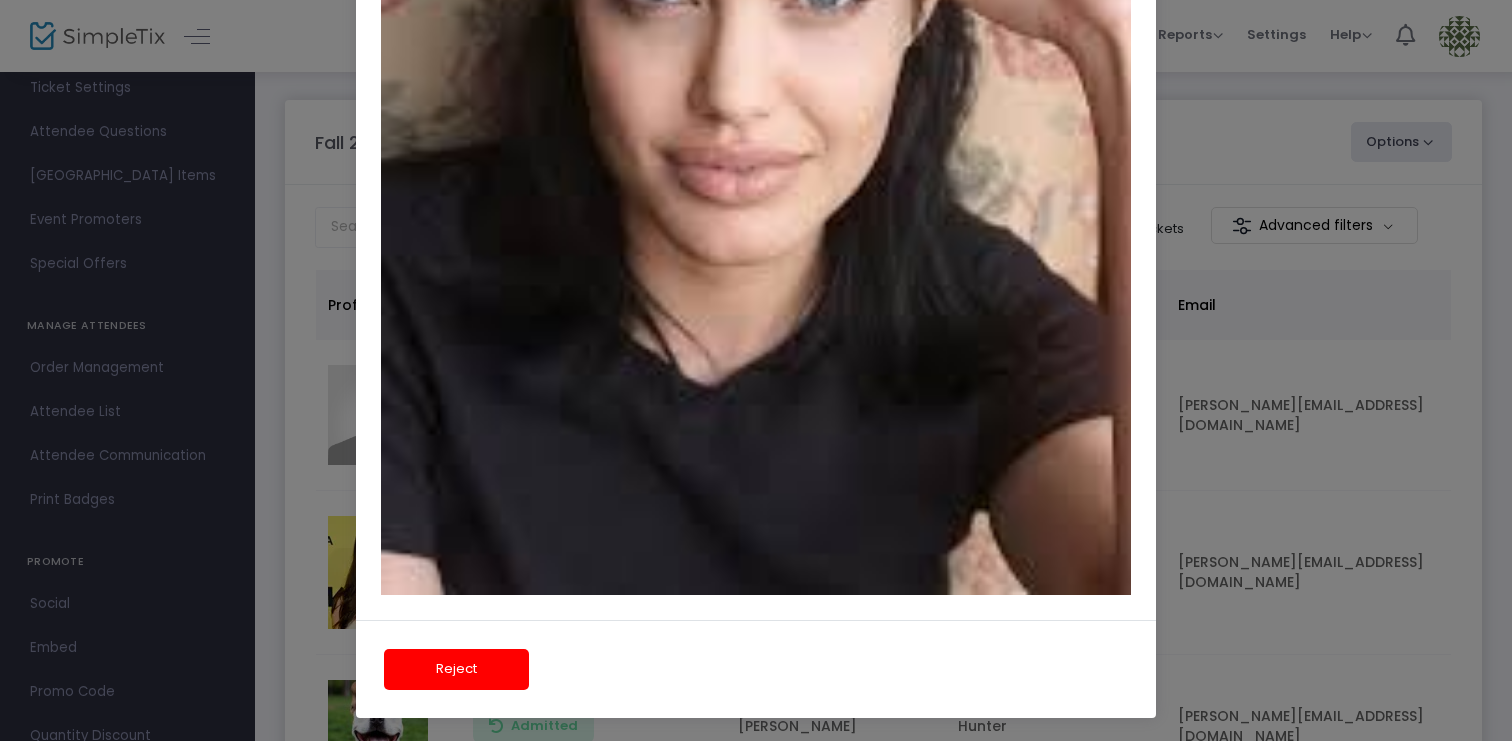 click on "Reject" 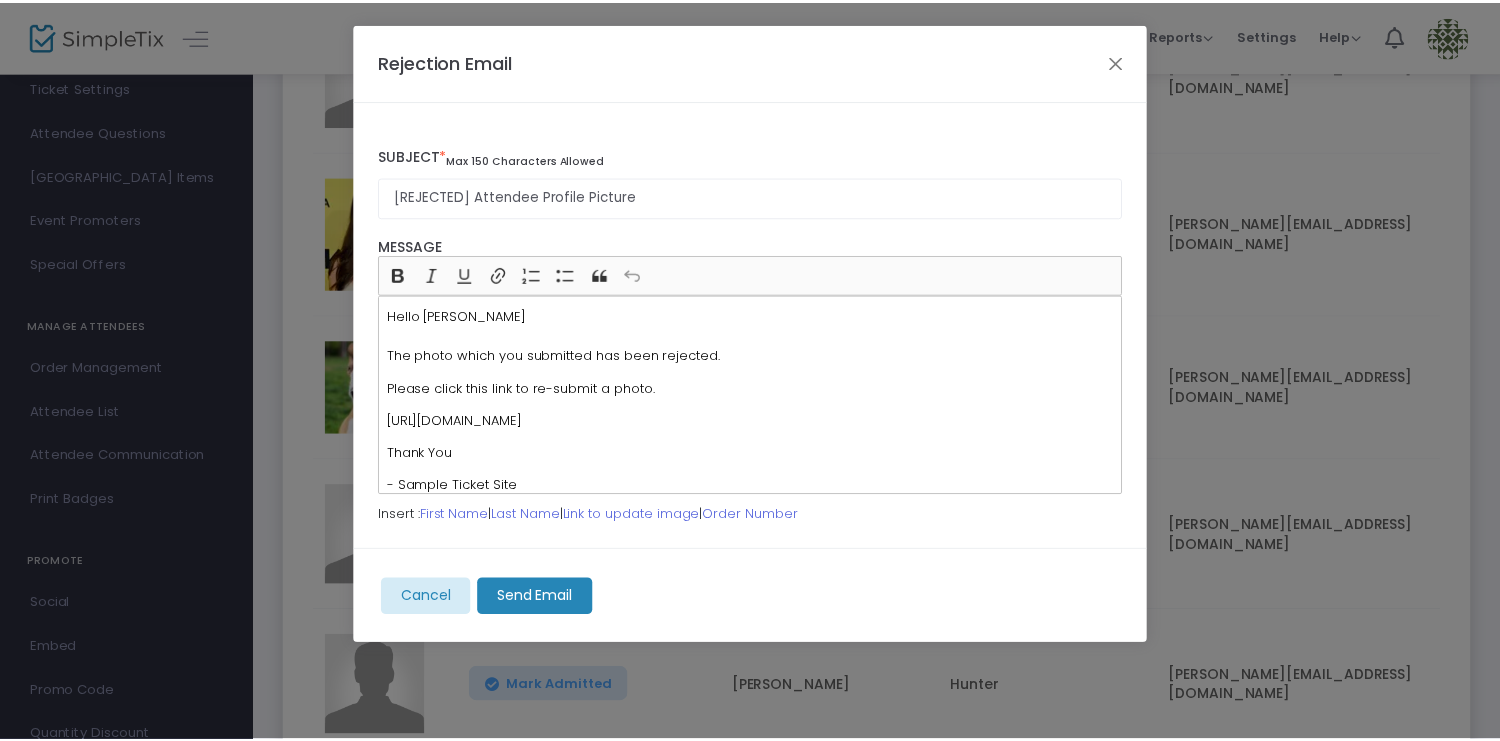 scroll, scrollTop: 340, scrollLeft: 0, axis: vertical 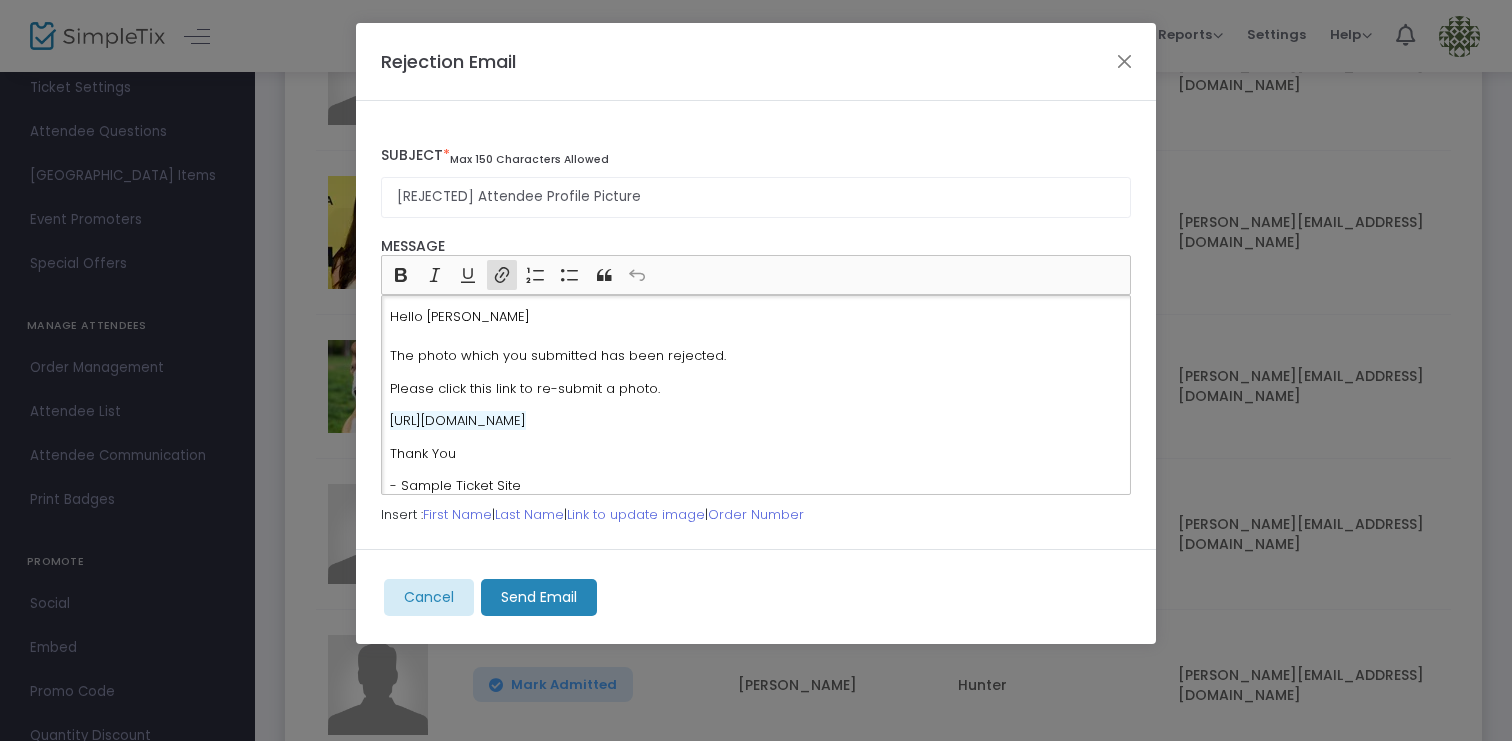 drag, startPoint x: 711, startPoint y: 448, endPoint x: 387, endPoint y: 428, distance: 324.6167 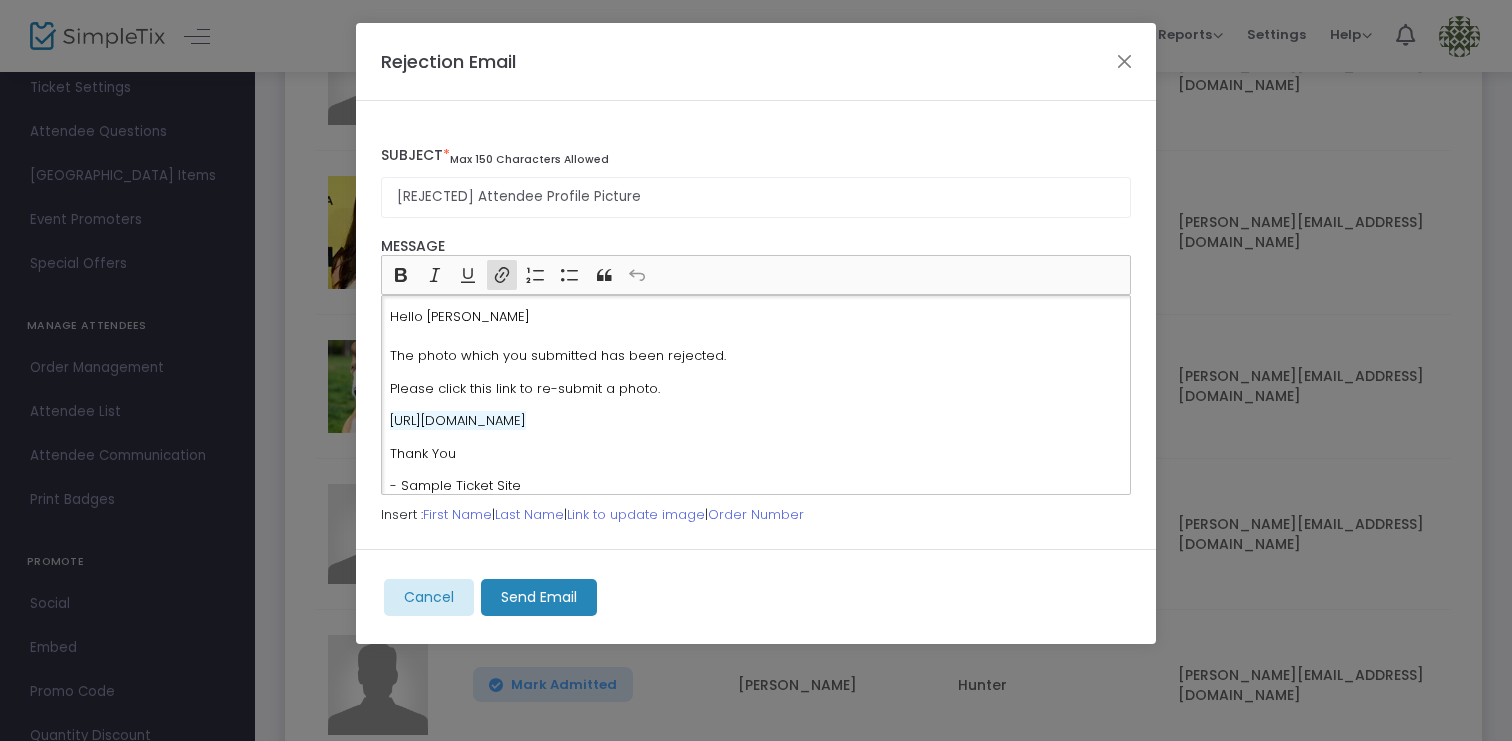 click on "Hello [PERSON_NAME] The photo which you submitted has been rejected. Please click this link to re-submit a photo. [URL][DOMAIN_NAME] Thank You - Sample Ticket Site" 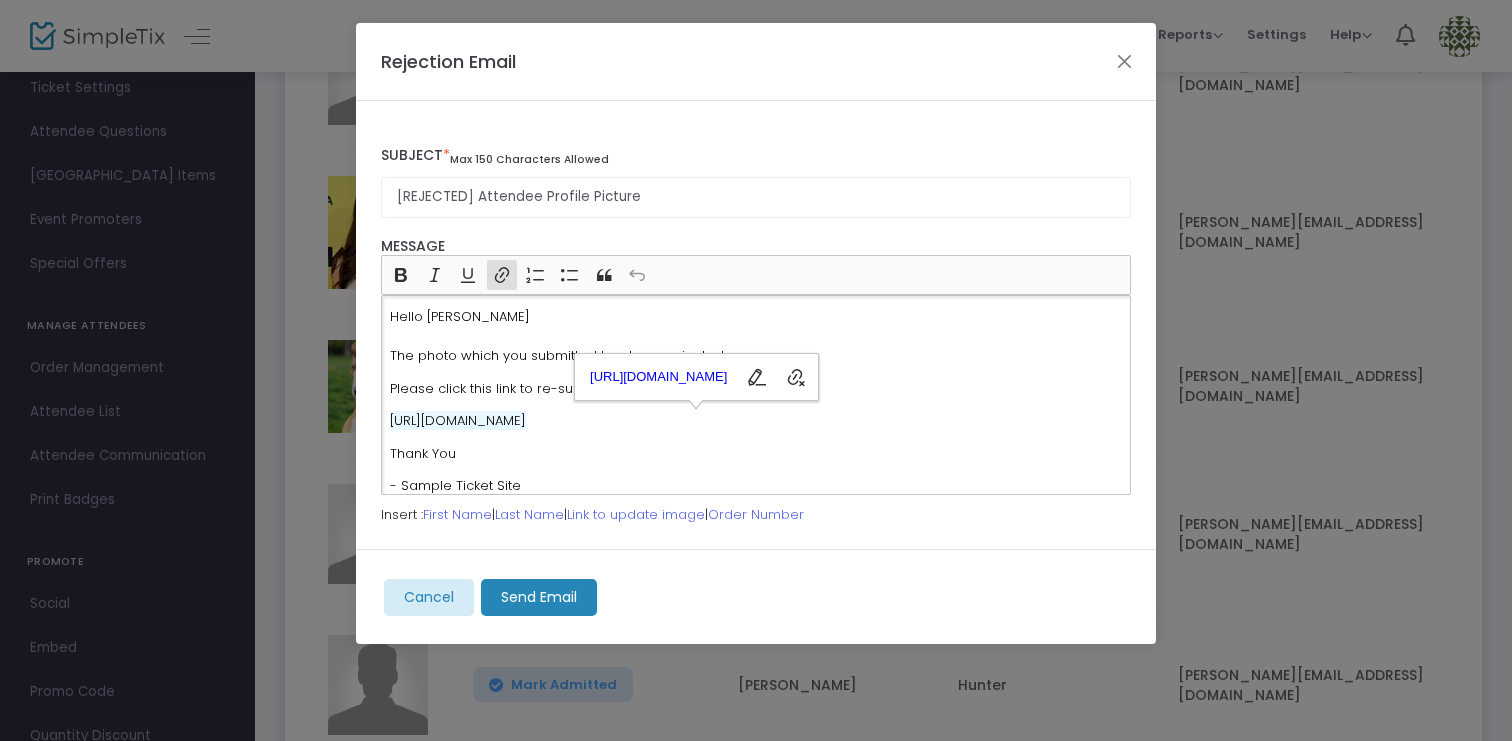 copy on "[URL][DOMAIN_NAME]" 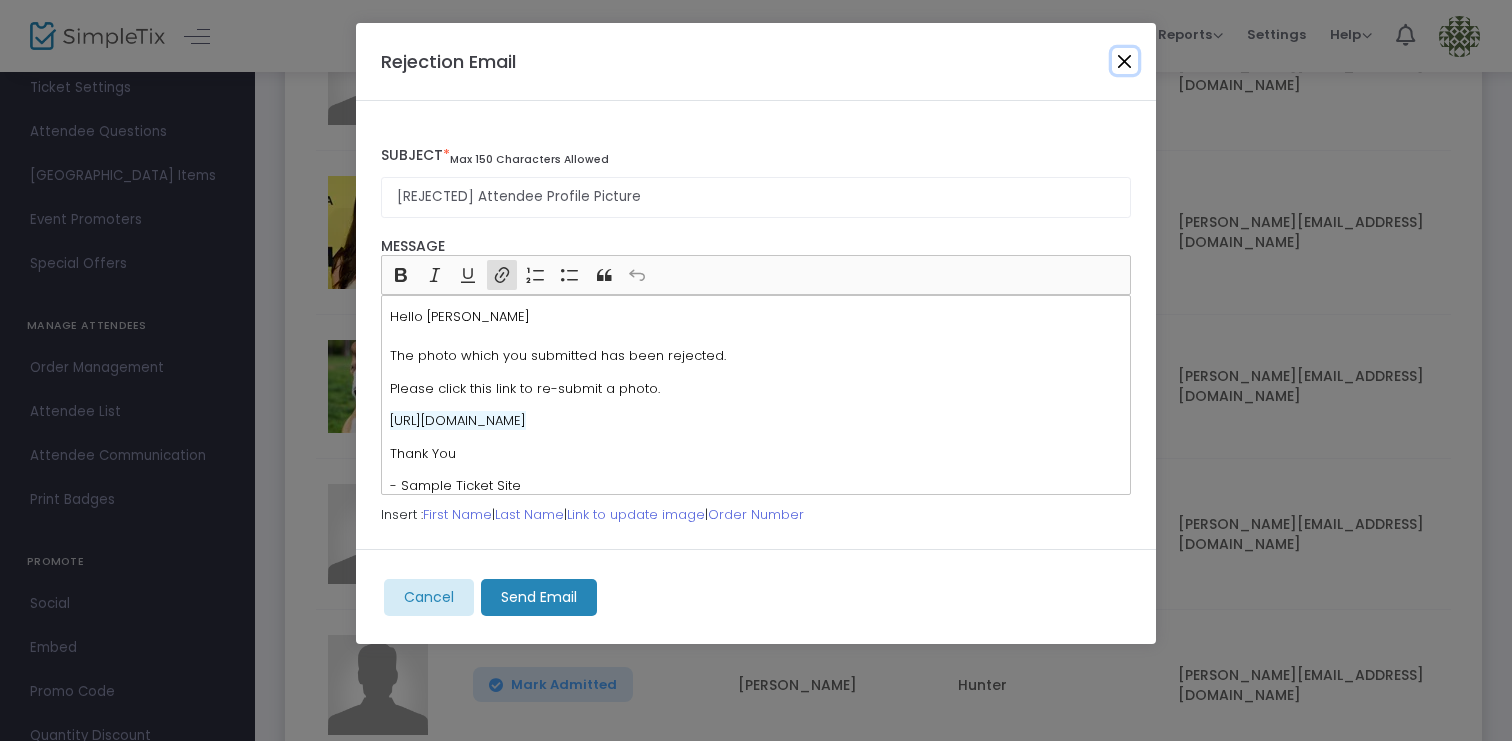 click 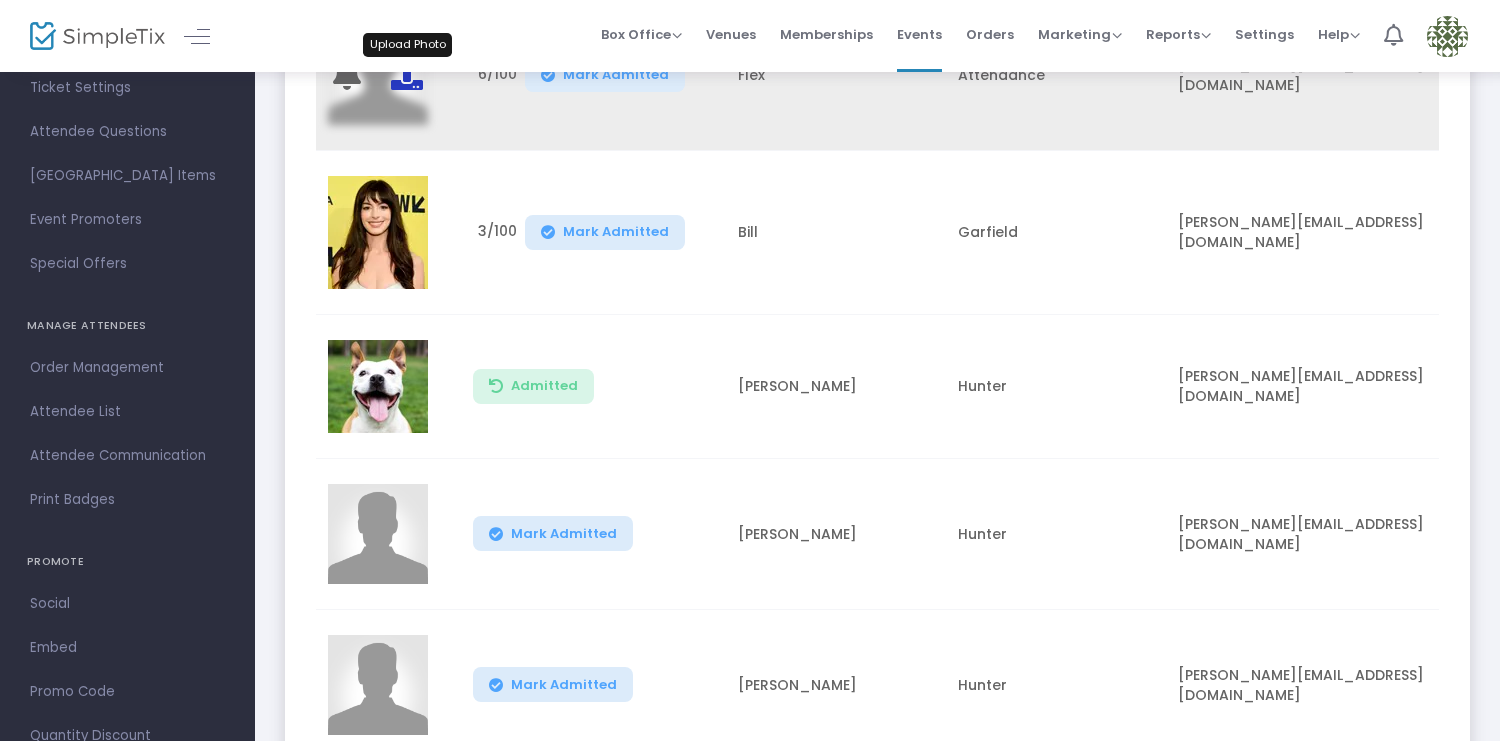 click 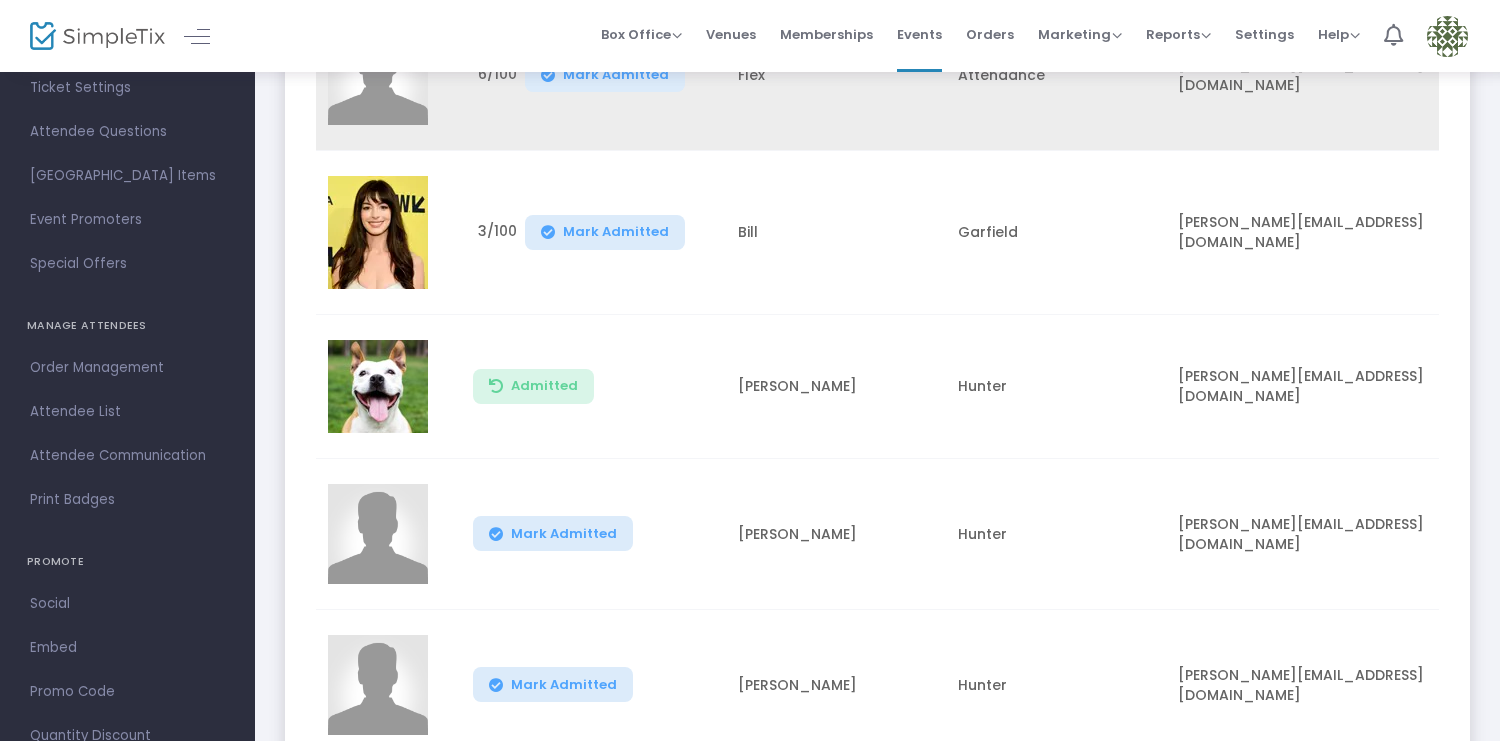 scroll, scrollTop: 215, scrollLeft: 0, axis: vertical 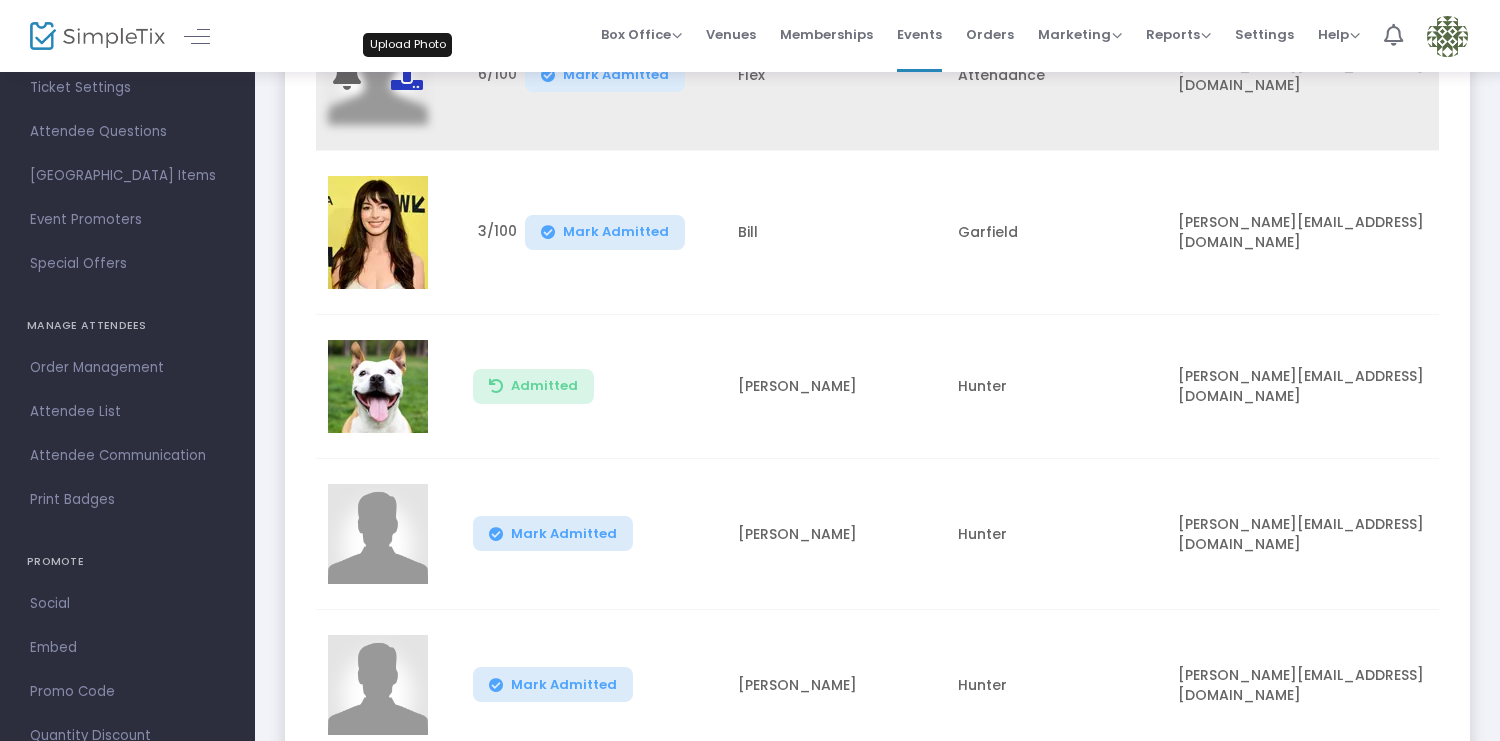 click 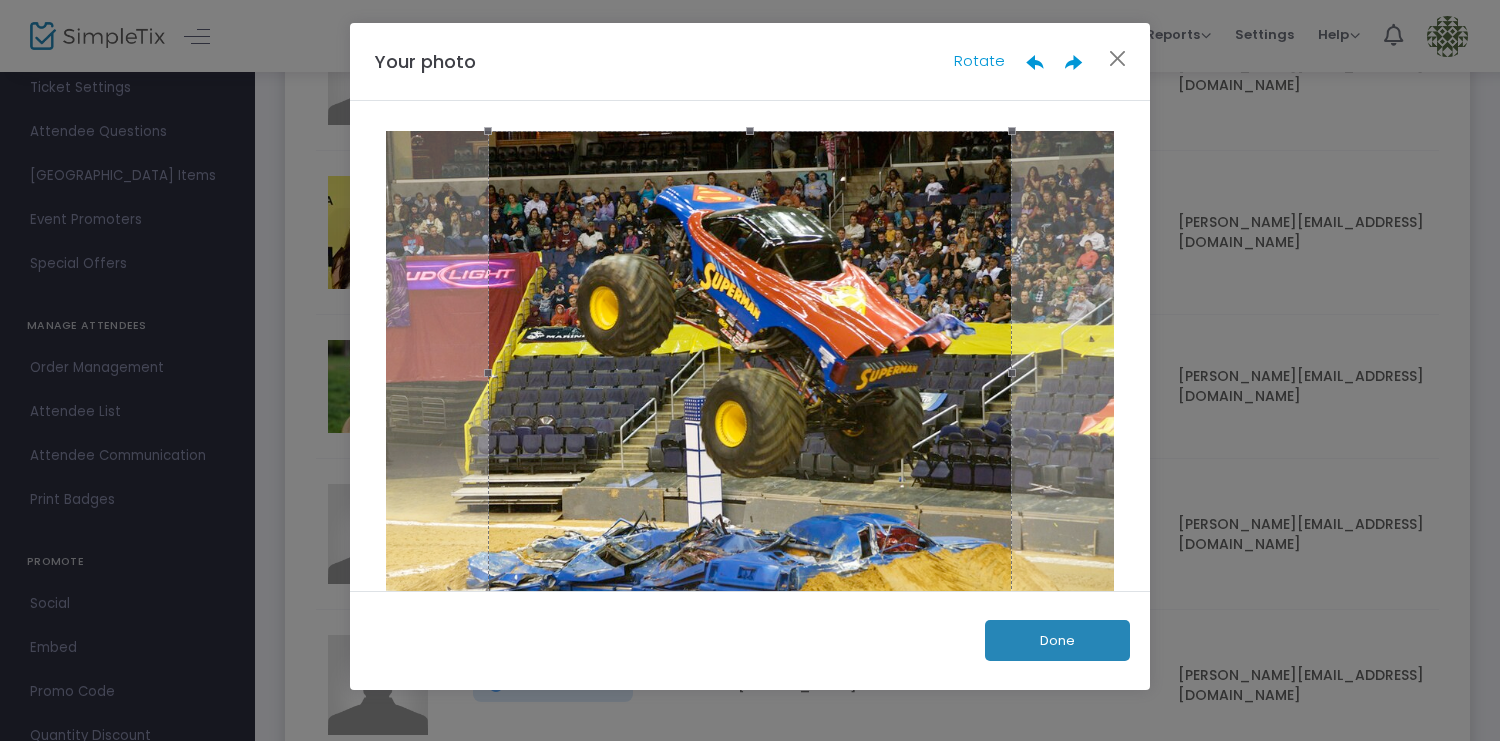 scroll, scrollTop: 0, scrollLeft: 0, axis: both 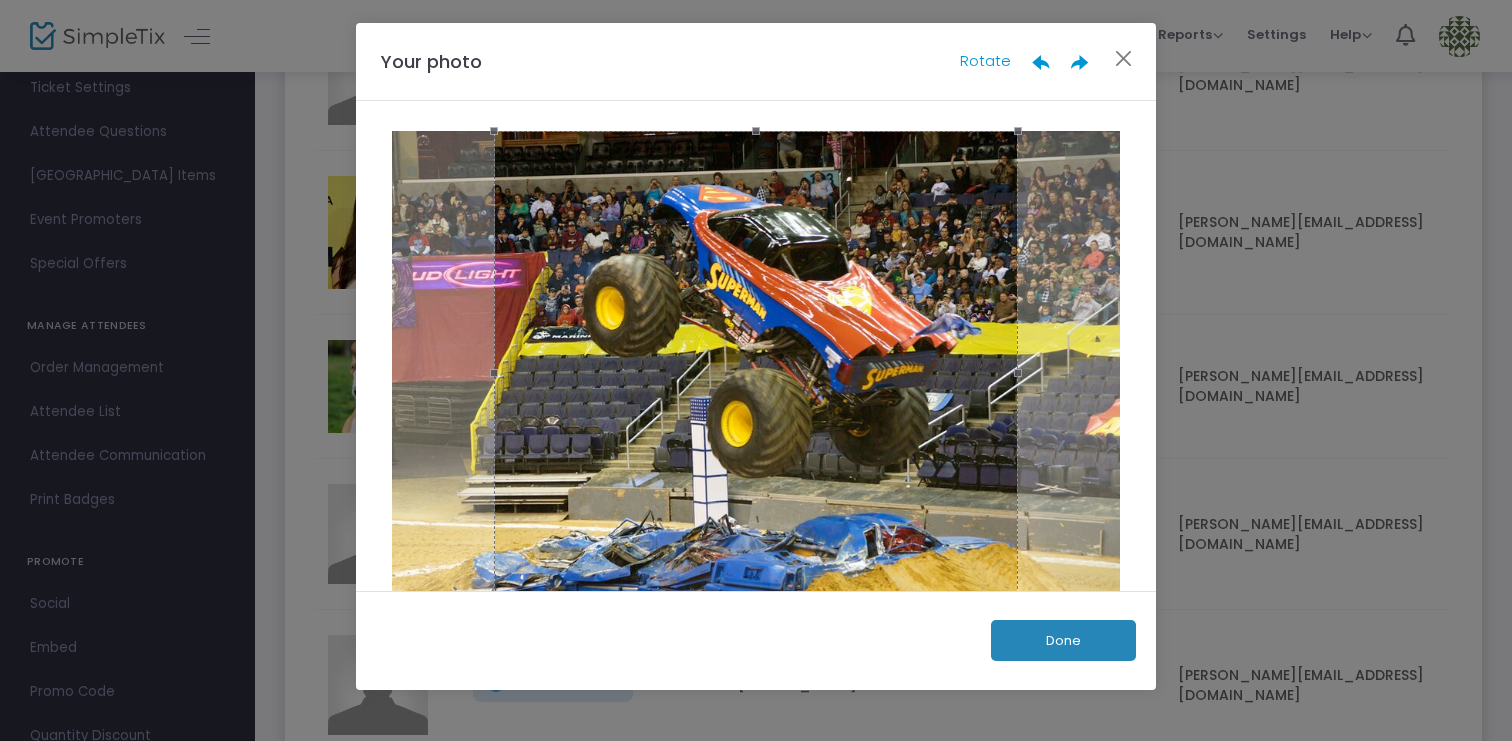 click on "Done" 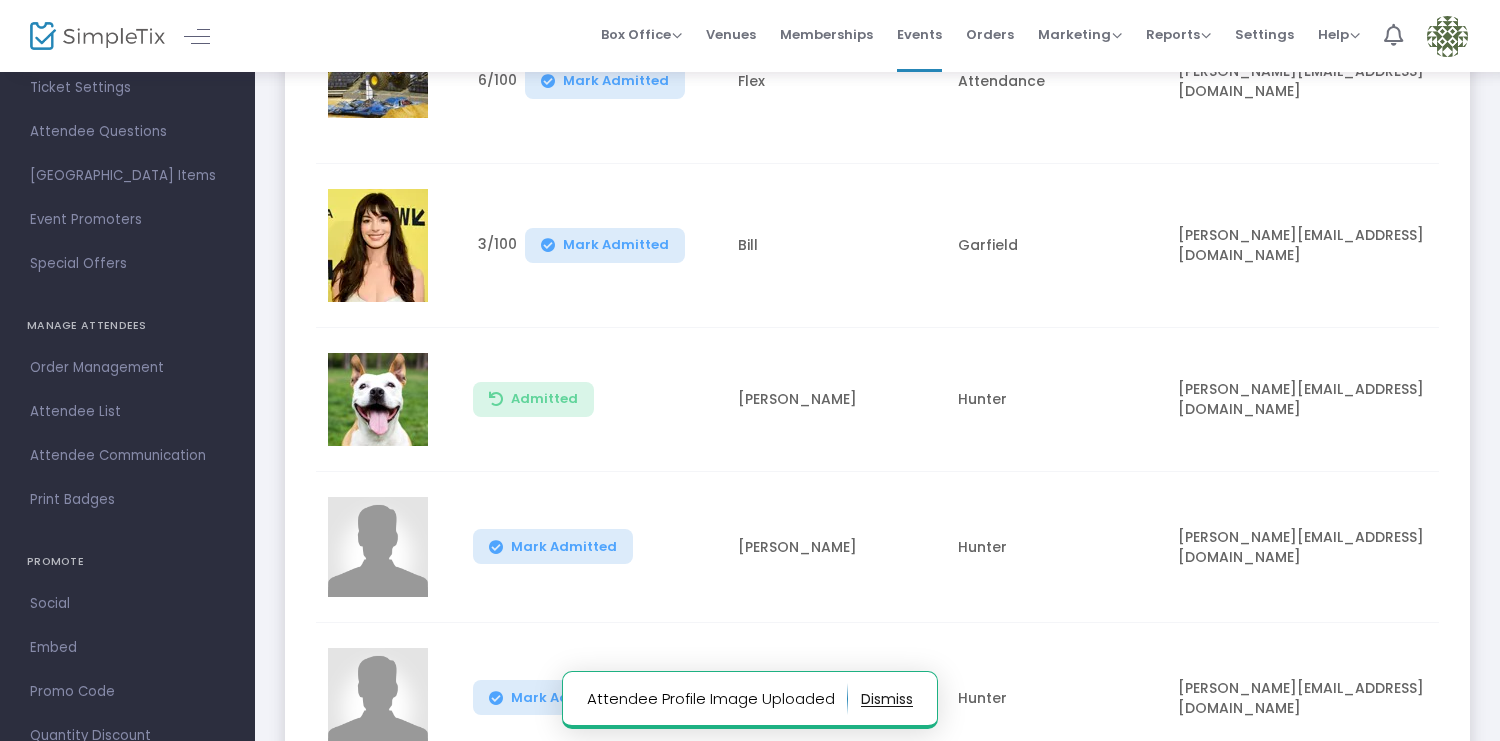 scroll, scrollTop: 34, scrollLeft: 0, axis: vertical 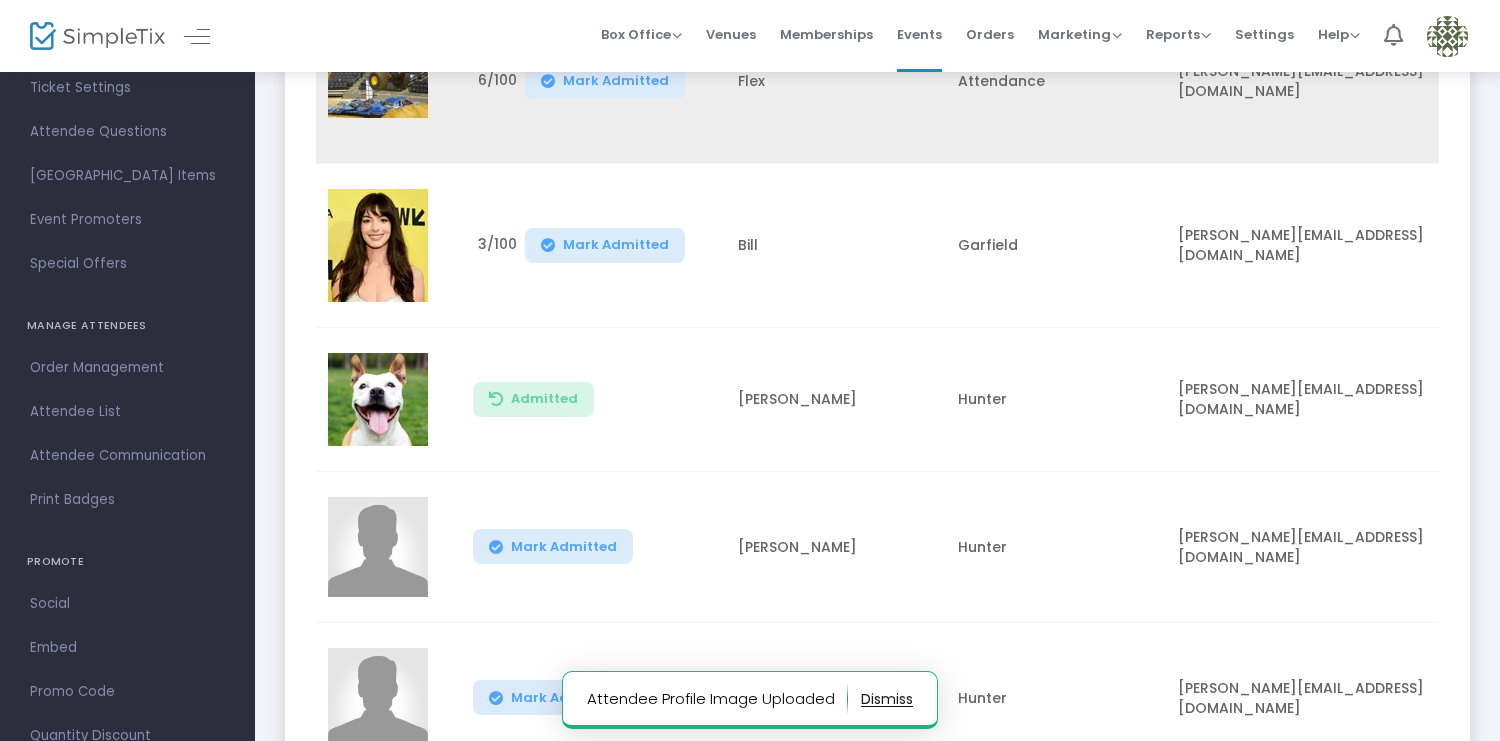 click 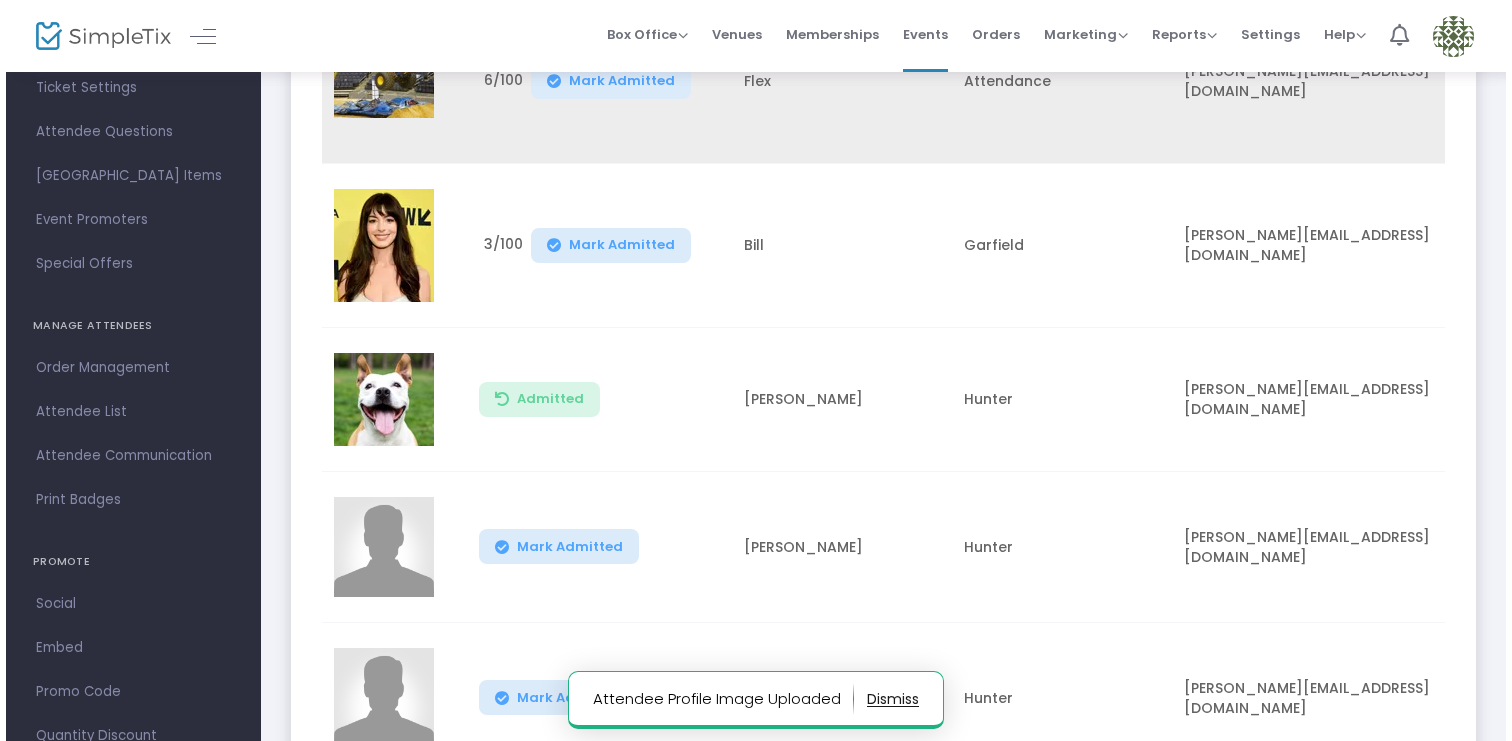 scroll, scrollTop: 0, scrollLeft: 0, axis: both 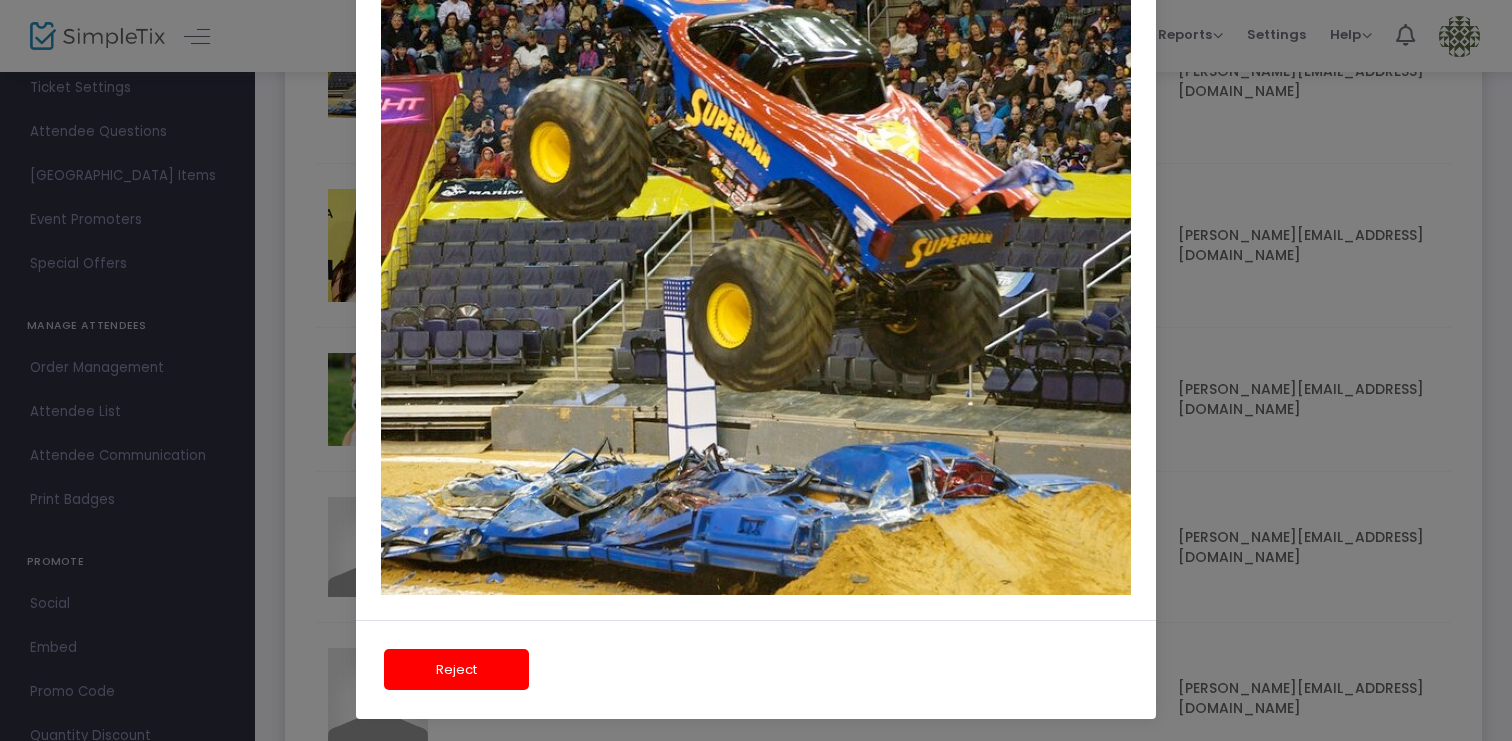 click on "Reject" 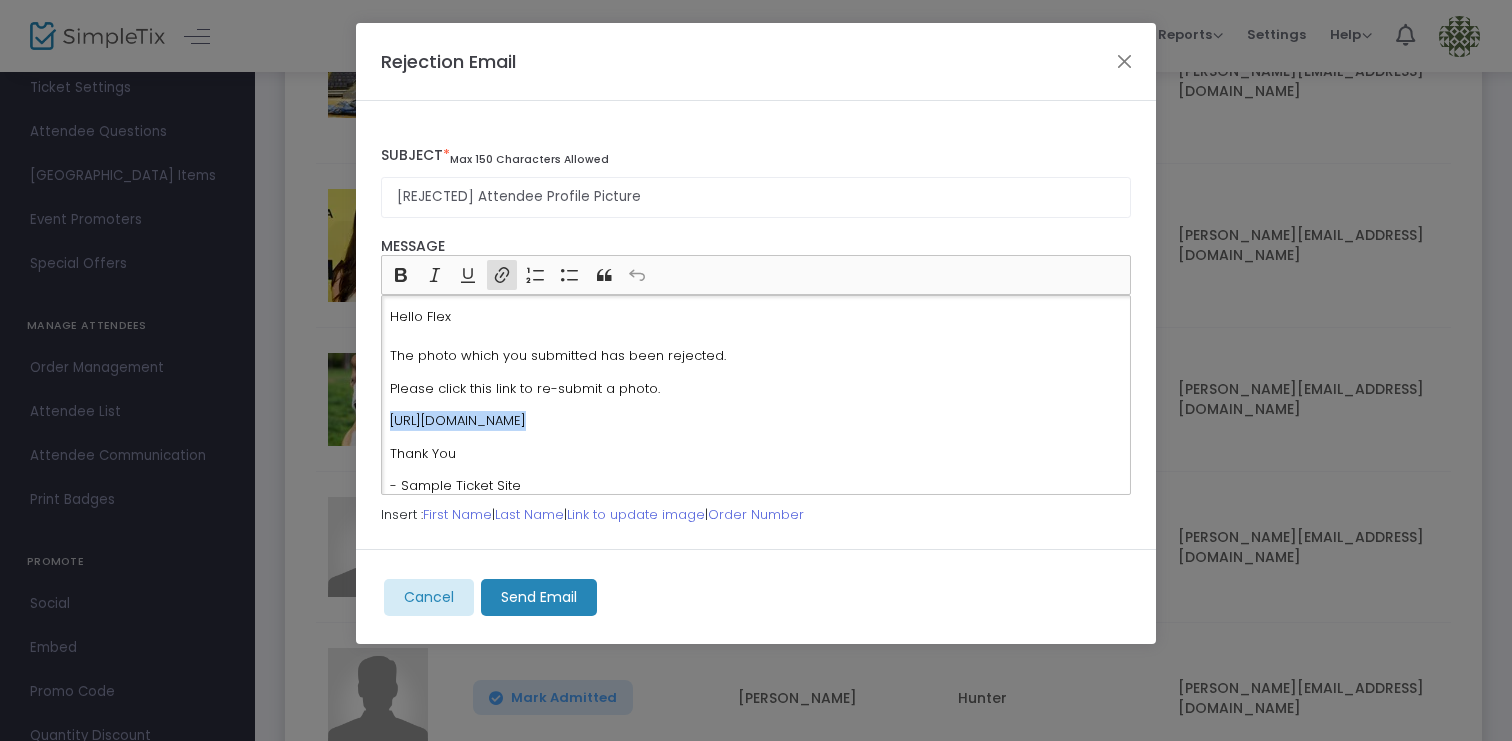 drag, startPoint x: 718, startPoint y: 457, endPoint x: 379, endPoint y: 413, distance: 341.84354 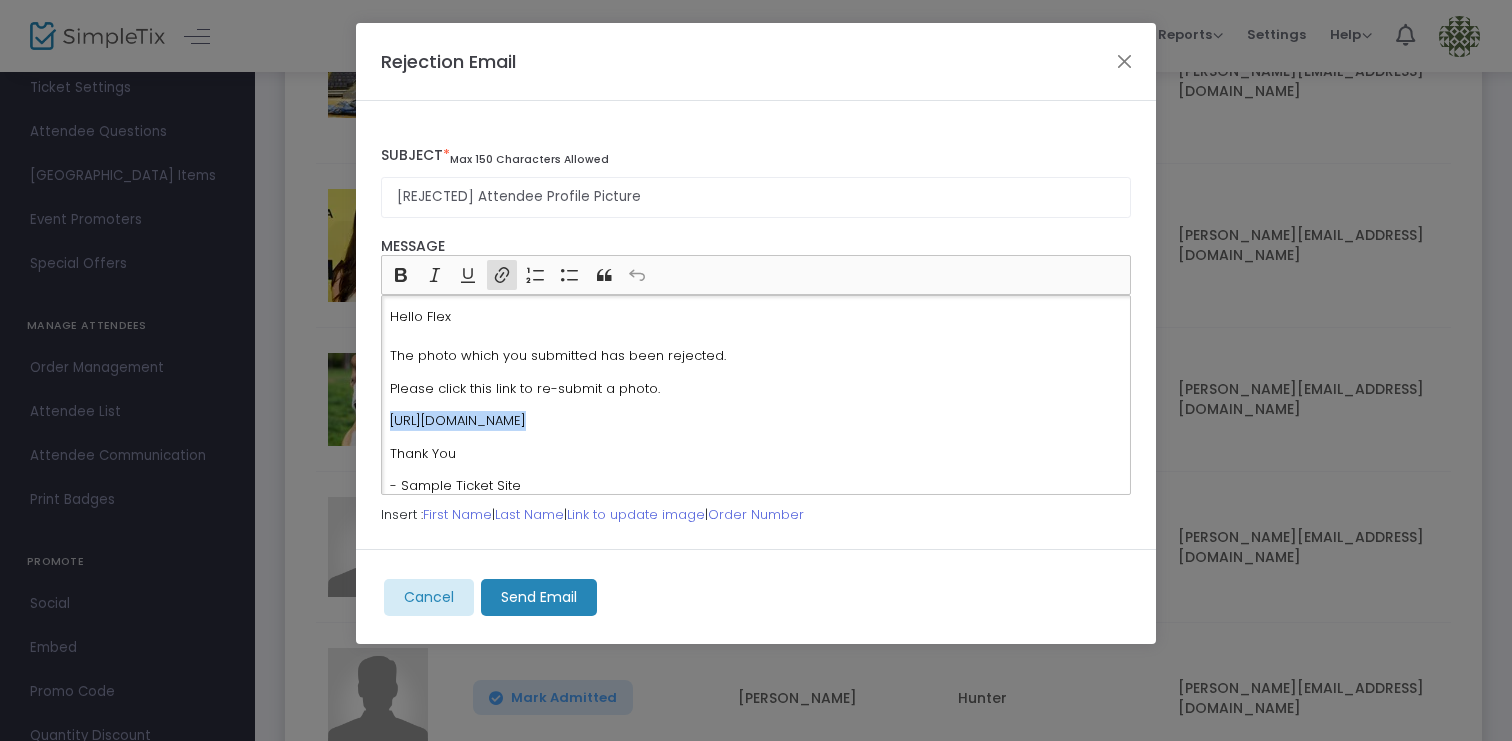 click on "Bold (⌘B) Bold Italic (⌘I) Italic Underline (⌘U) Underline Link (⌘K) Link Numbered List Numbered List Bulleted List Bulleted List Block quote Block quote Undo (⌘Z) Undo Hello Flex  The photo which you submitted has been rejected. Please click this link to re-submit a photo. [URL][DOMAIN_NAME] Thank You - Sample Ticket Site Message" 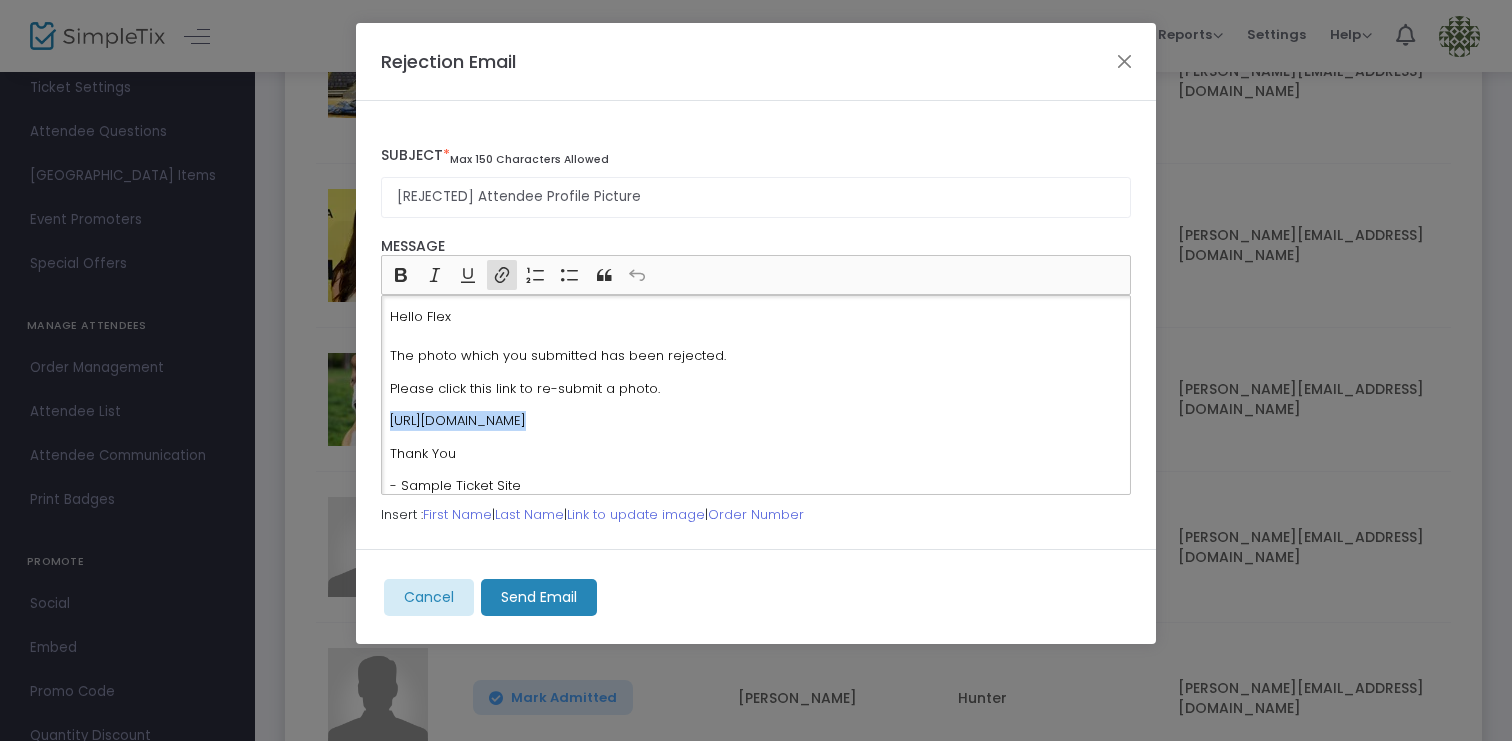 click on "Hello Flex  The photo which you submitted has been rejected. Please click this link to re-submit a photo. [URL][DOMAIN_NAME] Thank You - Sample Ticket Site" 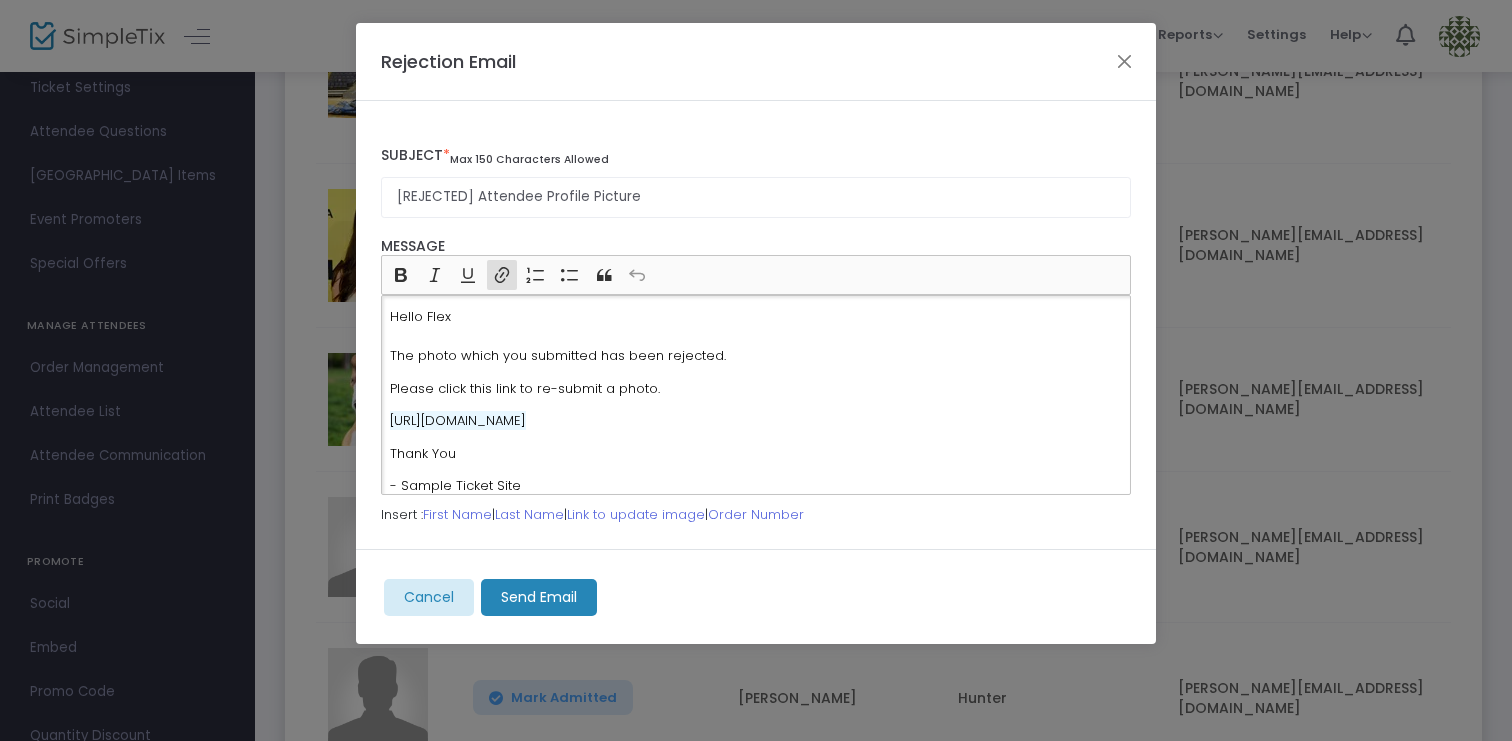 drag, startPoint x: 686, startPoint y: 450, endPoint x: 368, endPoint y: 419, distance: 319.50745 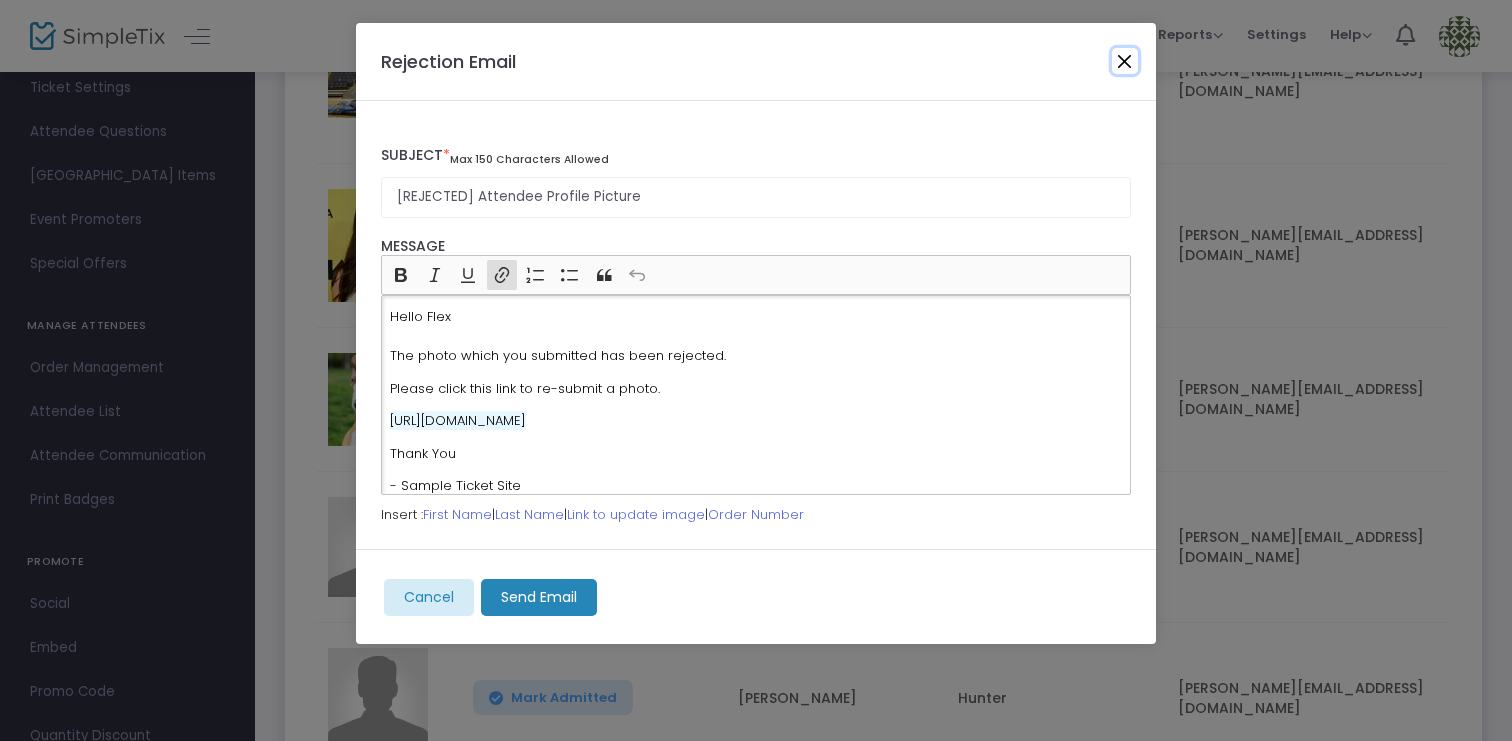 click 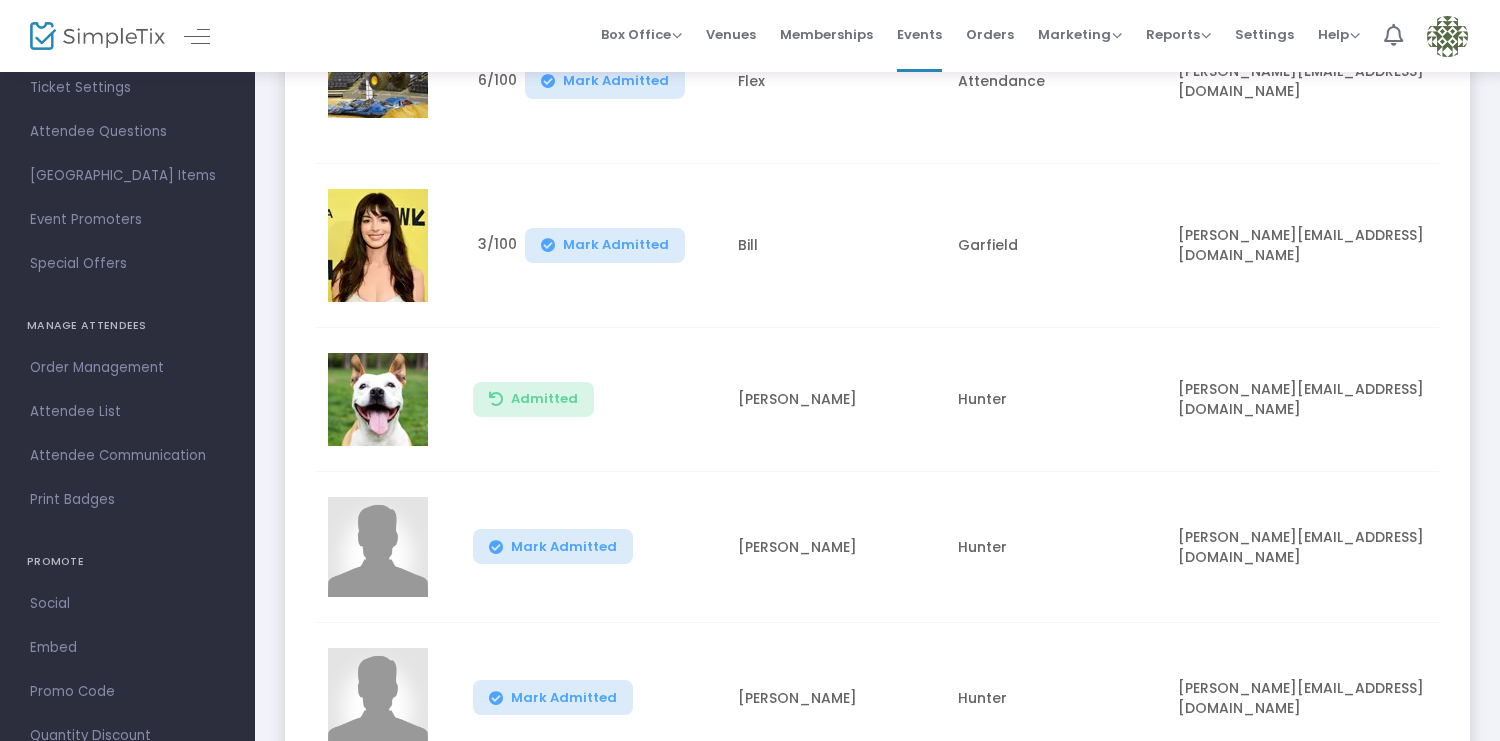 scroll, scrollTop: 0, scrollLeft: 0, axis: both 